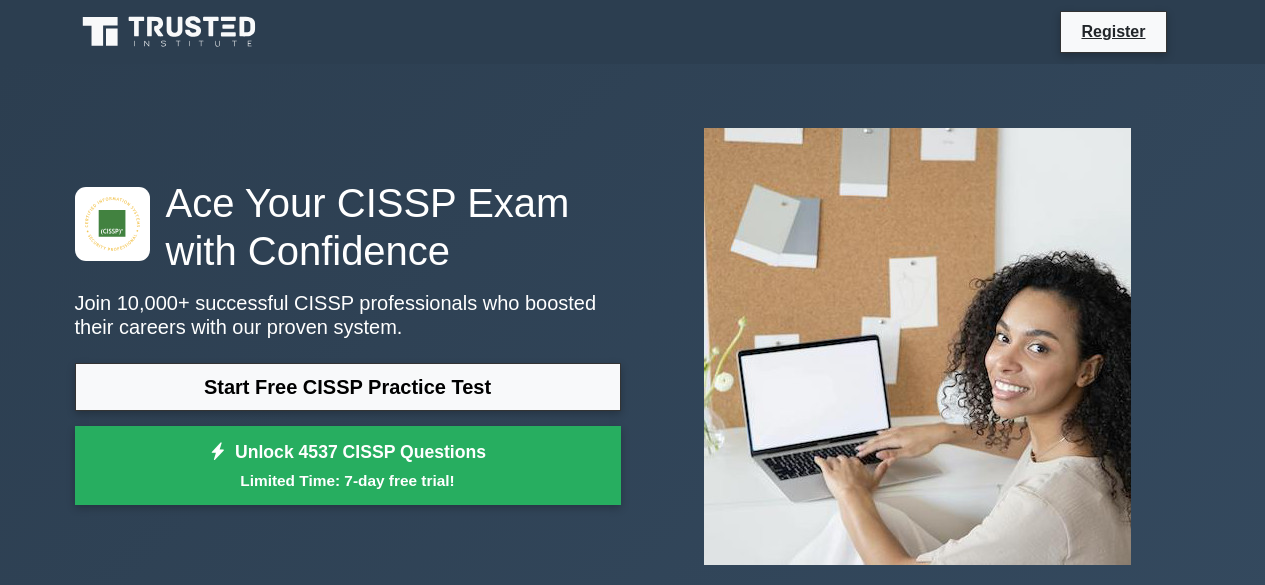 scroll, scrollTop: 0, scrollLeft: 0, axis: both 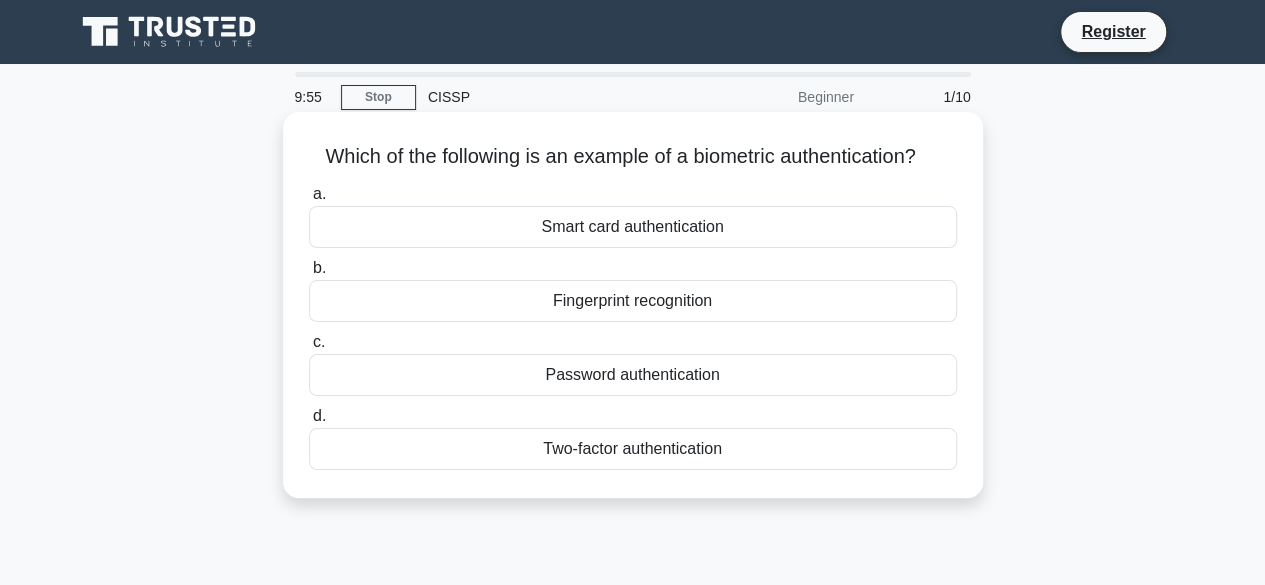 click on "Fingerprint recognition" at bounding box center [633, 301] 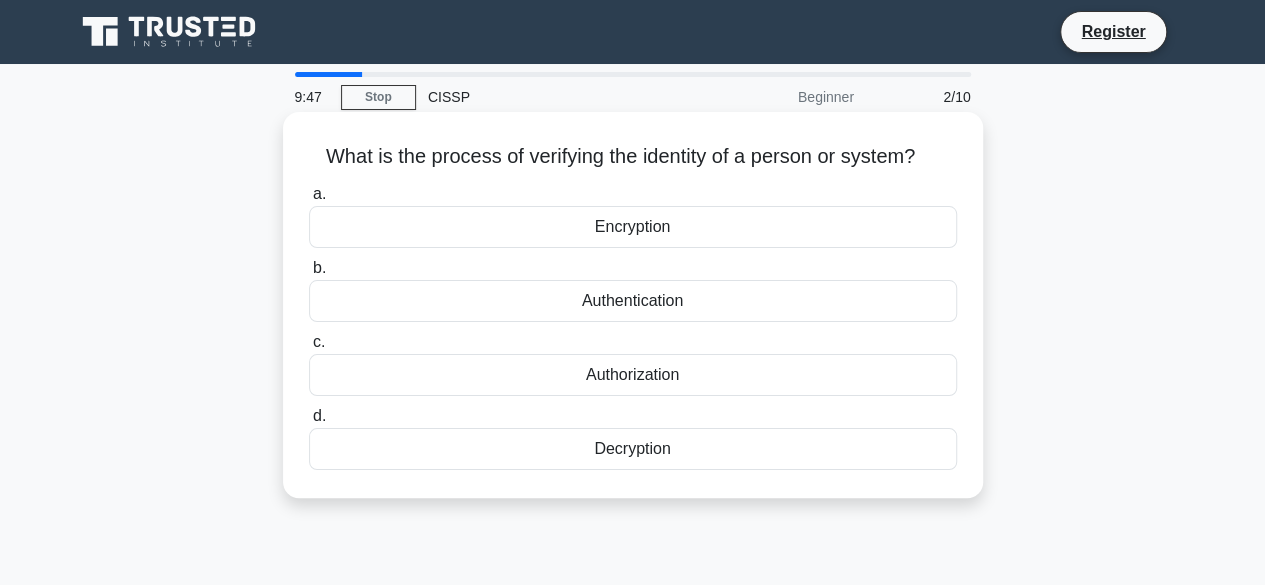 click on "Authentication" at bounding box center (633, 301) 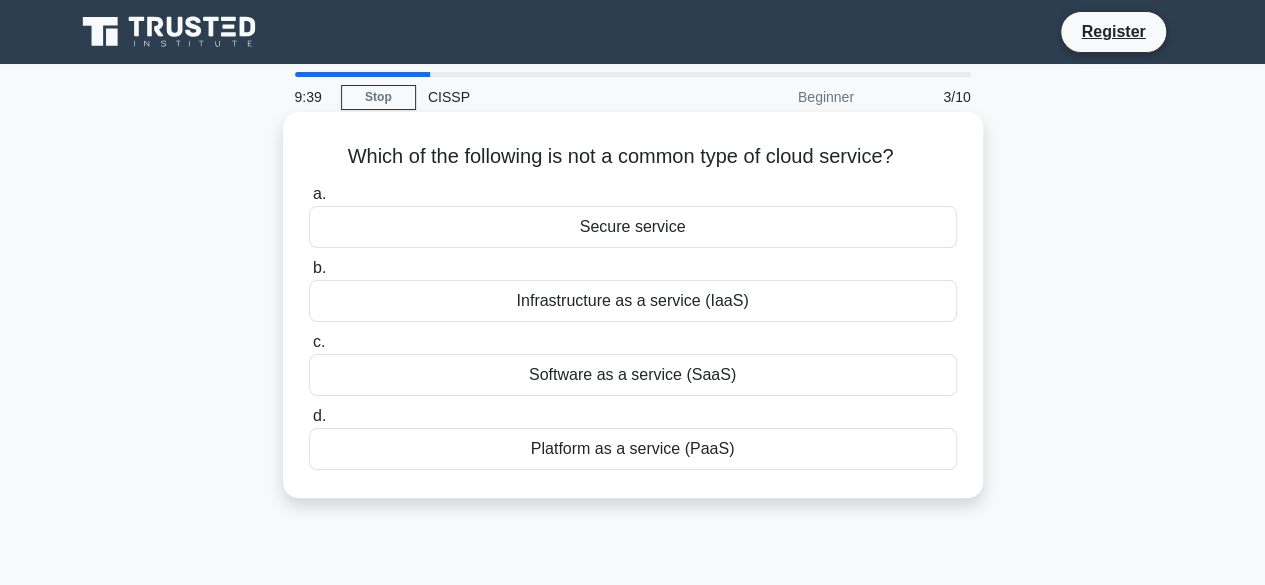 click on "Secure service" at bounding box center (633, 227) 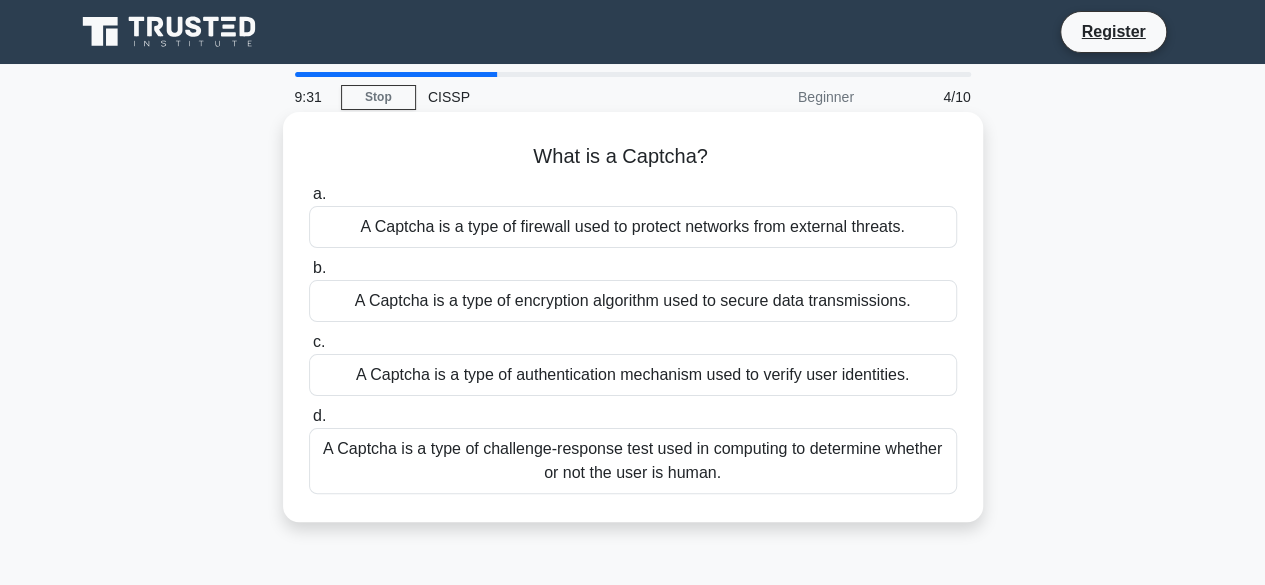 click on "A Captcha is a type of authentication mechanism used to verify user identities." at bounding box center (633, 375) 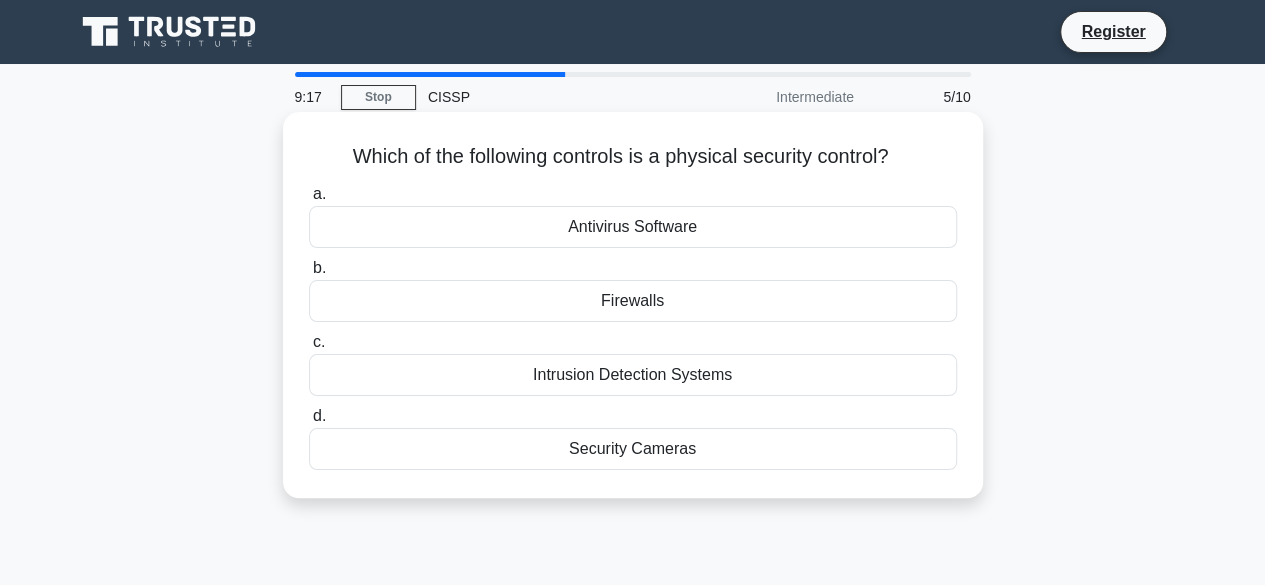 click on "Security Cameras" at bounding box center (633, 449) 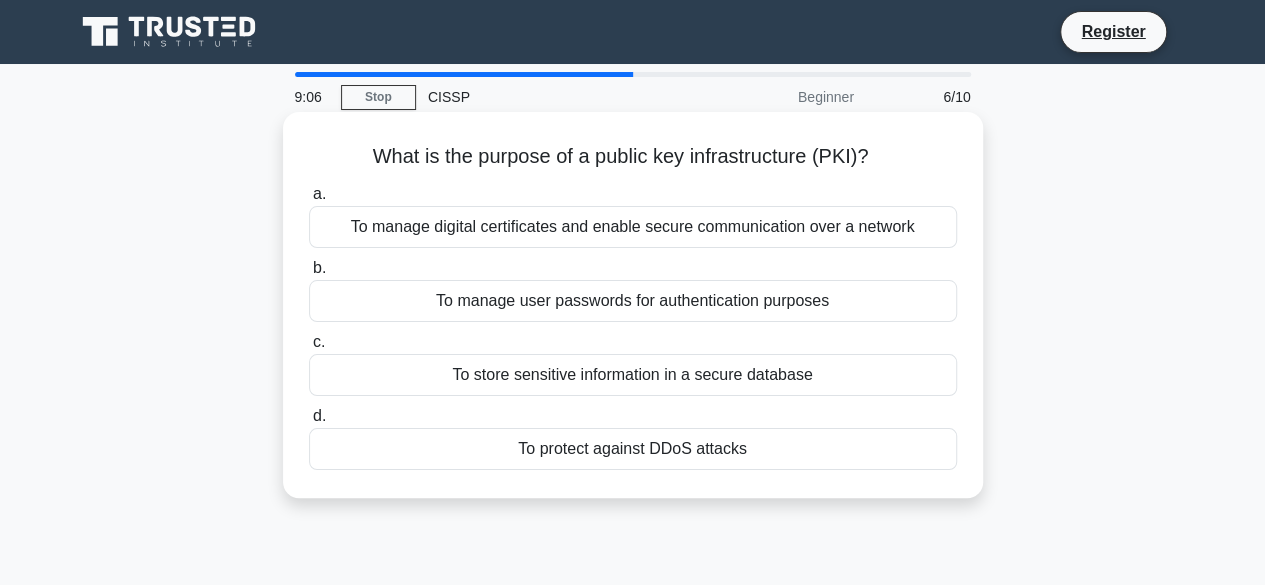 click on "To manage digital certificates and enable secure communication over a network" at bounding box center [633, 227] 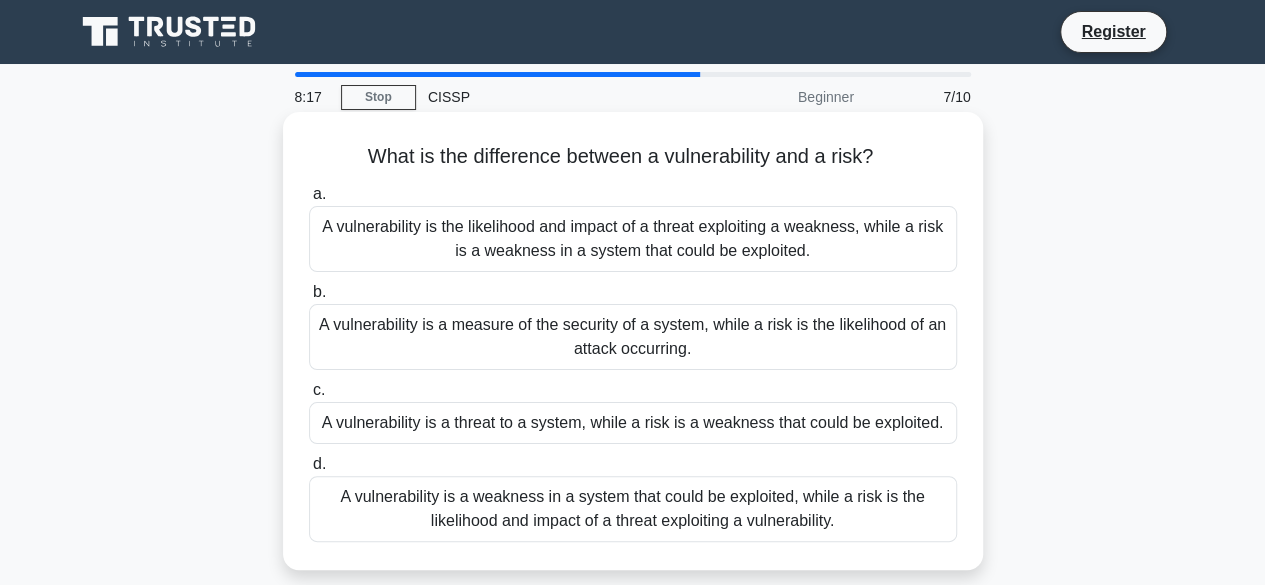 click on "A vulnerability is a weakness in a system that could be exploited, while a risk is the likelihood and impact of a threat exploiting a vulnerability." at bounding box center [633, 509] 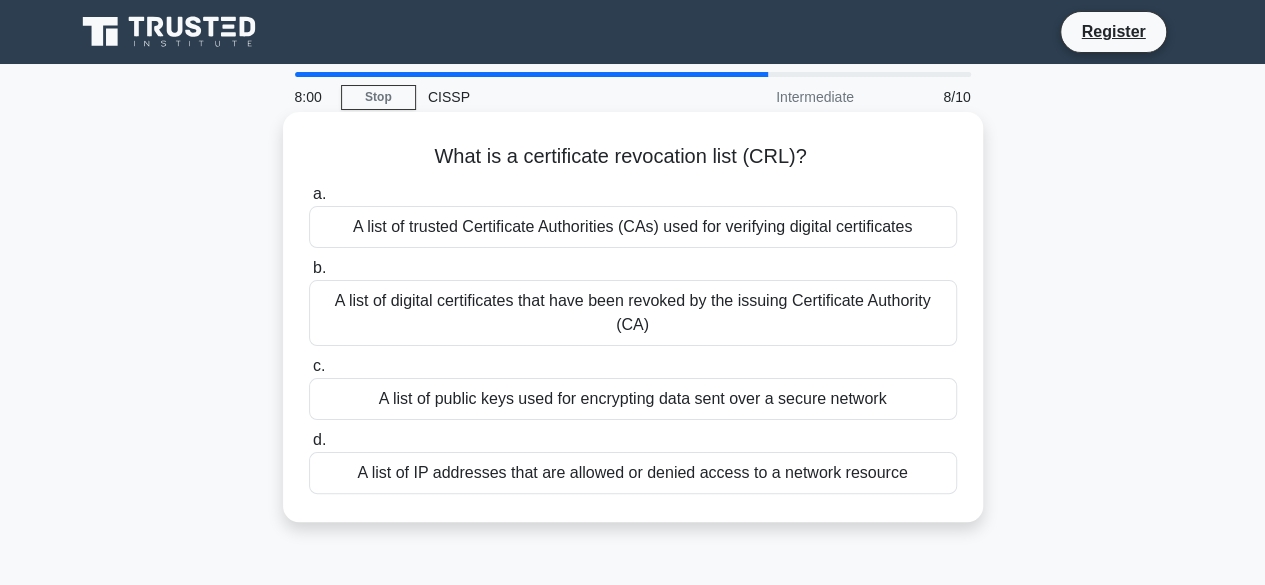 click on "A list of digital certificates that have been revoked by the issuing Certificate Authority (CA)" at bounding box center (633, 313) 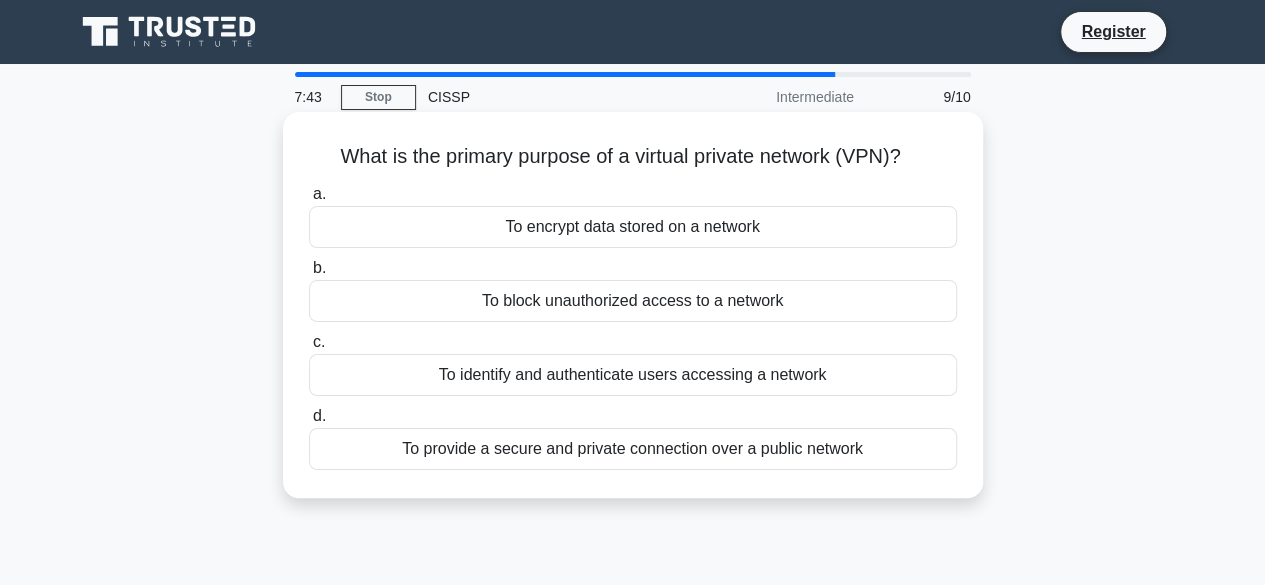 click on "To provide a secure and private connection over a public network" at bounding box center [633, 449] 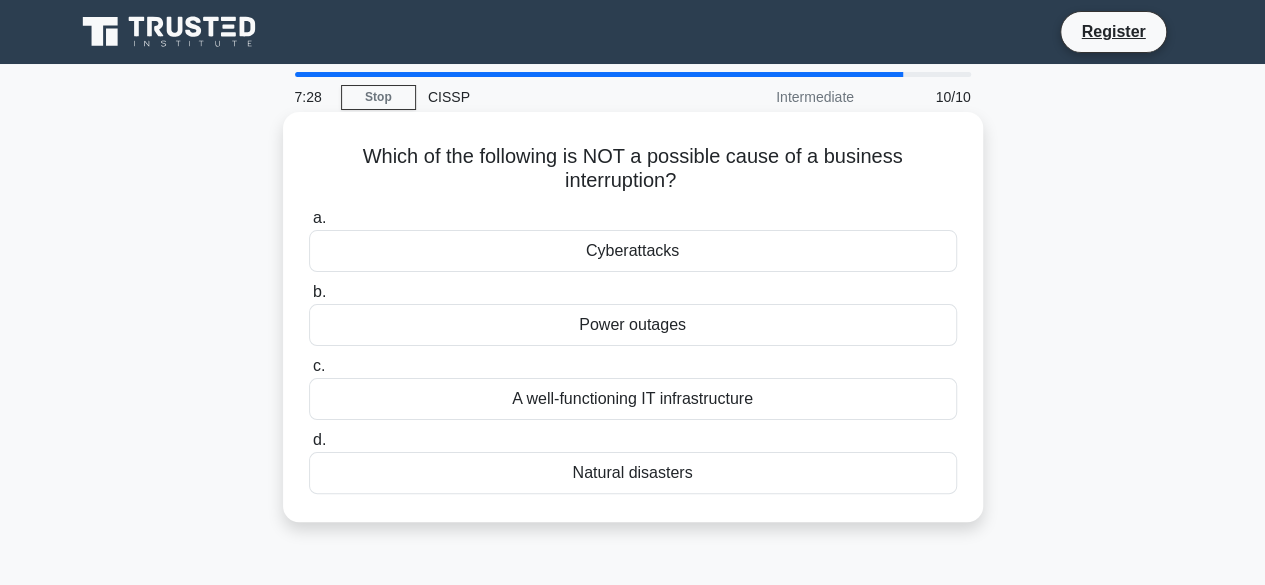 click on "A well-functioning IT infrastructure" at bounding box center (633, 399) 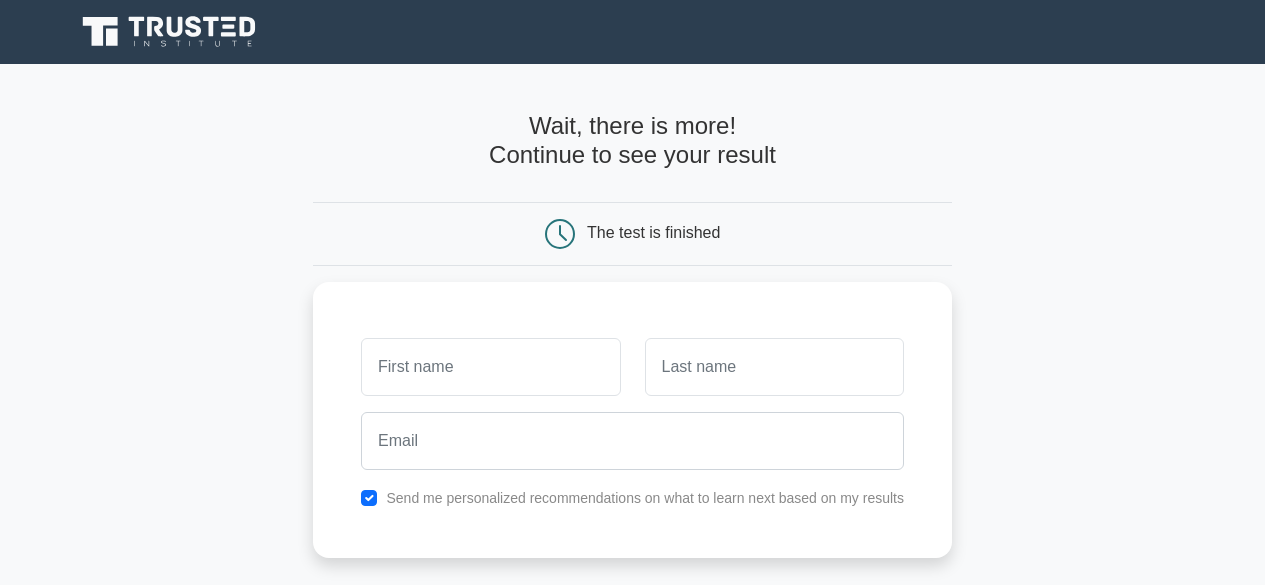 scroll, scrollTop: 0, scrollLeft: 0, axis: both 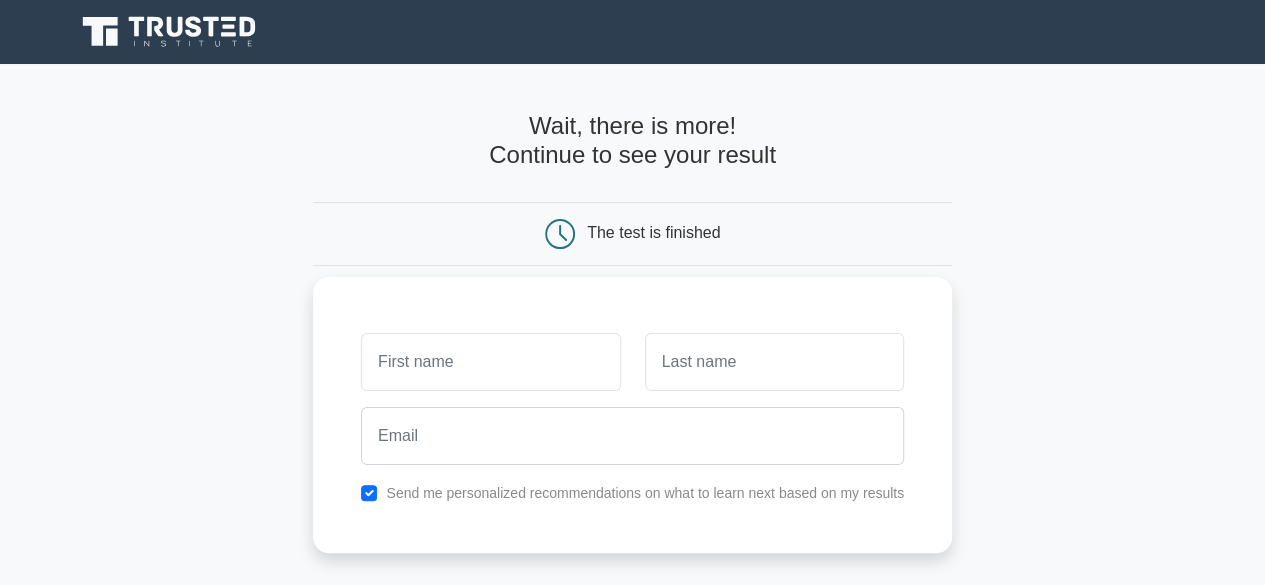 click at bounding box center [490, 362] 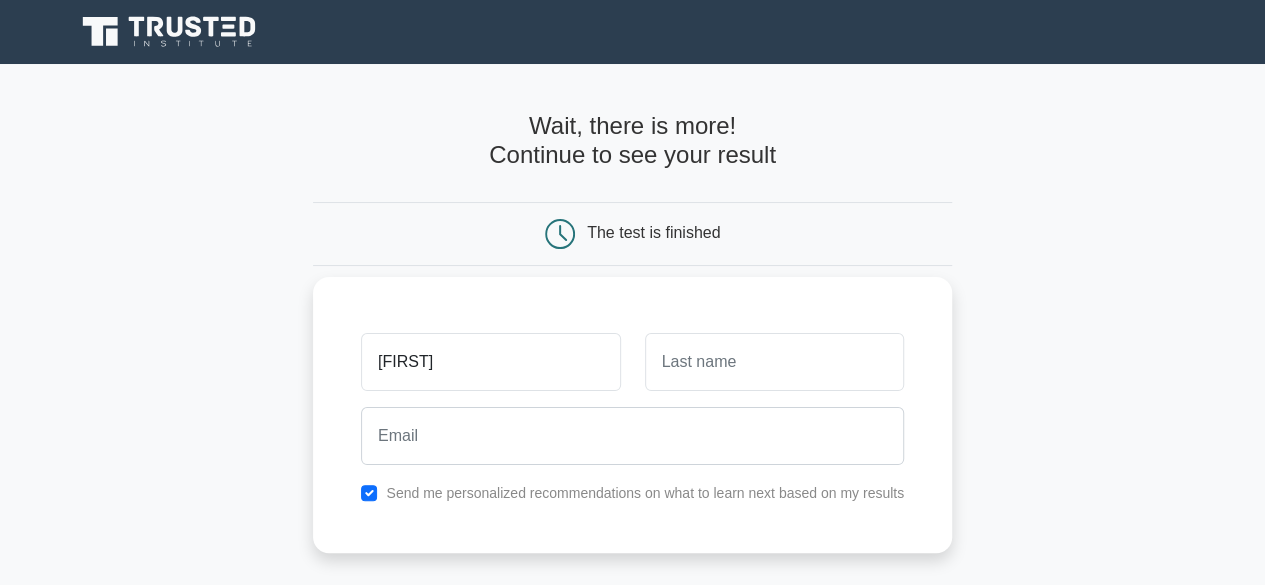 type on "[FIRST]" 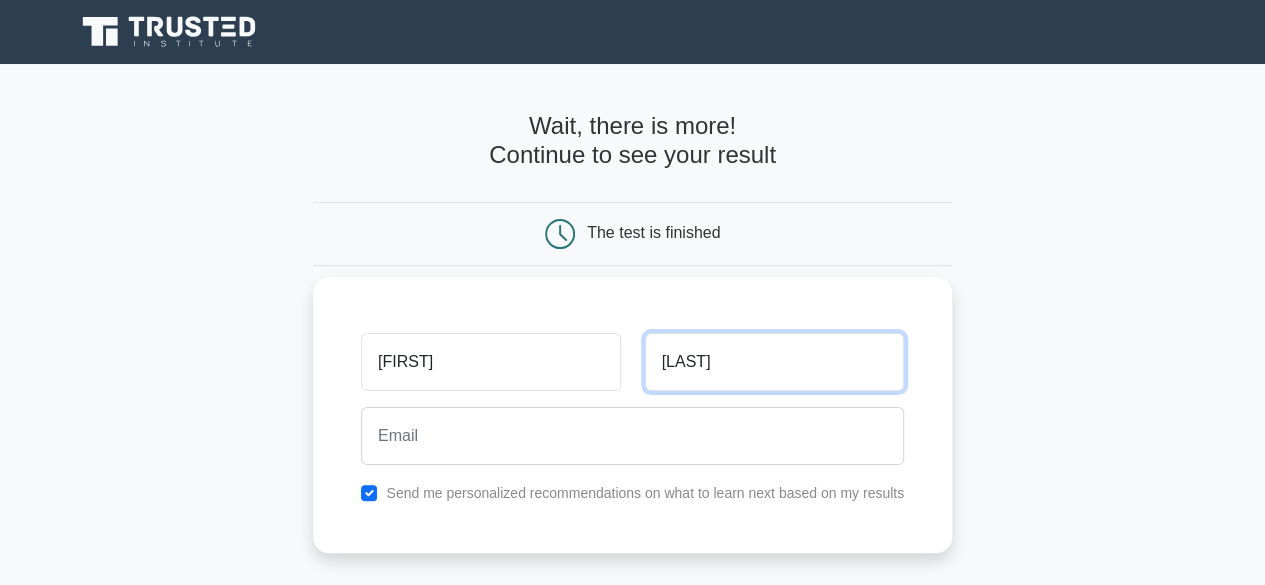 type on "Jagtap" 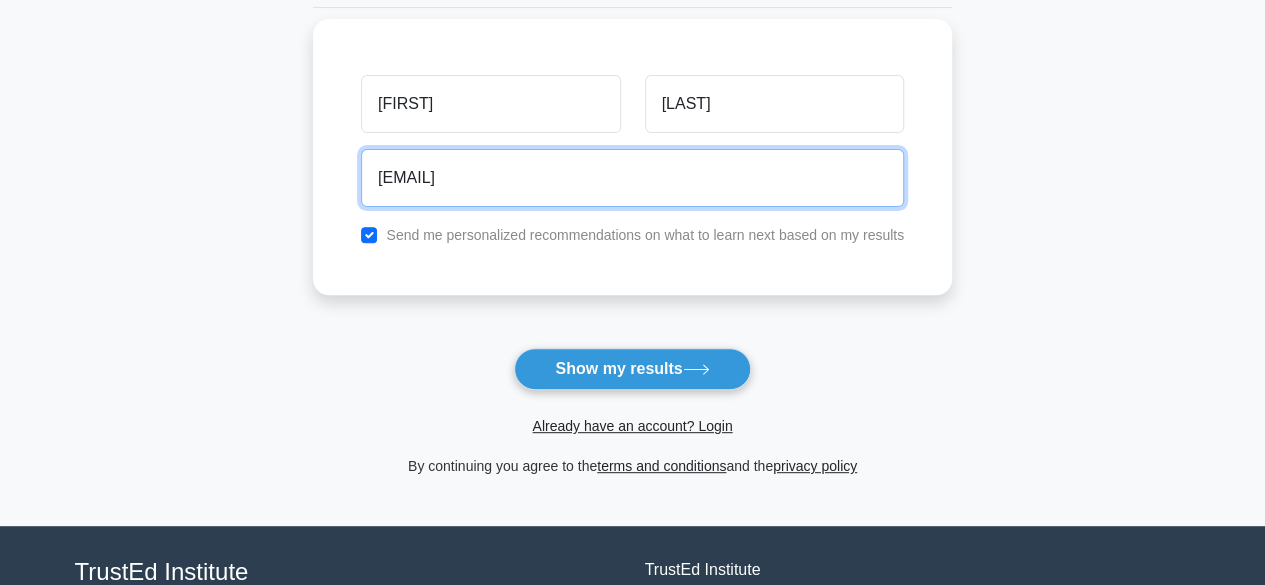 scroll, scrollTop: 300, scrollLeft: 0, axis: vertical 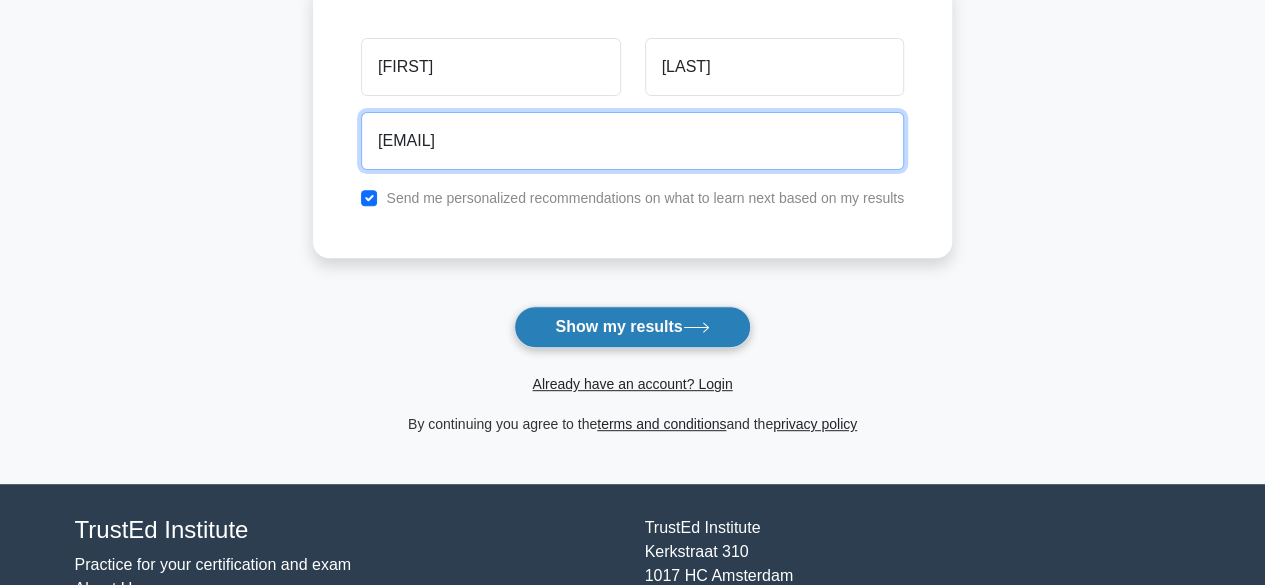 type on "asfaf@gmail.com" 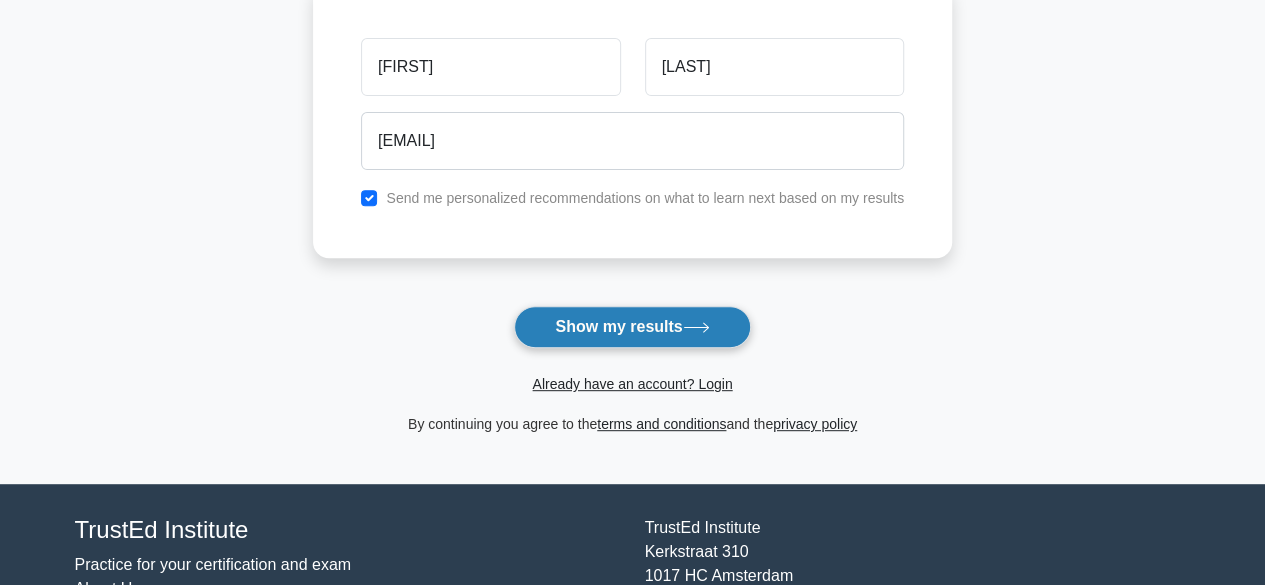 click on "Show my results" at bounding box center [632, 327] 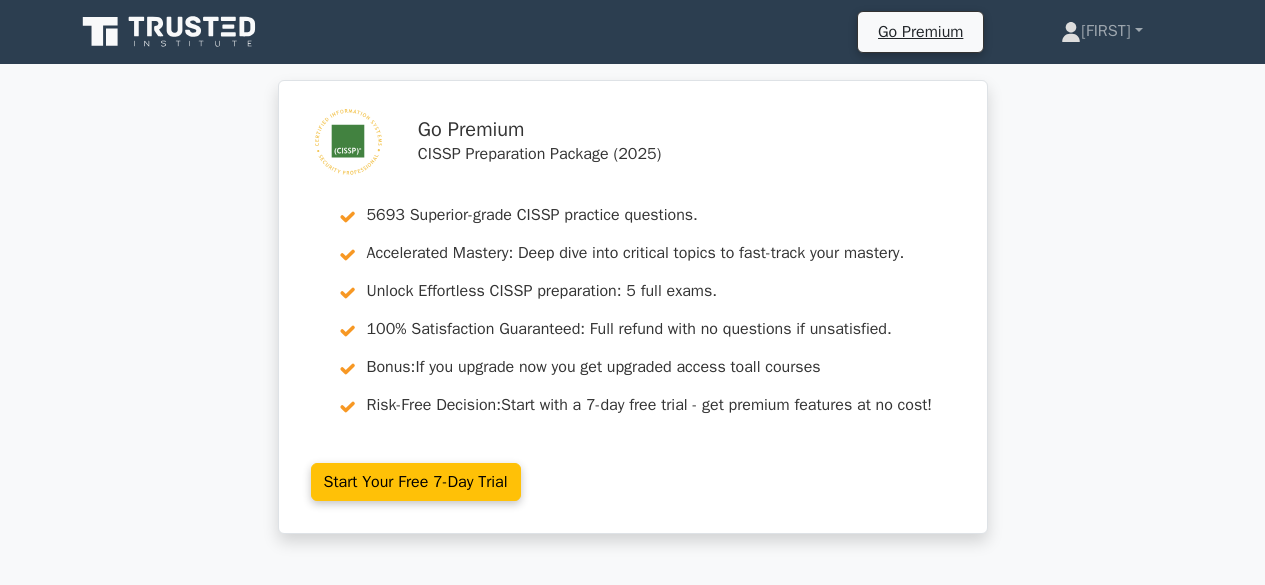 scroll, scrollTop: 0, scrollLeft: 0, axis: both 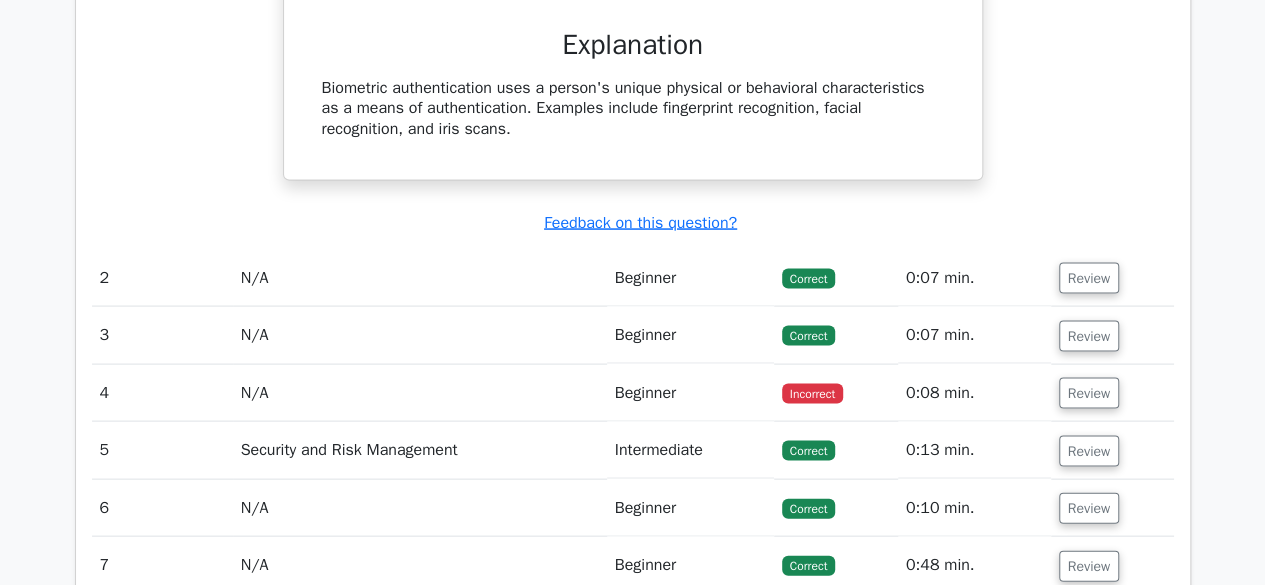 click on "N/A" at bounding box center [420, 392] 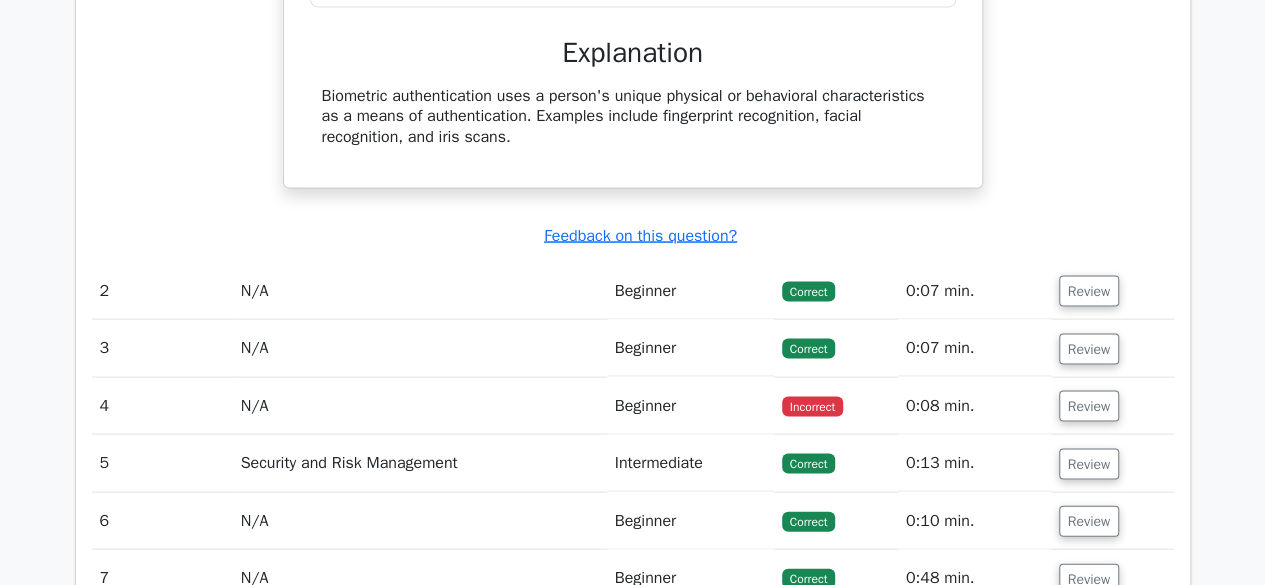 scroll, scrollTop: 1889, scrollLeft: 0, axis: vertical 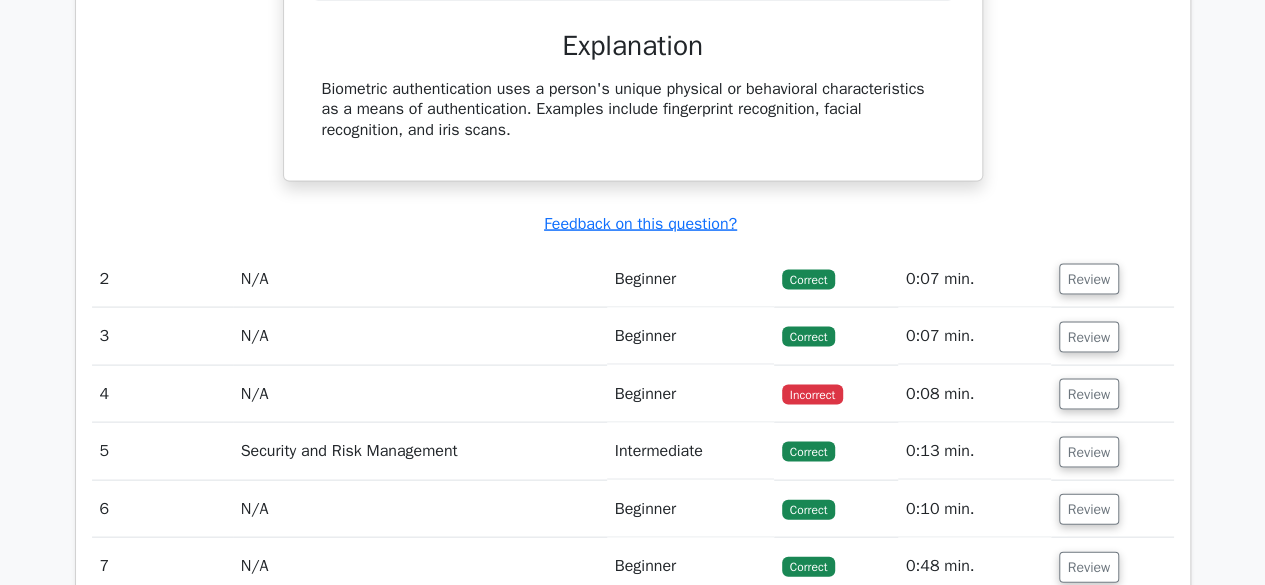 click on "N/A" at bounding box center [420, 393] 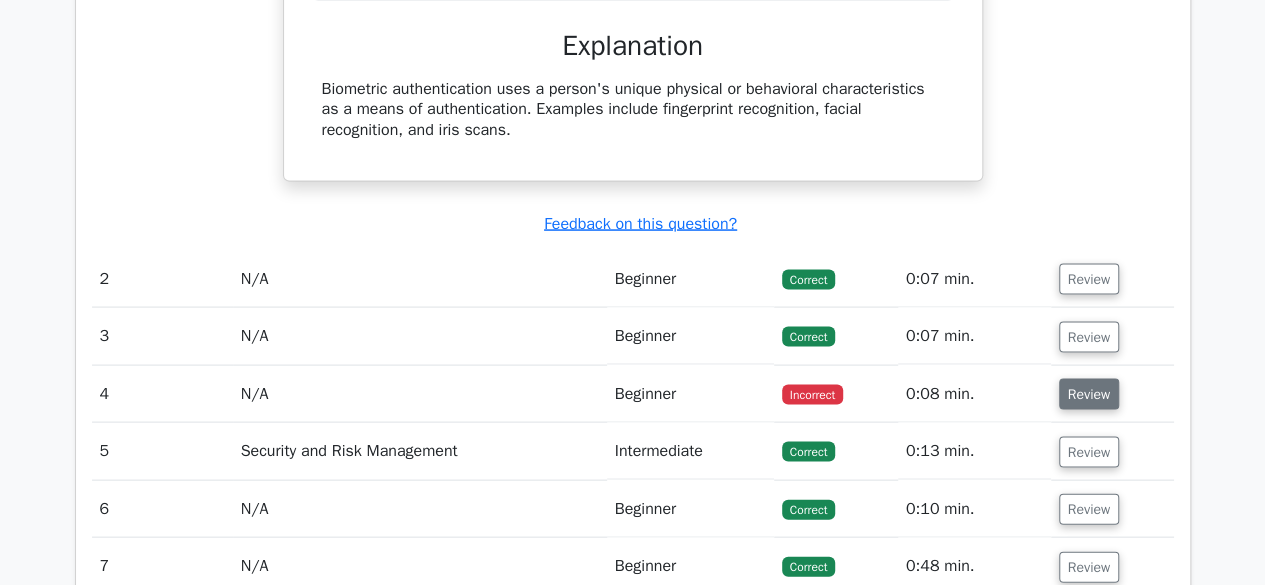 click on "Review" at bounding box center (1089, 393) 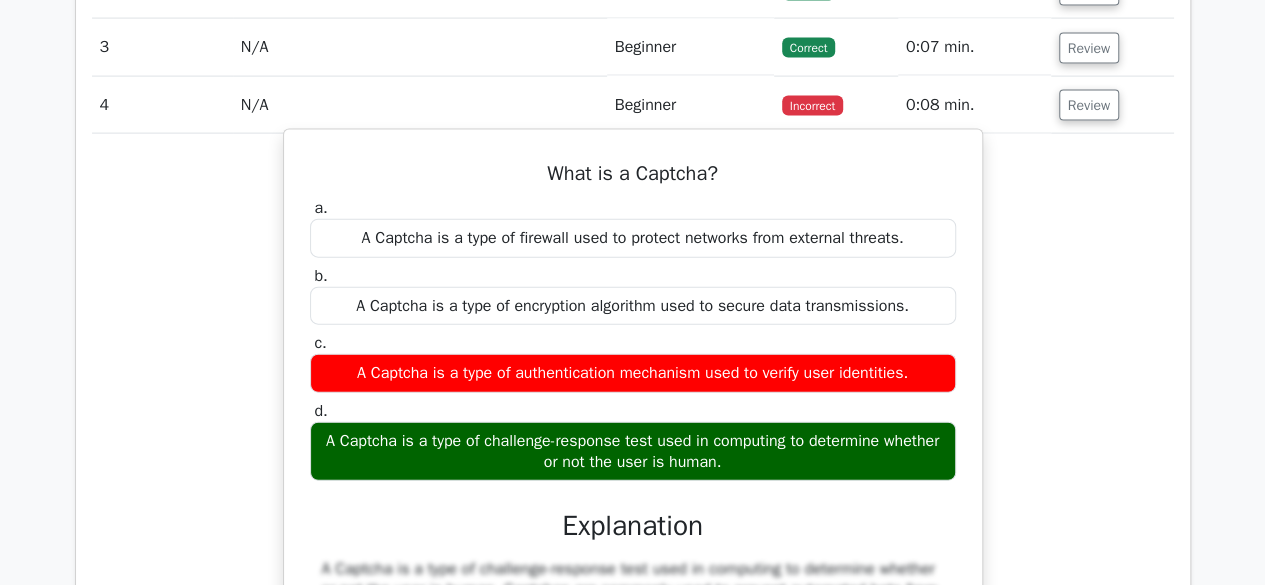 scroll, scrollTop: 2179, scrollLeft: 0, axis: vertical 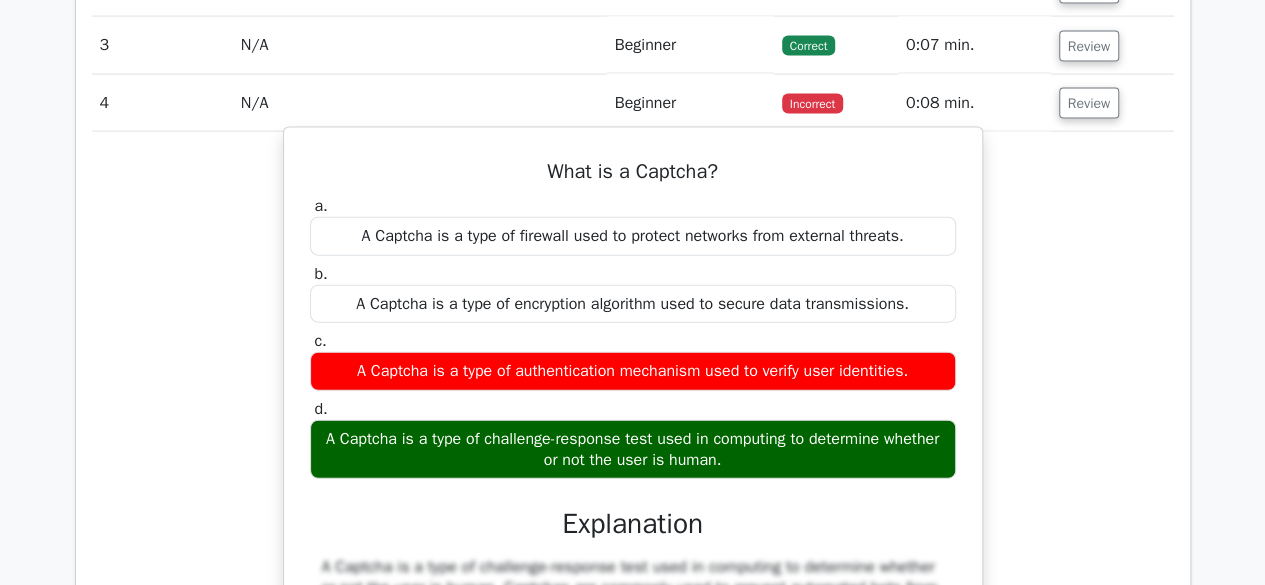 drag, startPoint x: 434, startPoint y: 427, endPoint x: 778, endPoint y: 460, distance: 345.57922 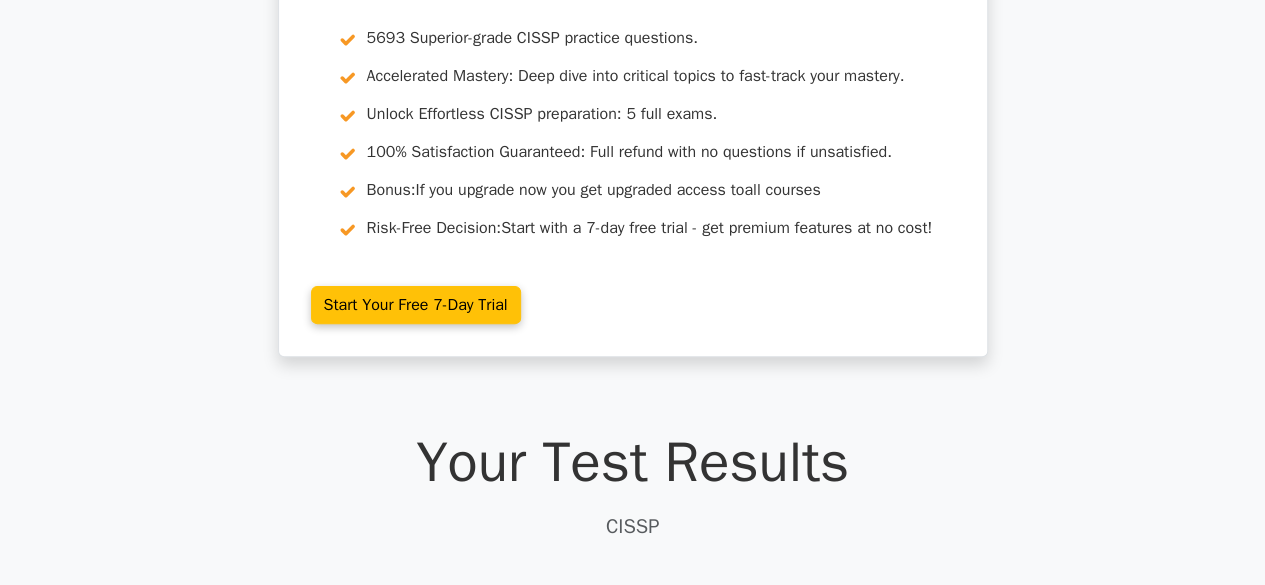 scroll, scrollTop: 0, scrollLeft: 0, axis: both 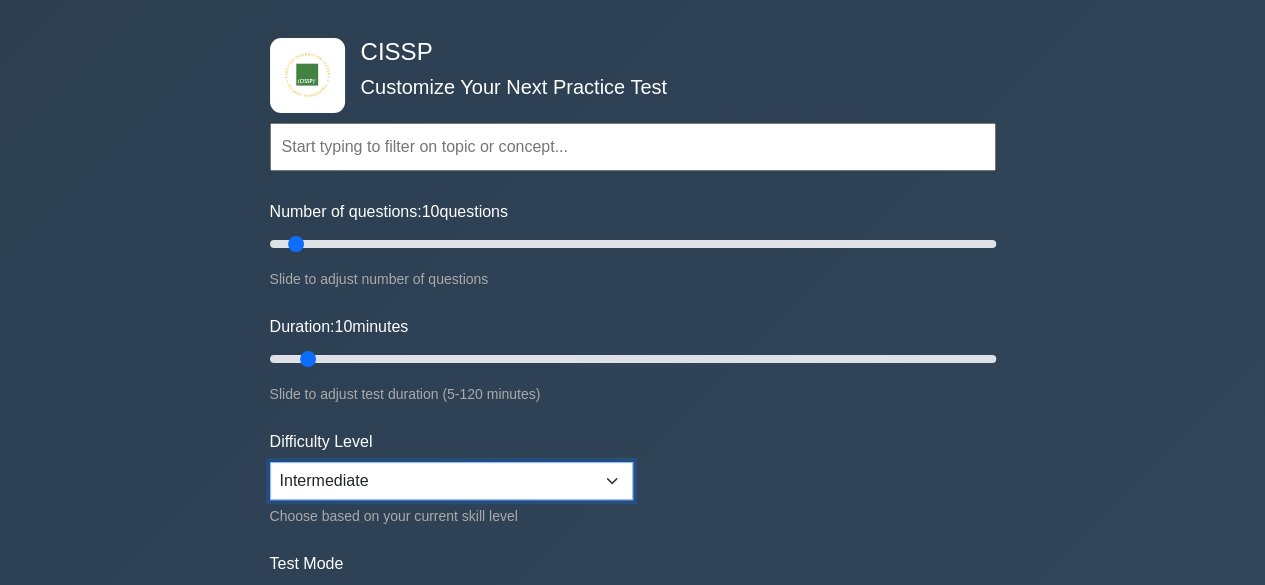click on "Beginner
Intermediate
Expert" at bounding box center (451, 481) 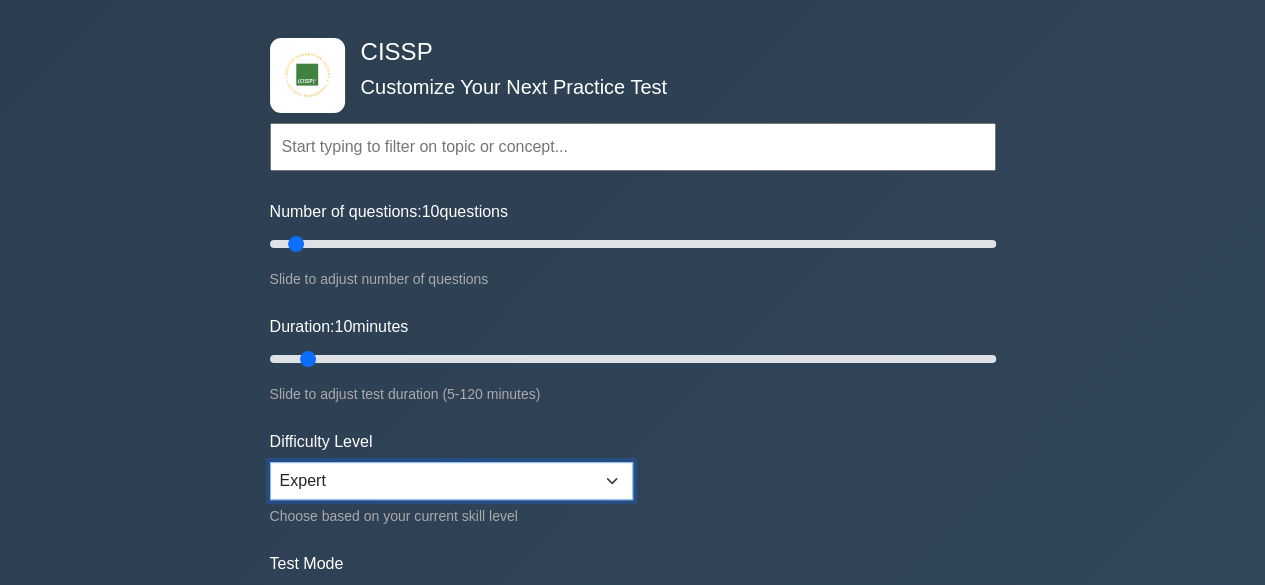 click on "Beginner
Intermediate
Expert" at bounding box center (451, 481) 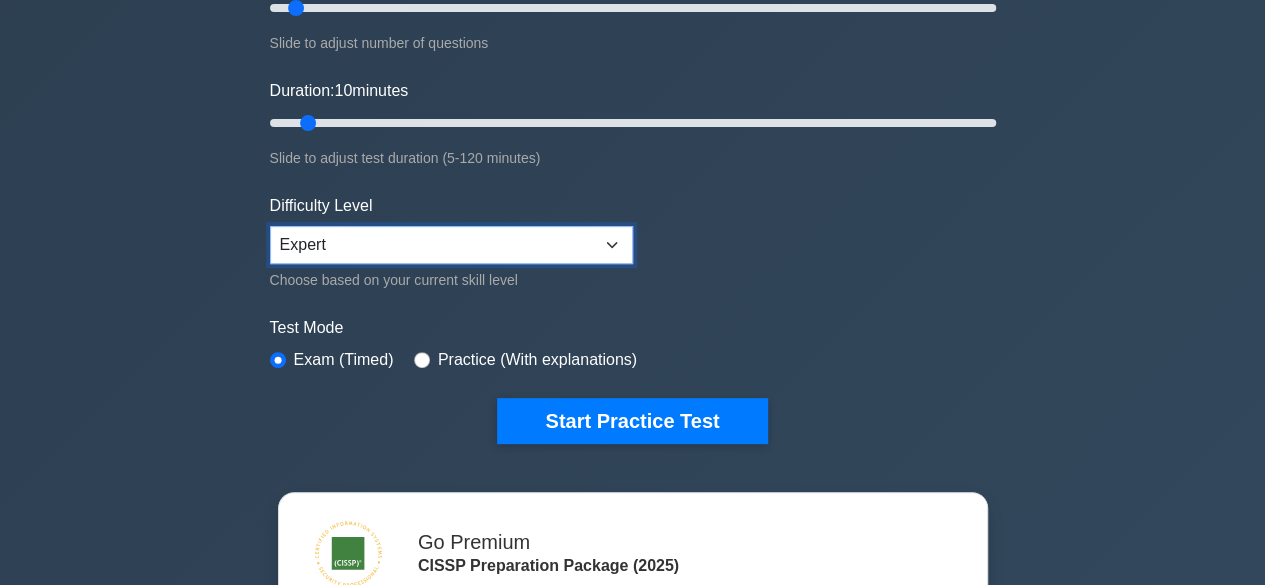 scroll, scrollTop: 330, scrollLeft: 0, axis: vertical 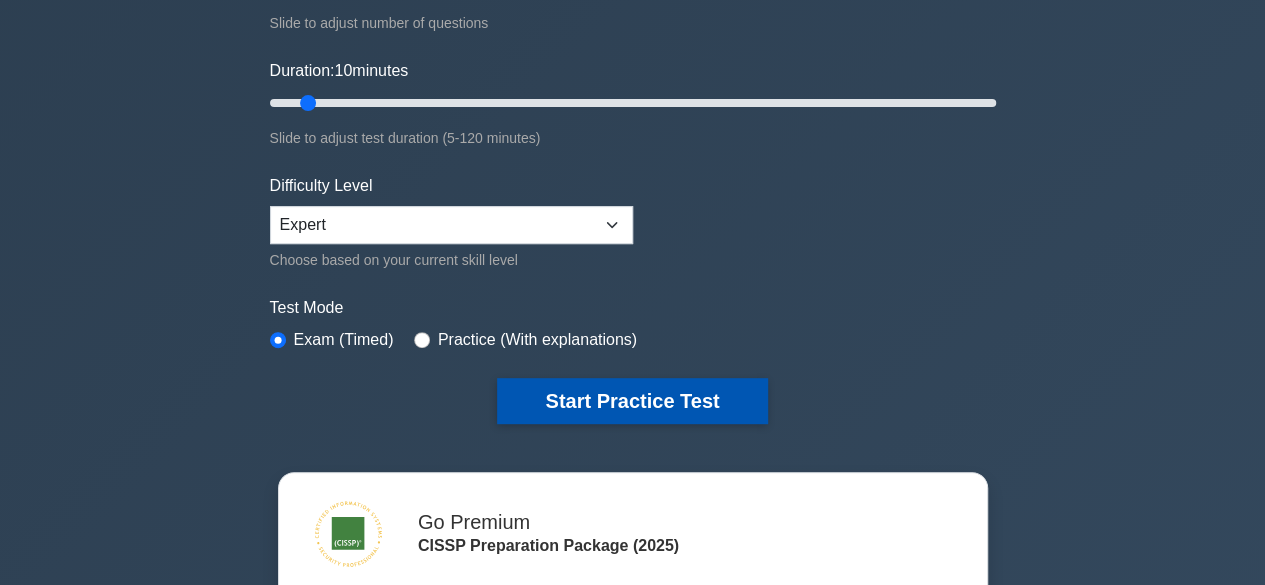 click on "Start Practice Test" at bounding box center [632, 401] 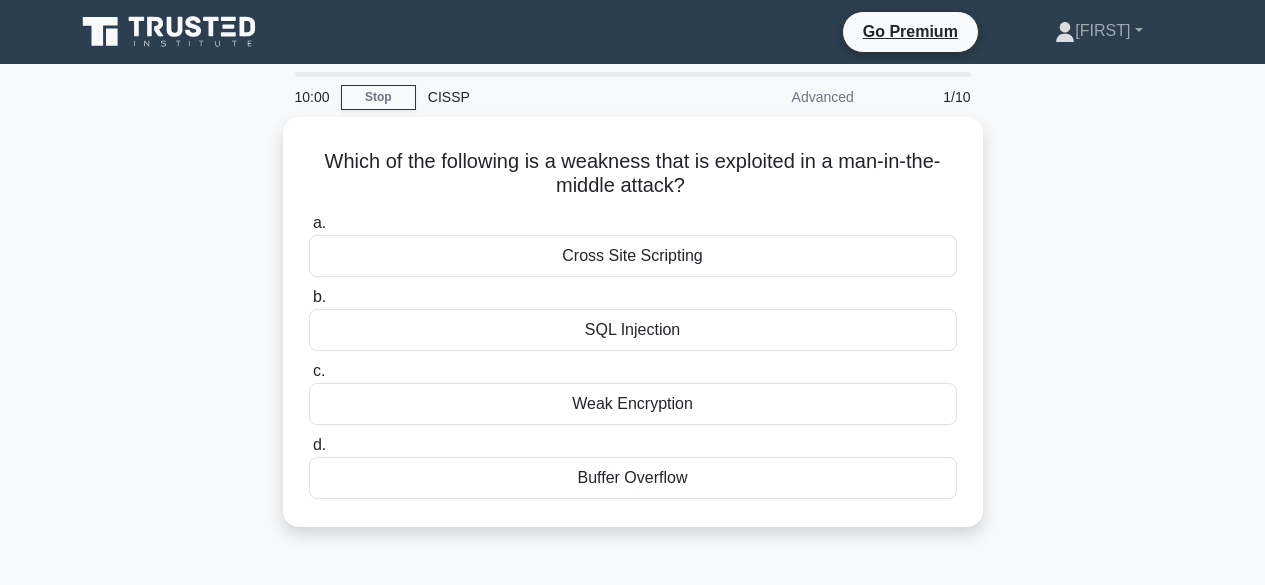 scroll, scrollTop: 0, scrollLeft: 0, axis: both 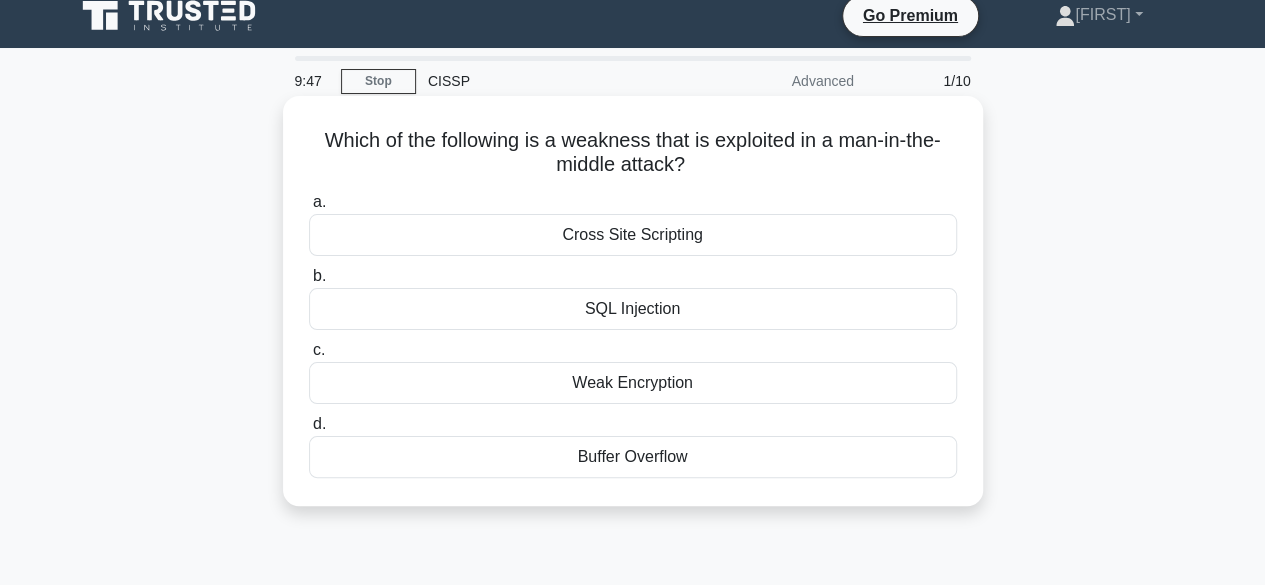 click on "Weak Encryption" at bounding box center [633, 383] 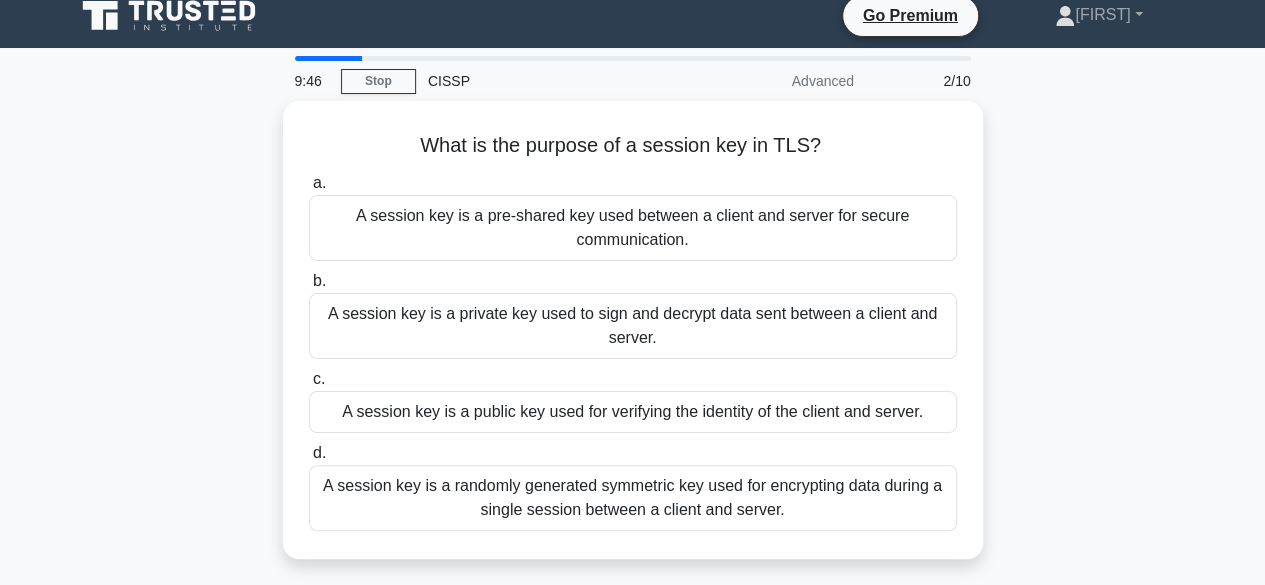 scroll, scrollTop: 0, scrollLeft: 0, axis: both 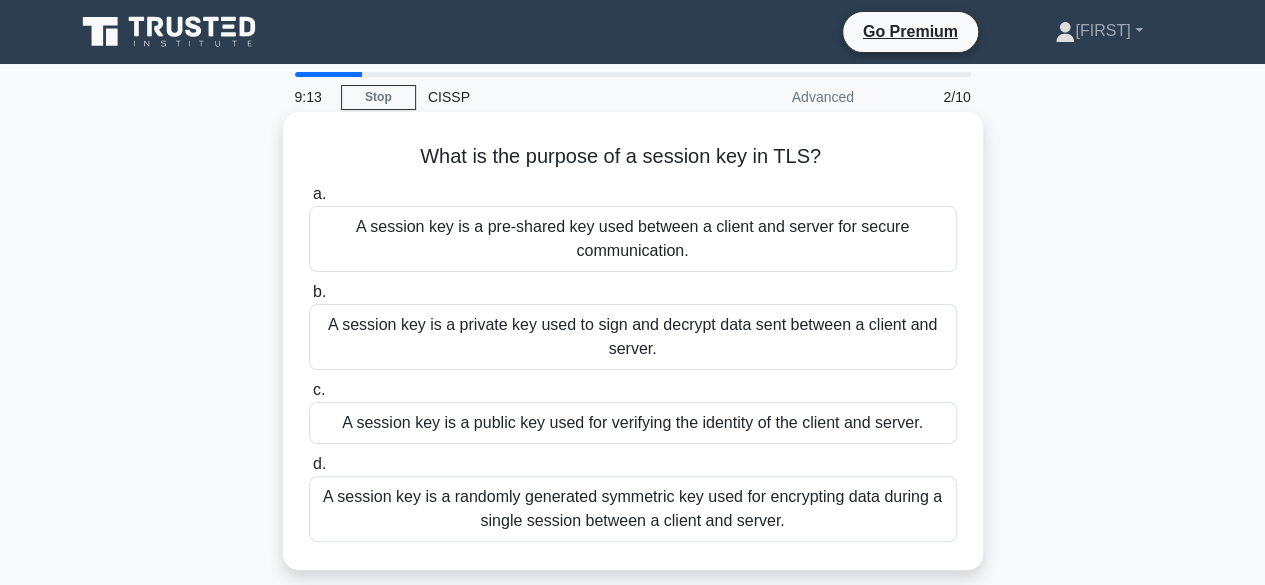 click on "A session key is a randomly generated symmetric key used for encrypting data during a single session between a client and server." at bounding box center (633, 509) 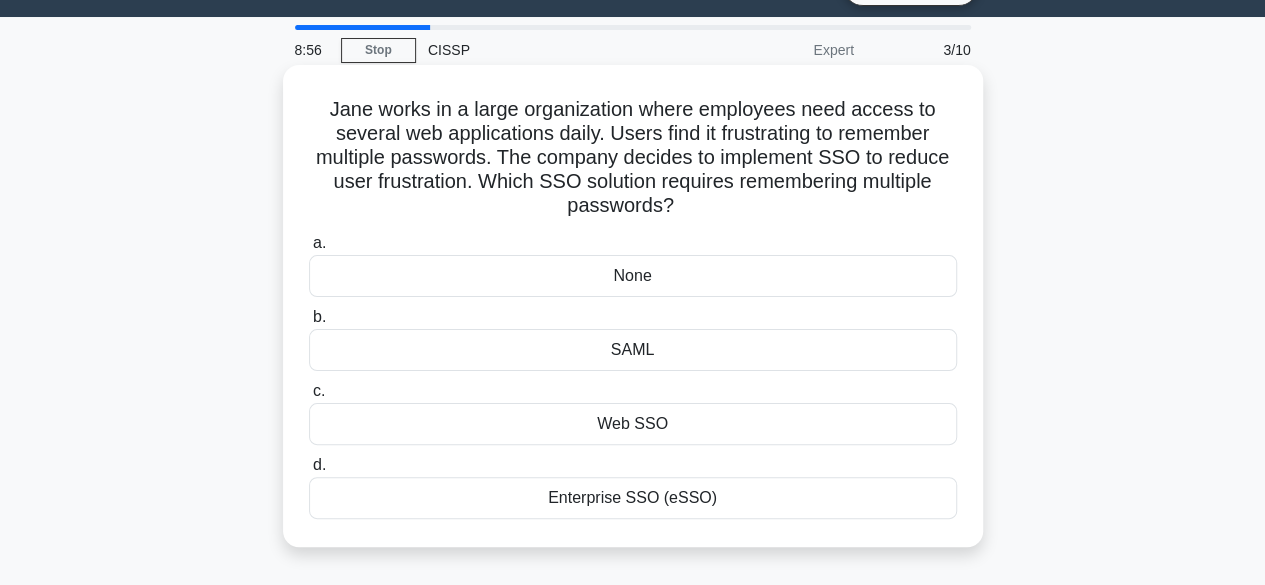scroll, scrollTop: 52, scrollLeft: 0, axis: vertical 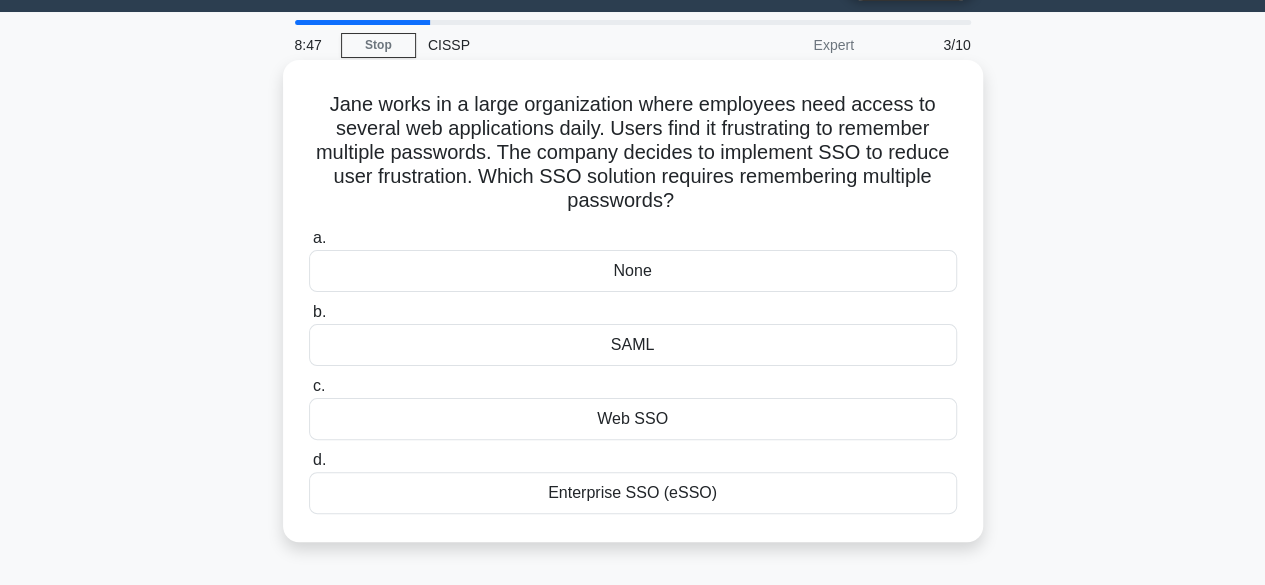 click on "None" at bounding box center (633, 271) 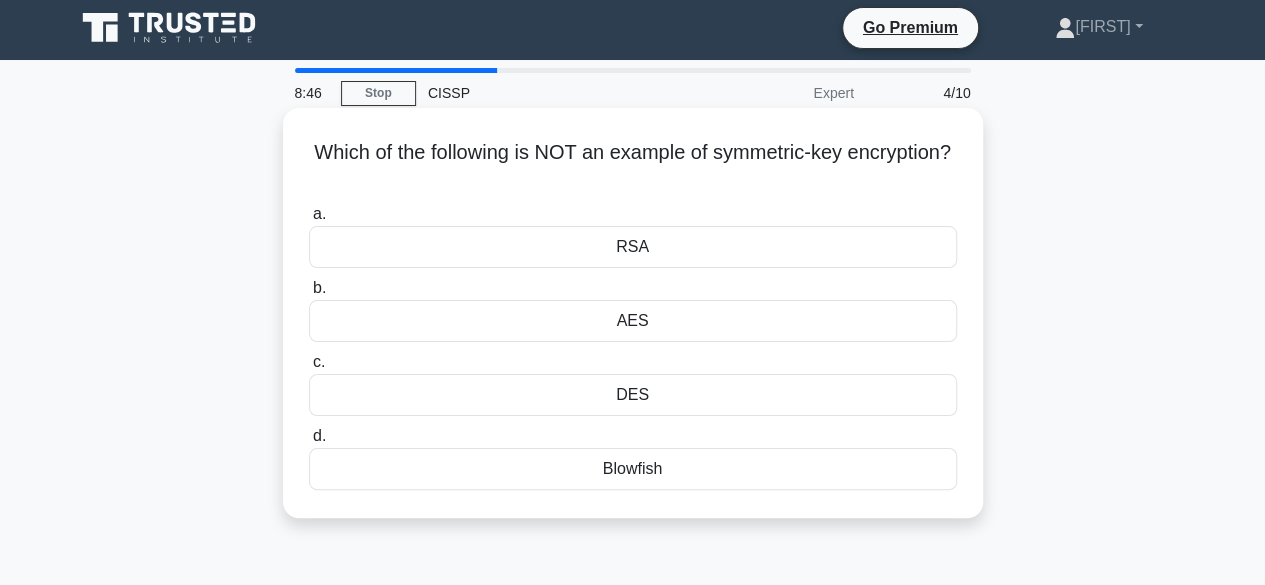 scroll, scrollTop: 0, scrollLeft: 0, axis: both 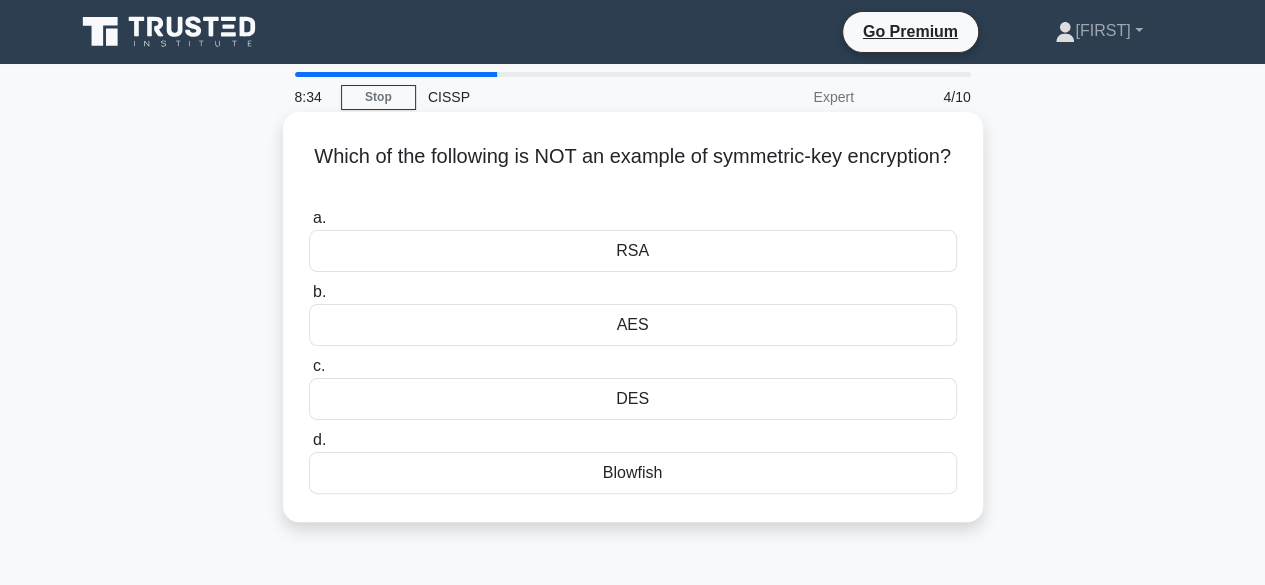 click on "Blowfish" at bounding box center (633, 473) 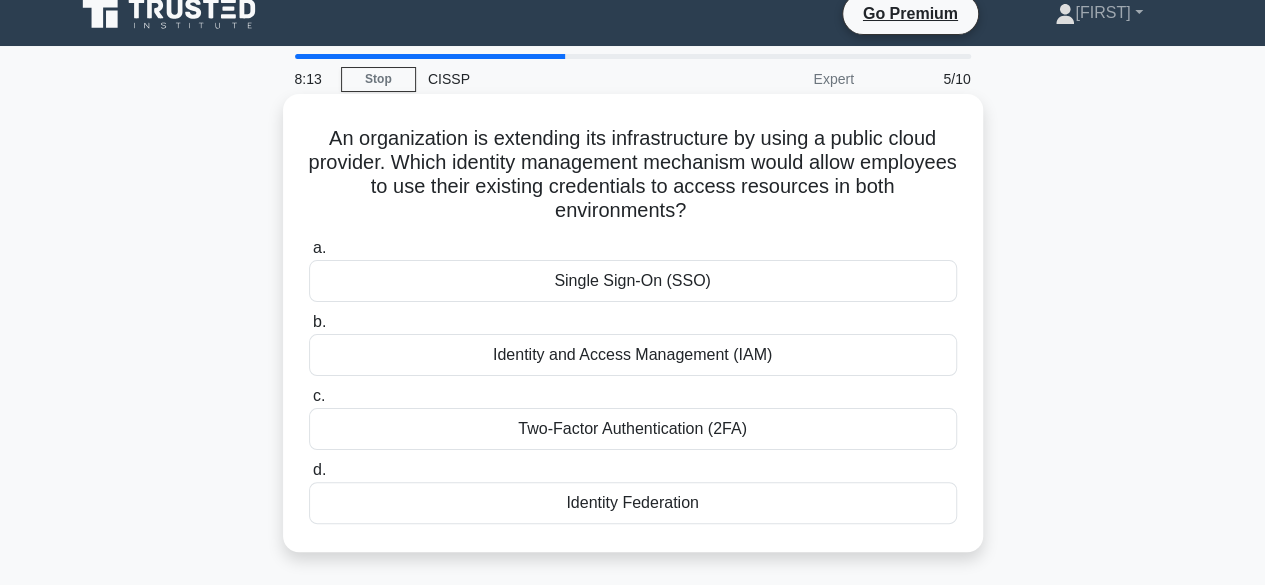 scroll, scrollTop: 17, scrollLeft: 0, axis: vertical 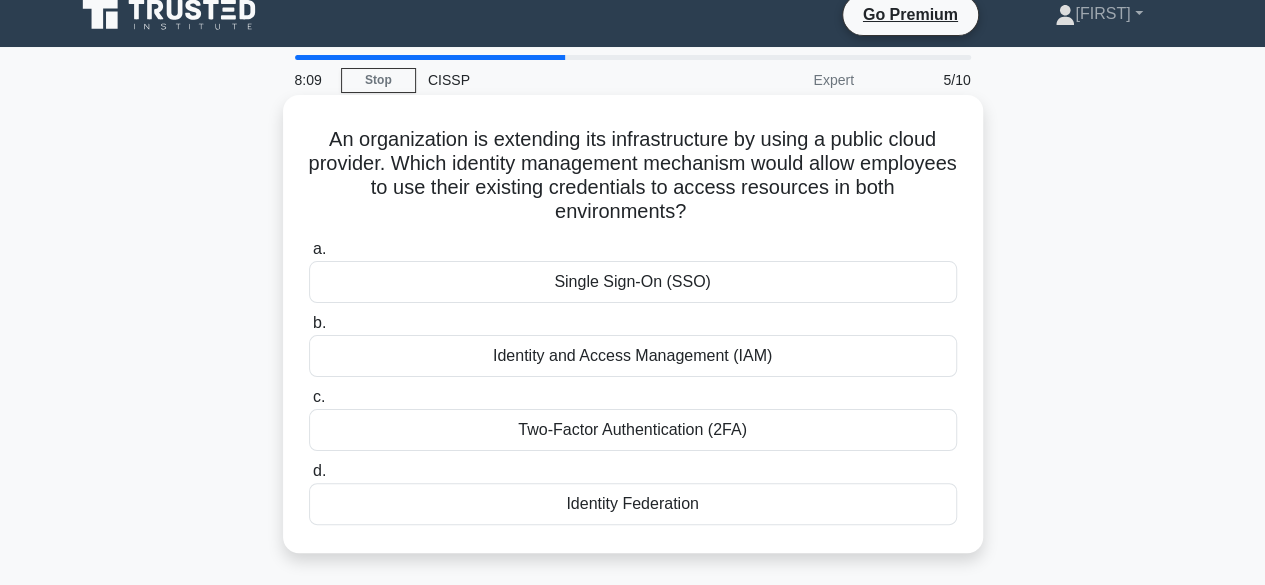 click on "Identity Federation" at bounding box center [633, 504] 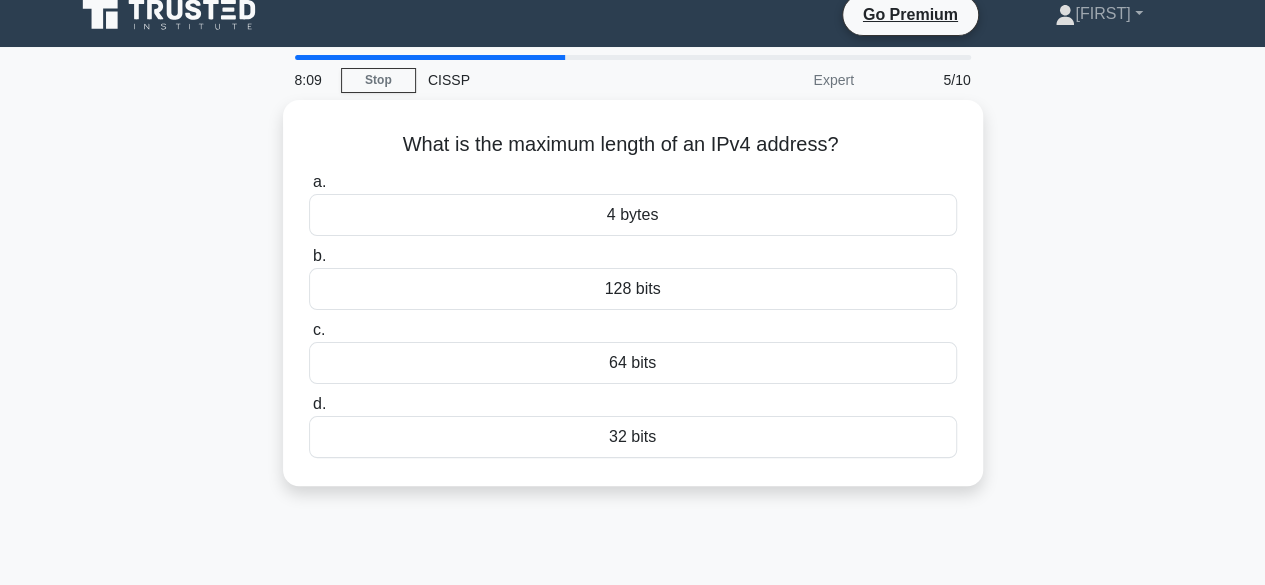 scroll, scrollTop: 0, scrollLeft: 0, axis: both 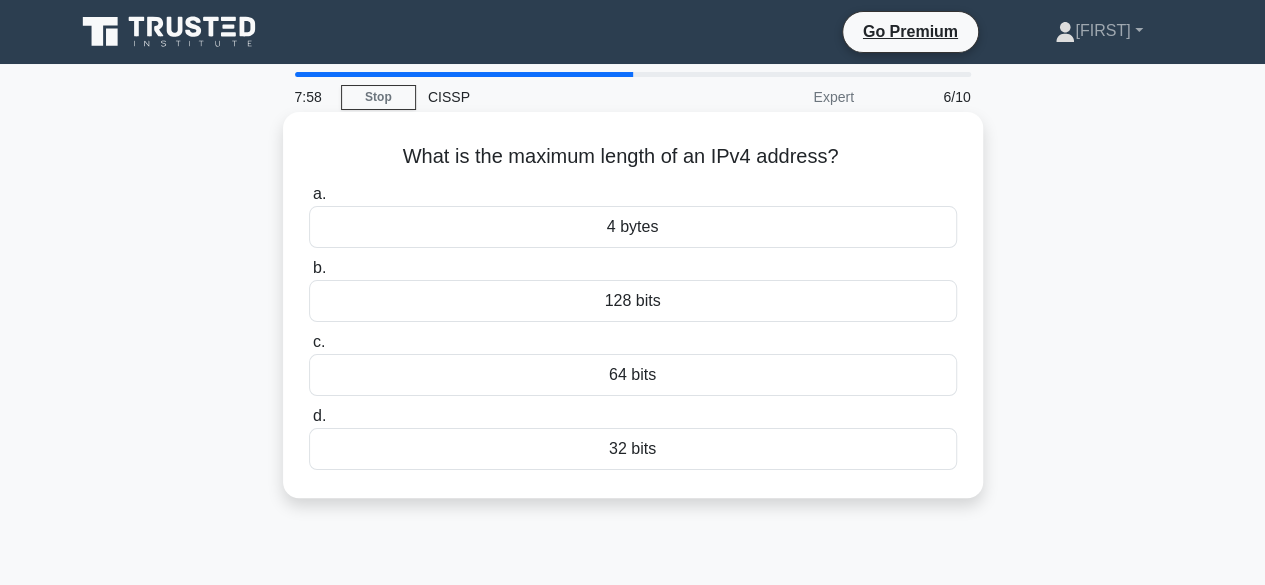 click on "32 bits" at bounding box center [633, 449] 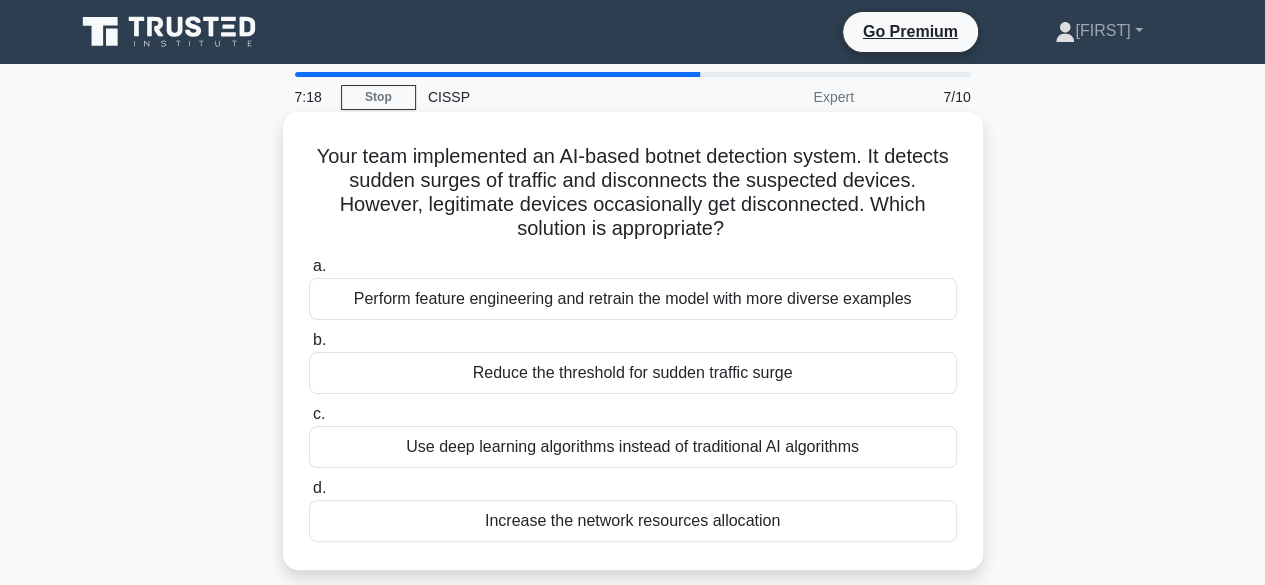 click on "Use deep learning algorithms instead of traditional AI algorithms" at bounding box center [633, 447] 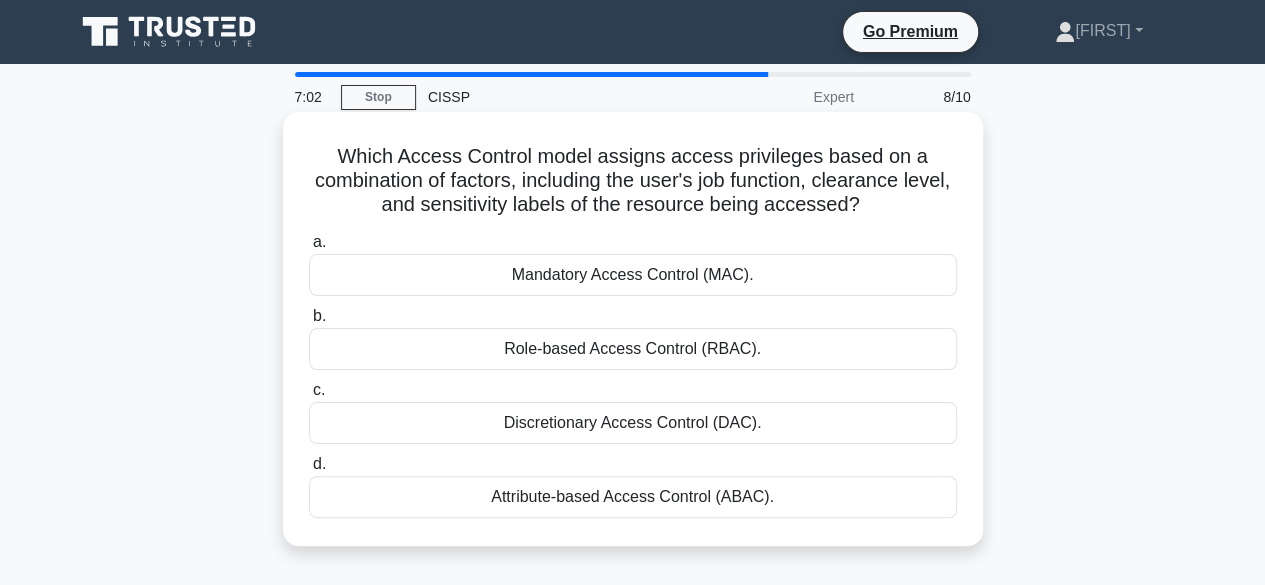 click on "Role-based Access Control (RBAC)." at bounding box center [633, 349] 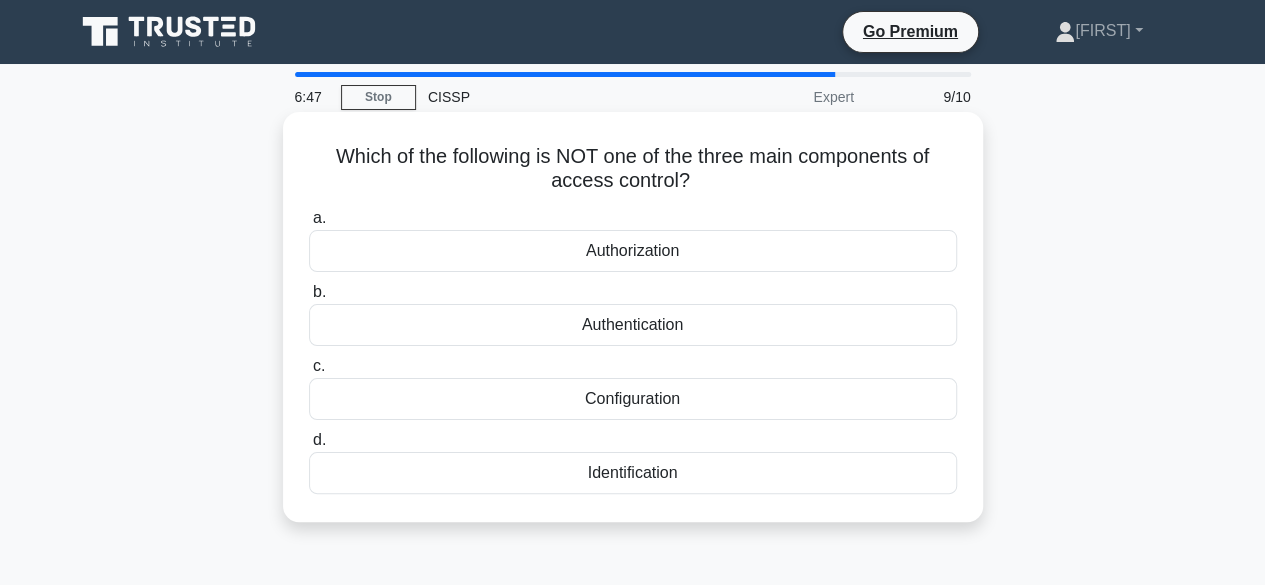 click on "Configuration" at bounding box center (633, 399) 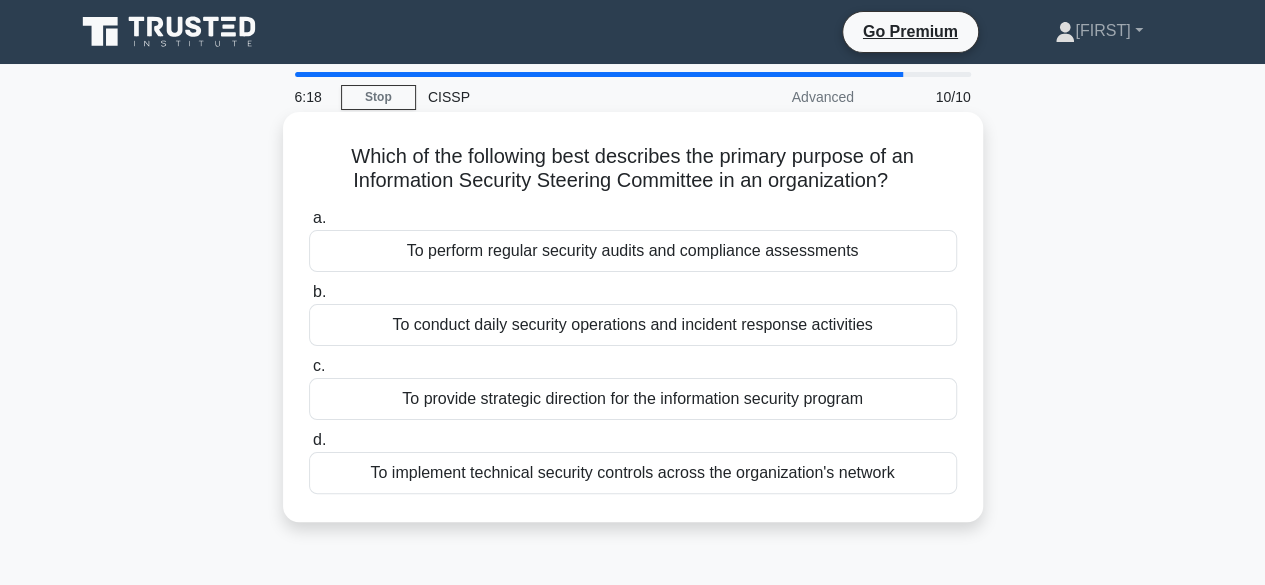 click on "To provide strategic direction for the information security program" at bounding box center [633, 399] 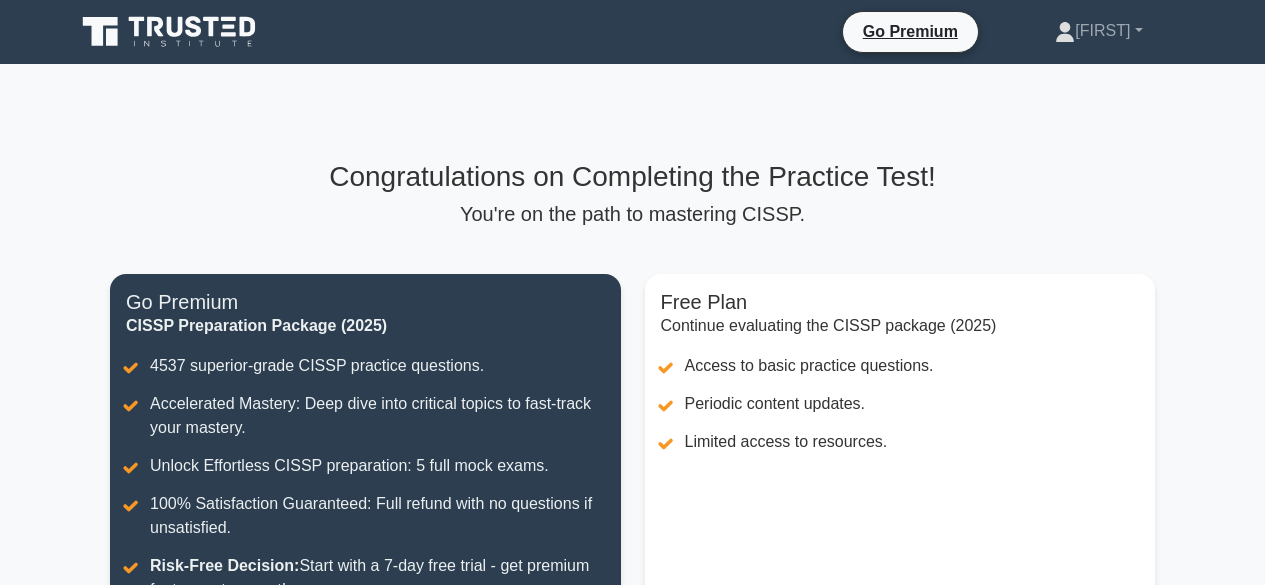 scroll, scrollTop: 0, scrollLeft: 0, axis: both 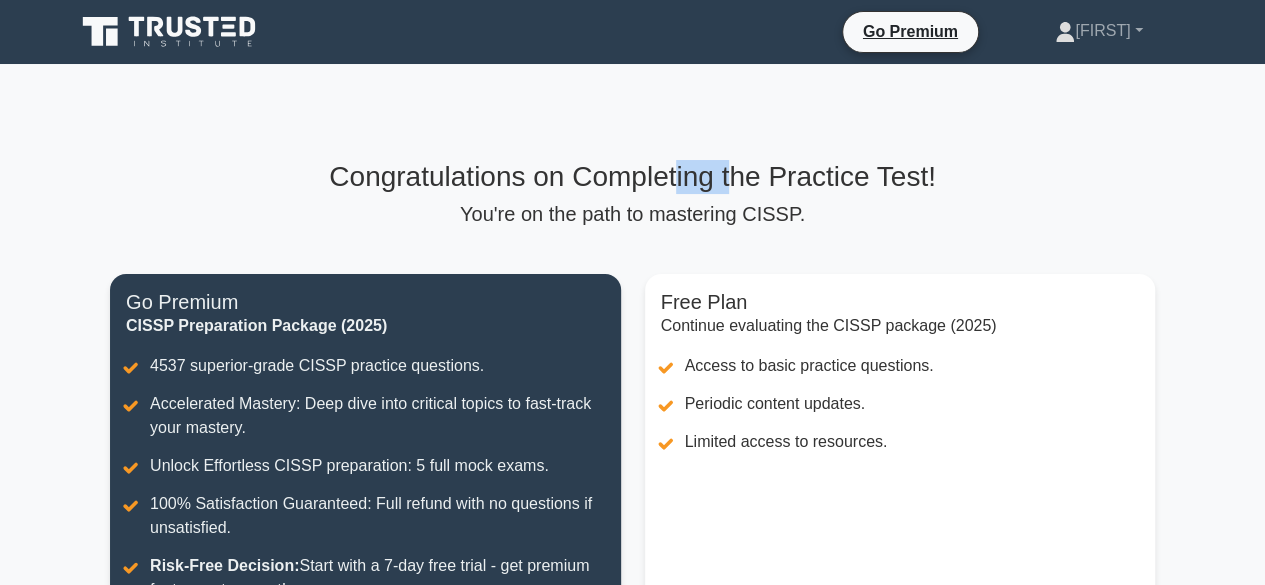drag, startPoint x: 679, startPoint y: 172, endPoint x: 796, endPoint y: 207, distance: 122.12289 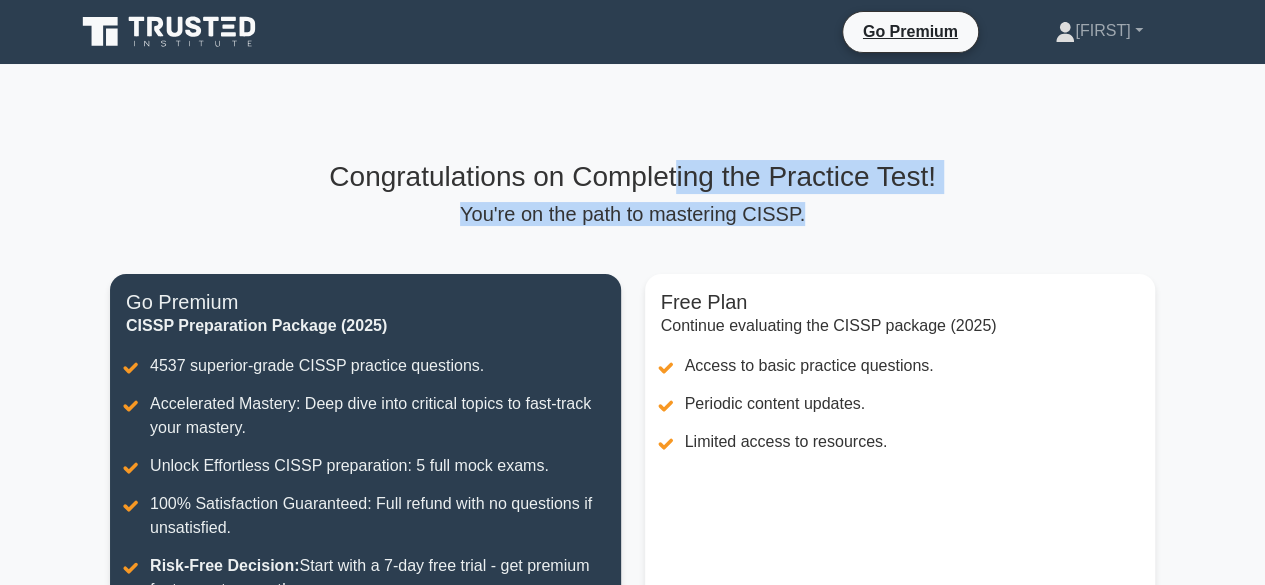 click on "You're on the path to mastering CISSP." at bounding box center (632, 214) 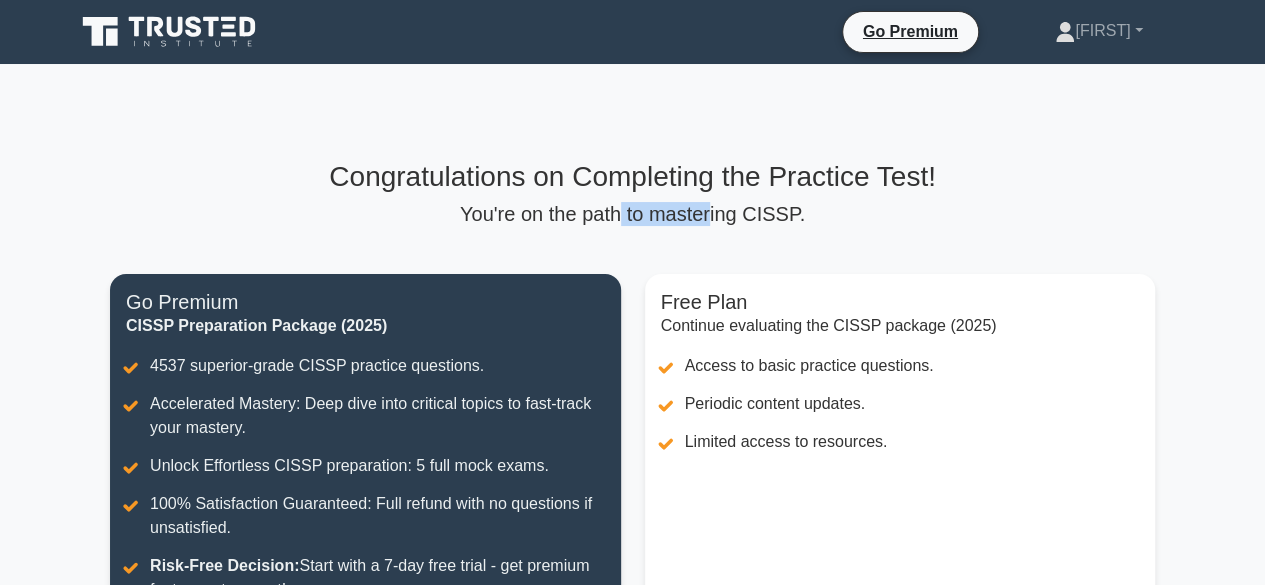 drag, startPoint x: 627, startPoint y: 225, endPoint x: 725, endPoint y: 215, distance: 98.50888 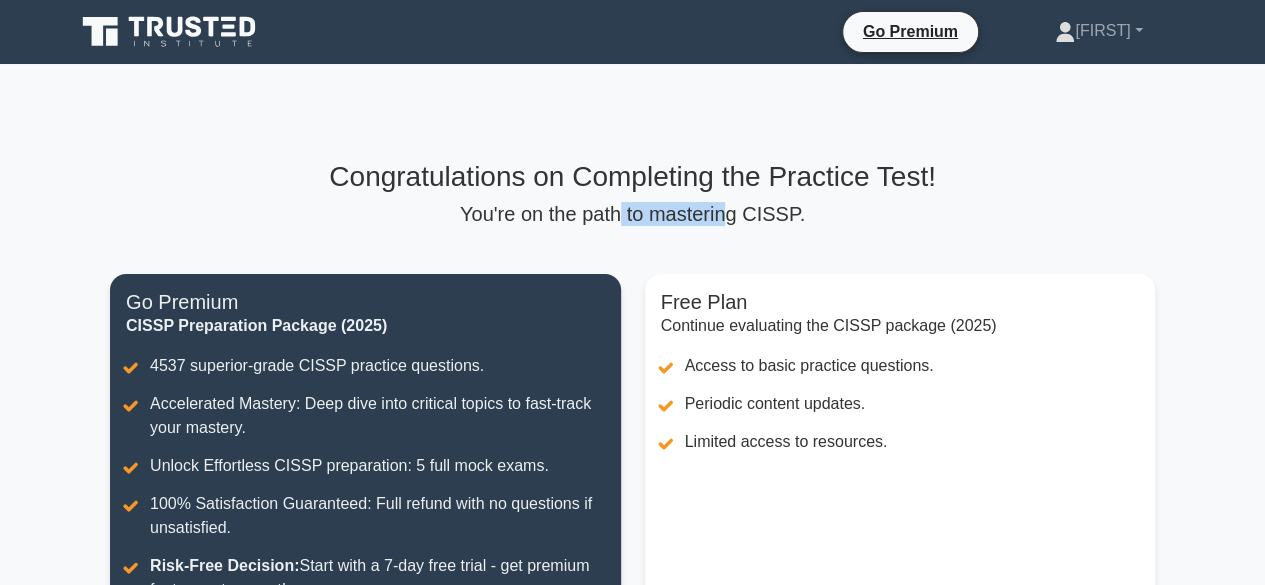 click on "You're on the path to mastering CISSP." at bounding box center (632, 214) 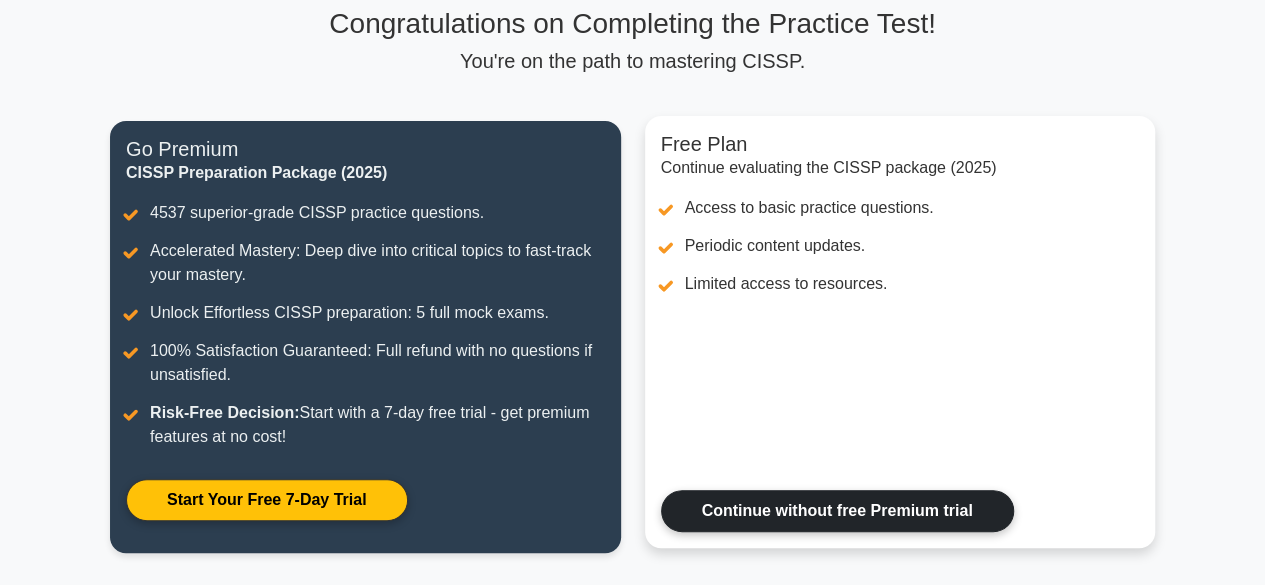 scroll, scrollTop: 154, scrollLeft: 0, axis: vertical 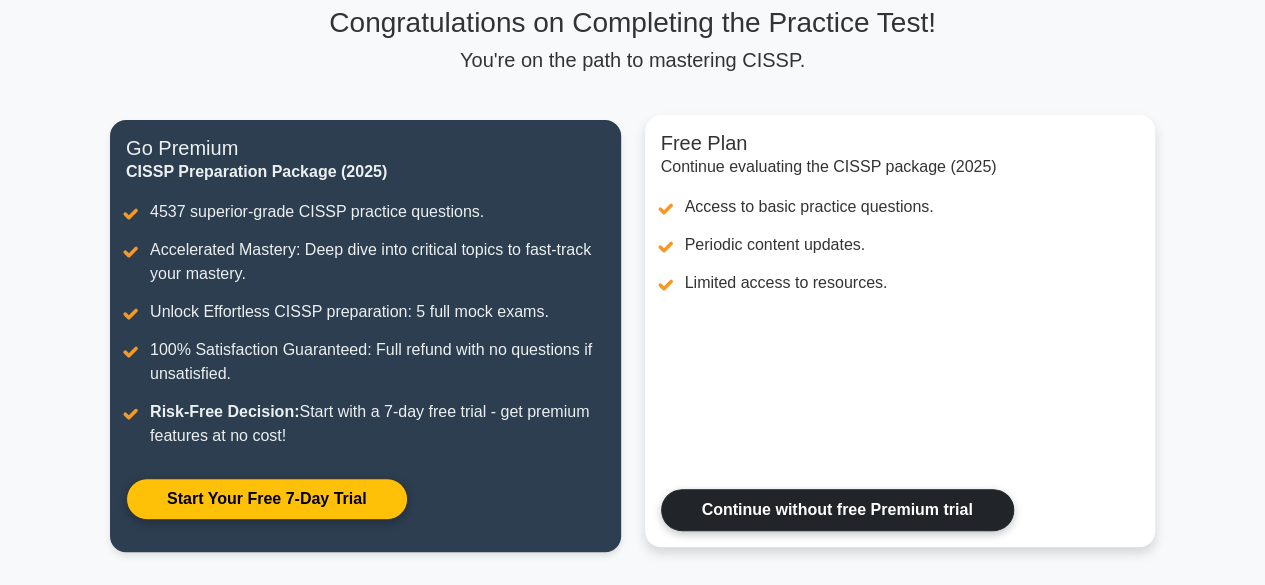 click on "Continue without free Premium trial" at bounding box center [837, 510] 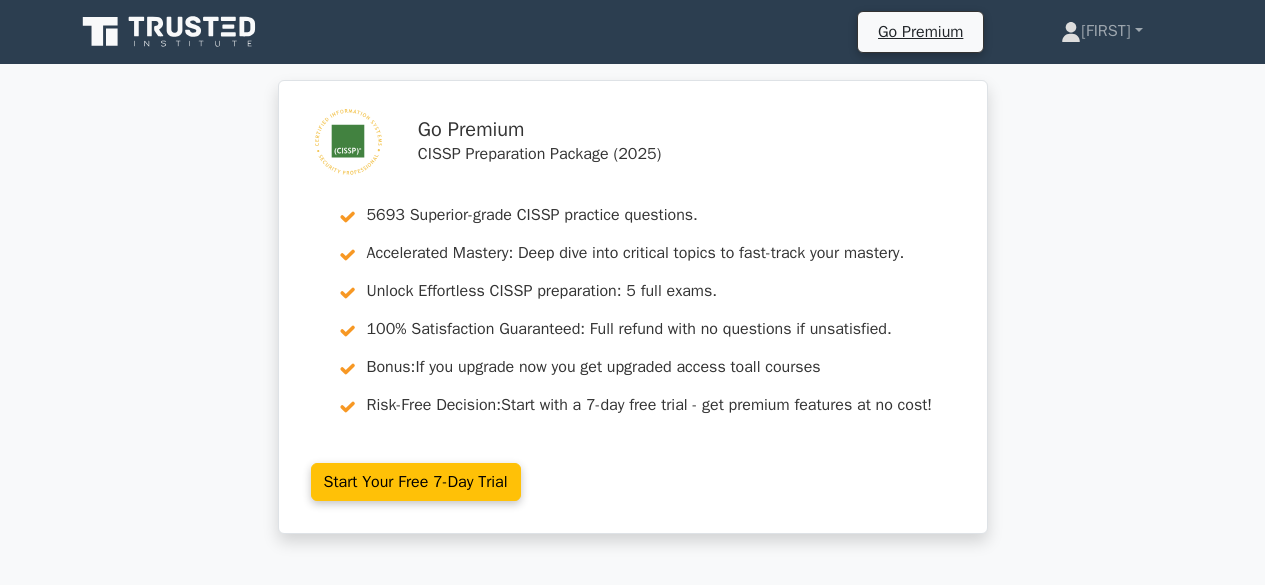 scroll, scrollTop: 0, scrollLeft: 0, axis: both 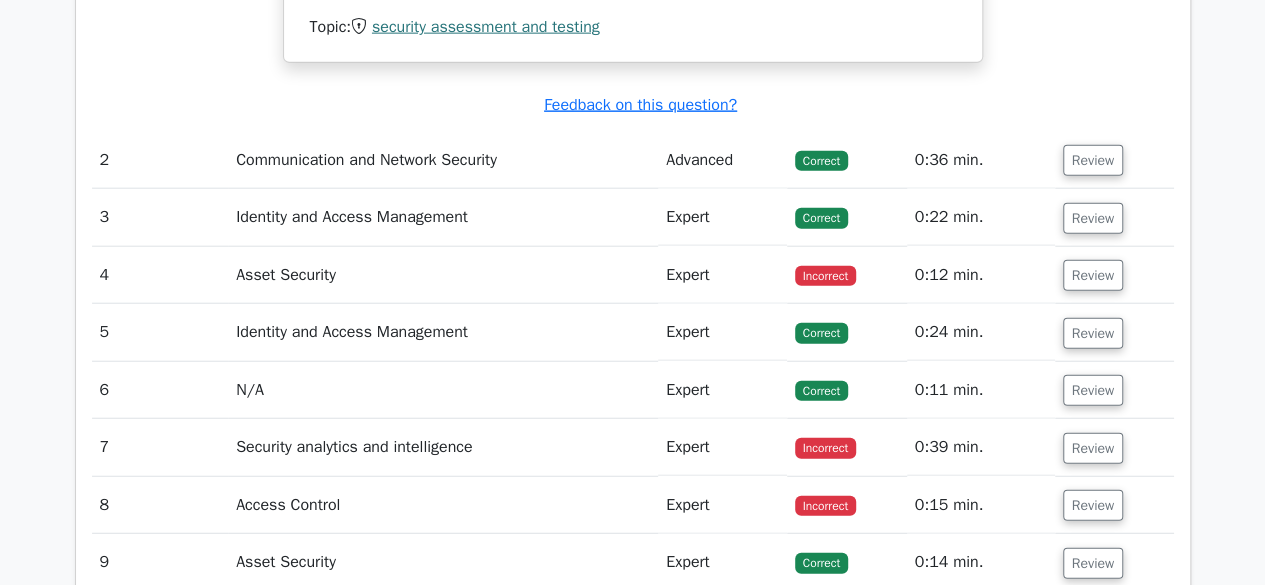 click on "Asset Security" at bounding box center [443, 275] 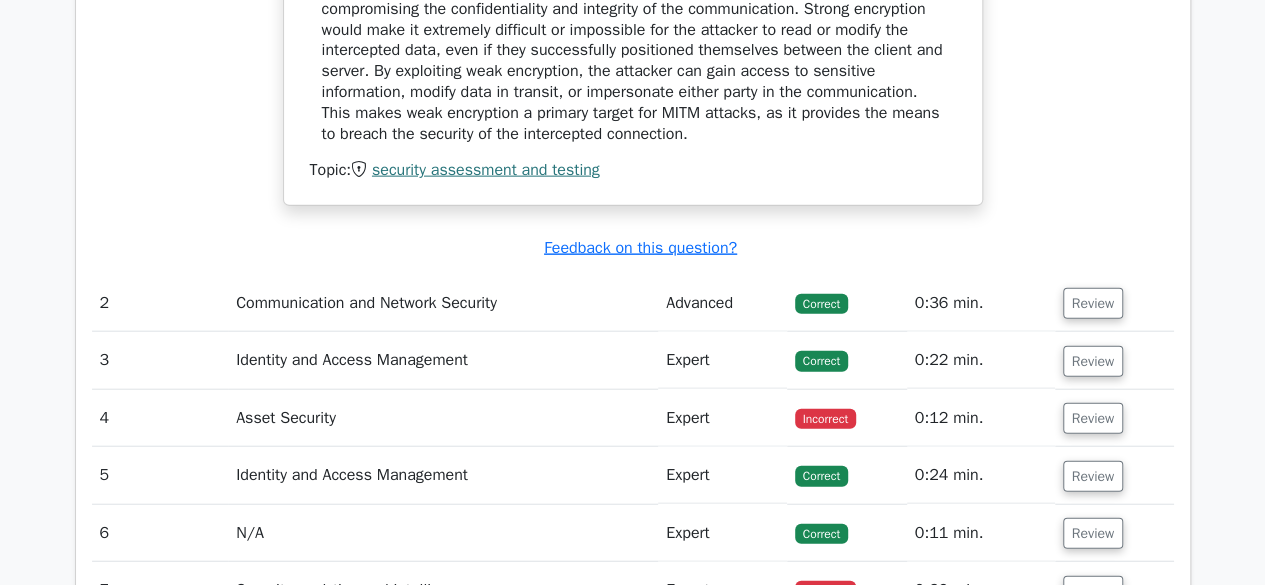scroll, scrollTop: 2283, scrollLeft: 0, axis: vertical 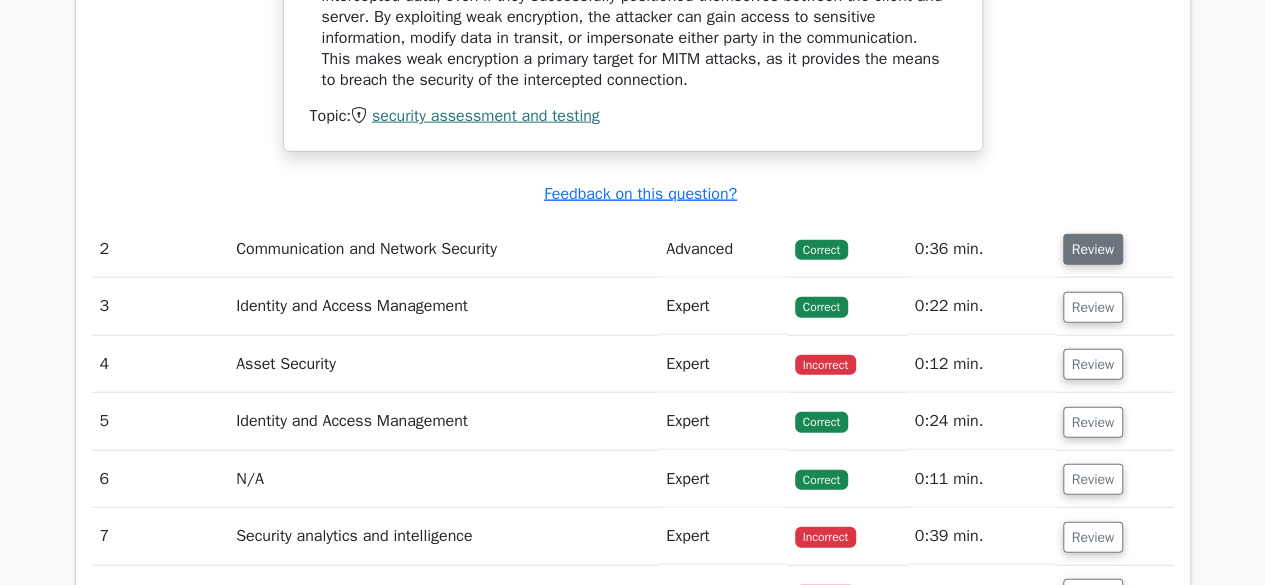 click on "Review" at bounding box center (1093, 249) 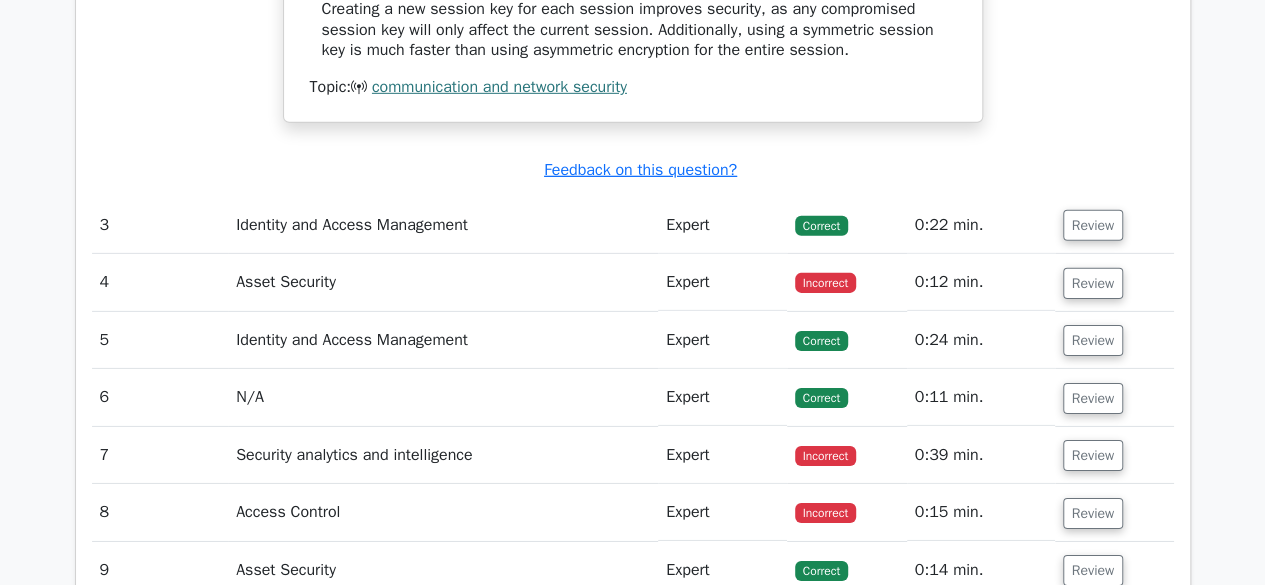 scroll, scrollTop: 3032, scrollLeft: 0, axis: vertical 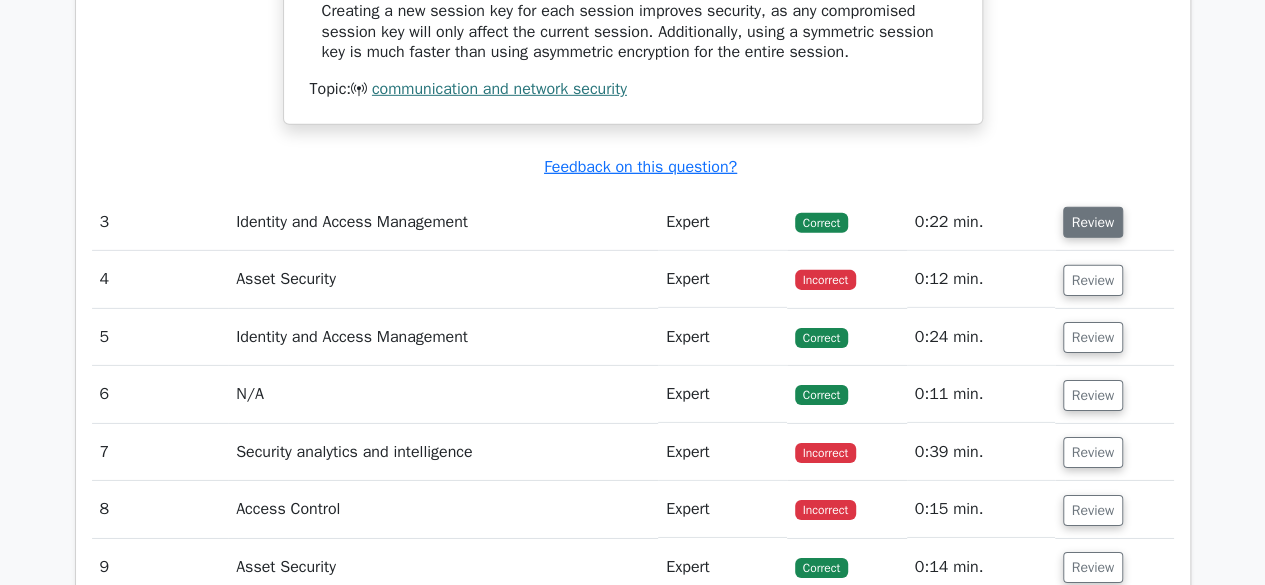 click on "Review" at bounding box center [1093, 222] 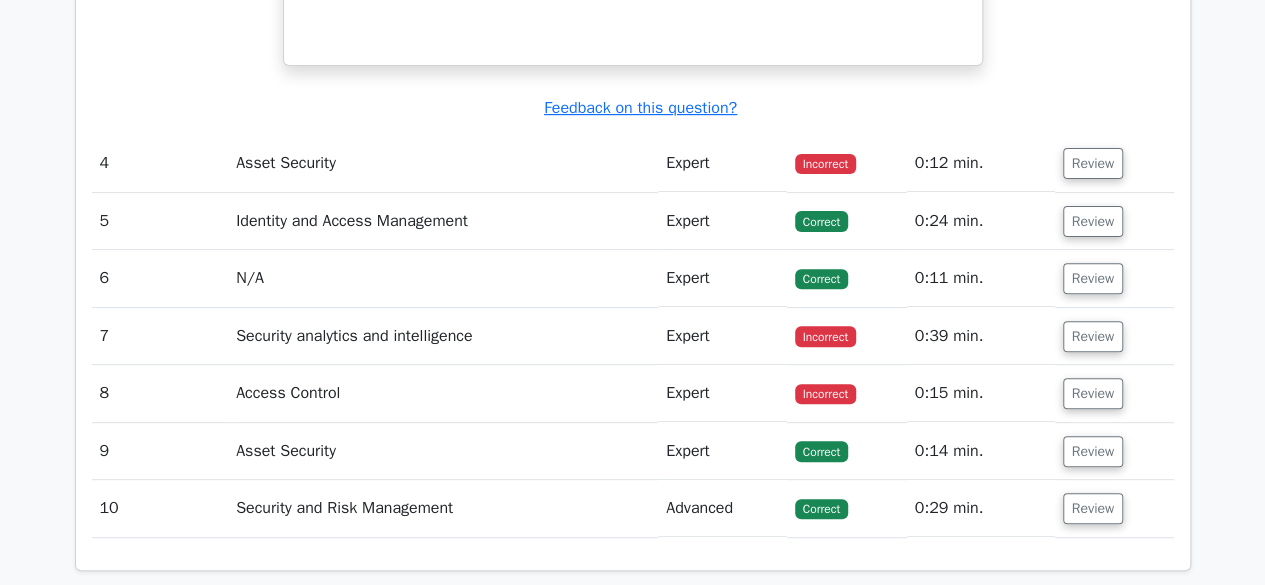 scroll, scrollTop: 4041, scrollLeft: 0, axis: vertical 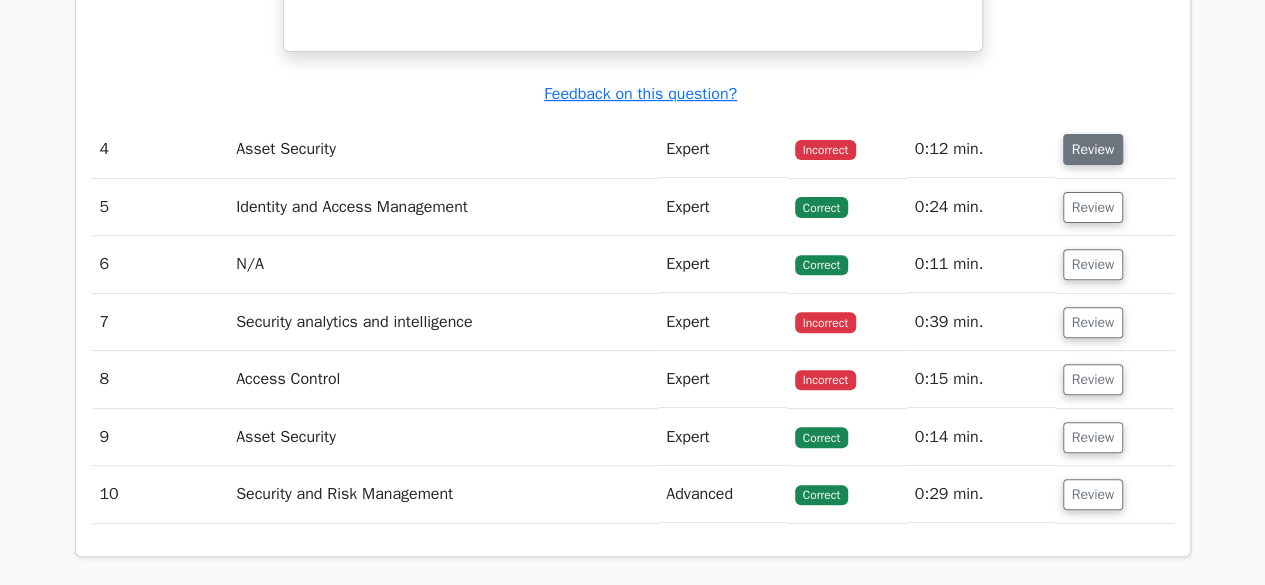 click on "Review" at bounding box center [1093, 149] 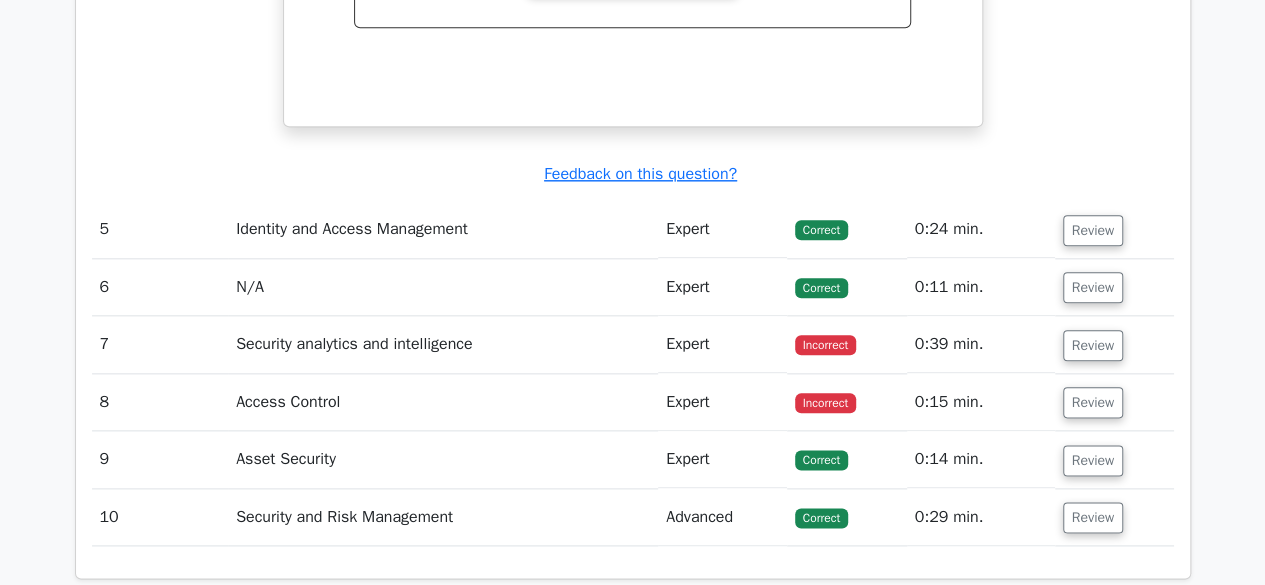scroll, scrollTop: 4805, scrollLeft: 0, axis: vertical 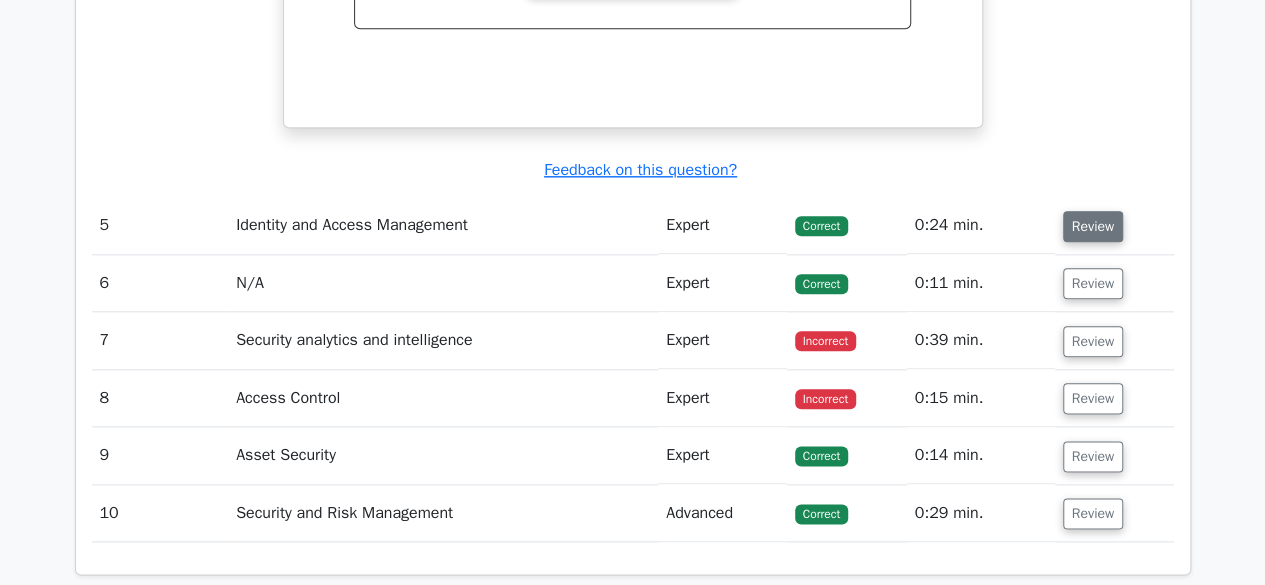 click on "Review" at bounding box center (1093, 226) 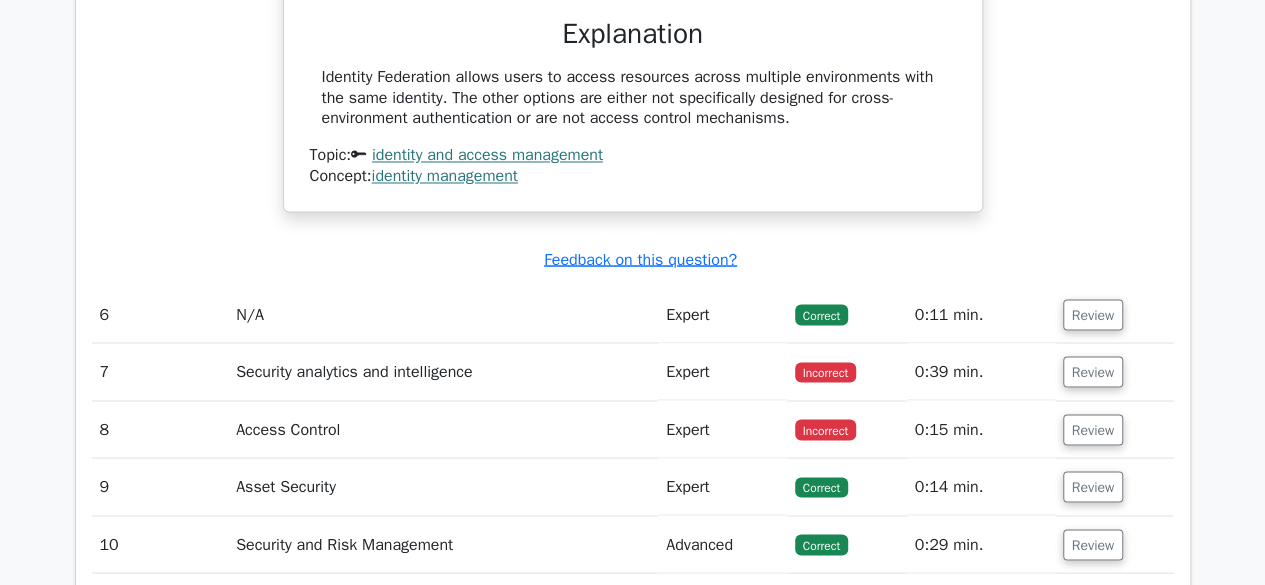 scroll, scrollTop: 5471, scrollLeft: 0, axis: vertical 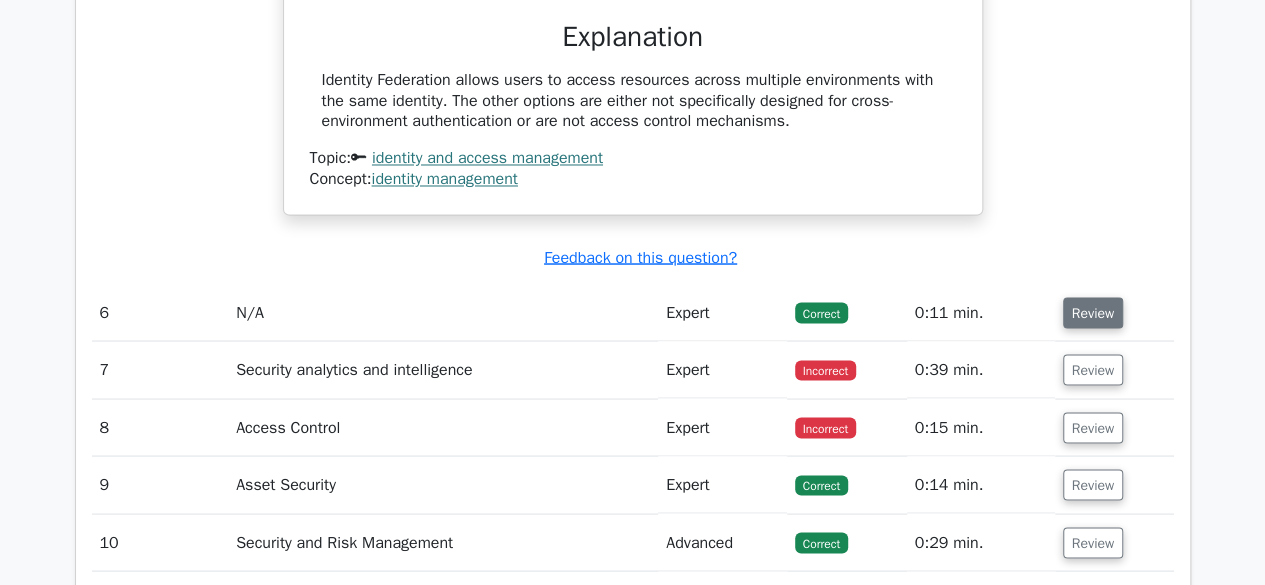 click on "Review" at bounding box center [1093, 312] 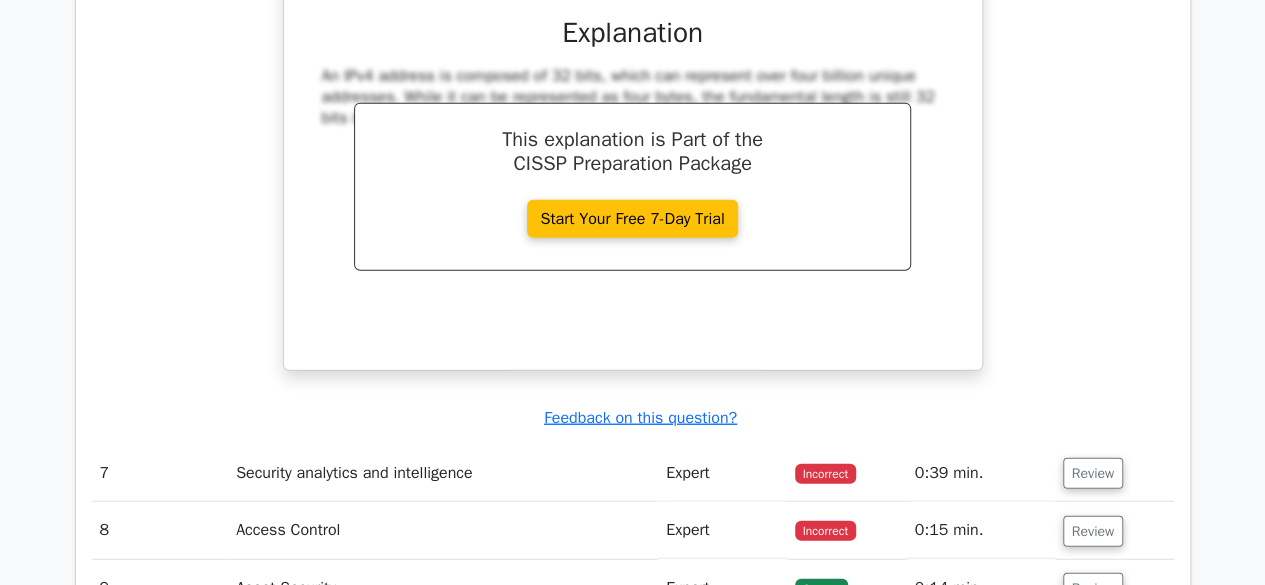scroll, scrollTop: 6184, scrollLeft: 0, axis: vertical 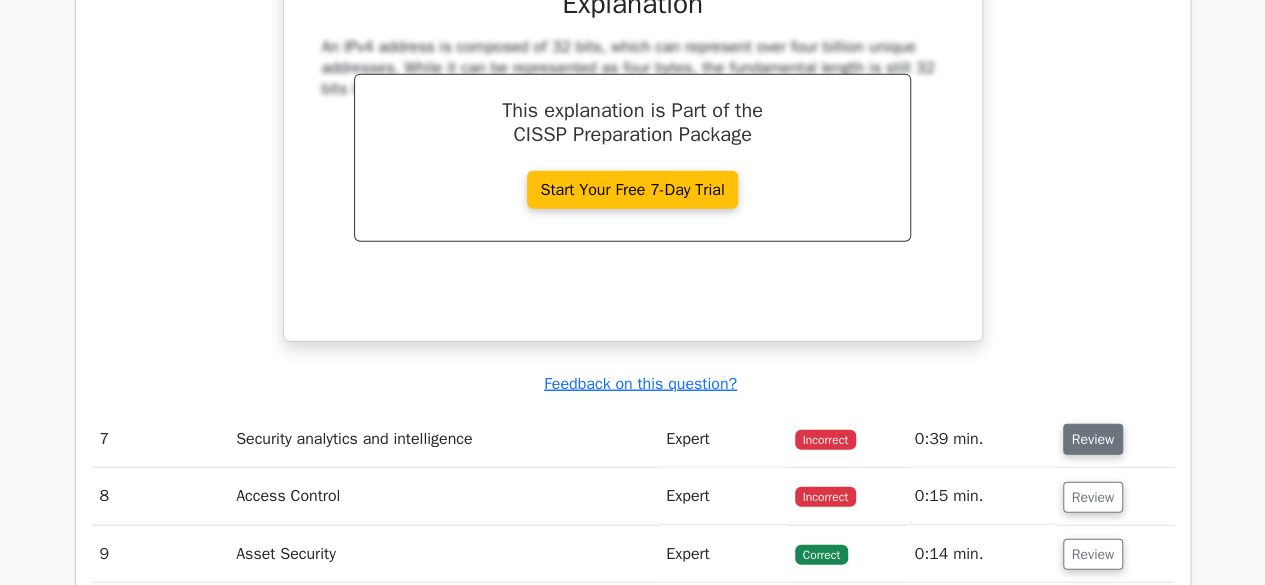 click on "Review" at bounding box center [1093, 439] 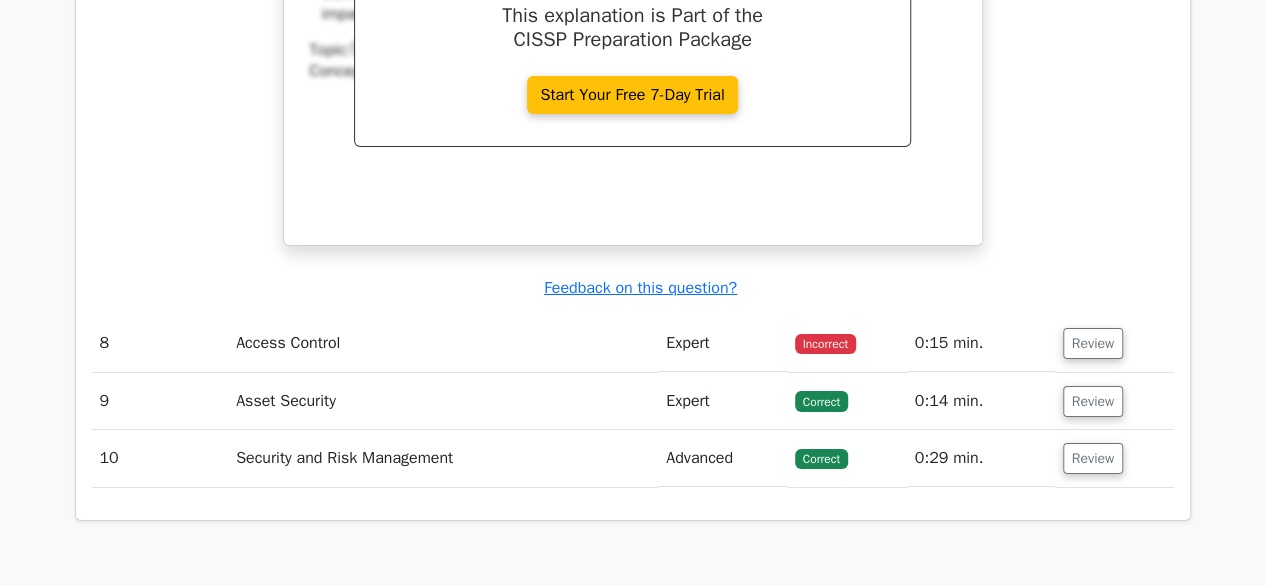 scroll, scrollTop: 7195, scrollLeft: 0, axis: vertical 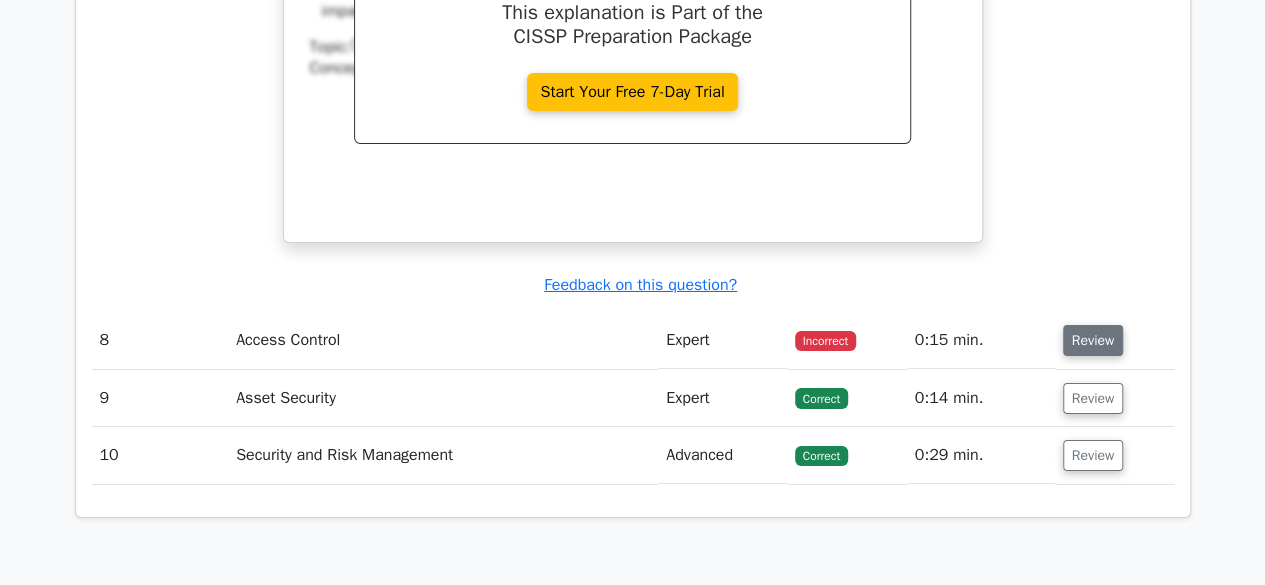 click on "Review" at bounding box center [1093, 340] 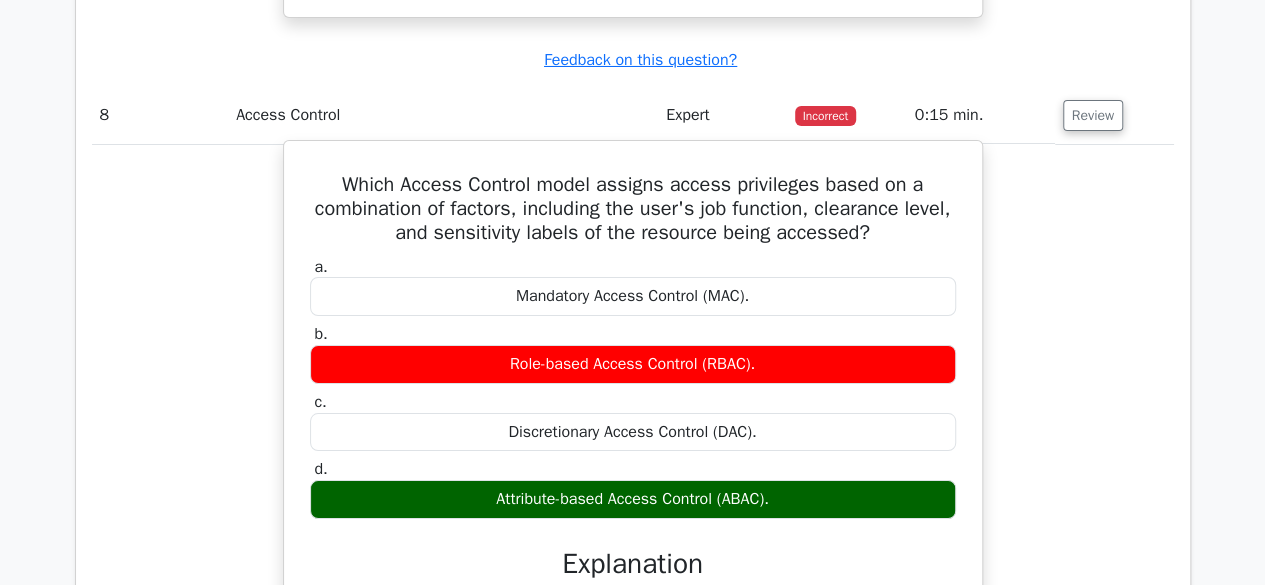 scroll, scrollTop: 7421, scrollLeft: 0, axis: vertical 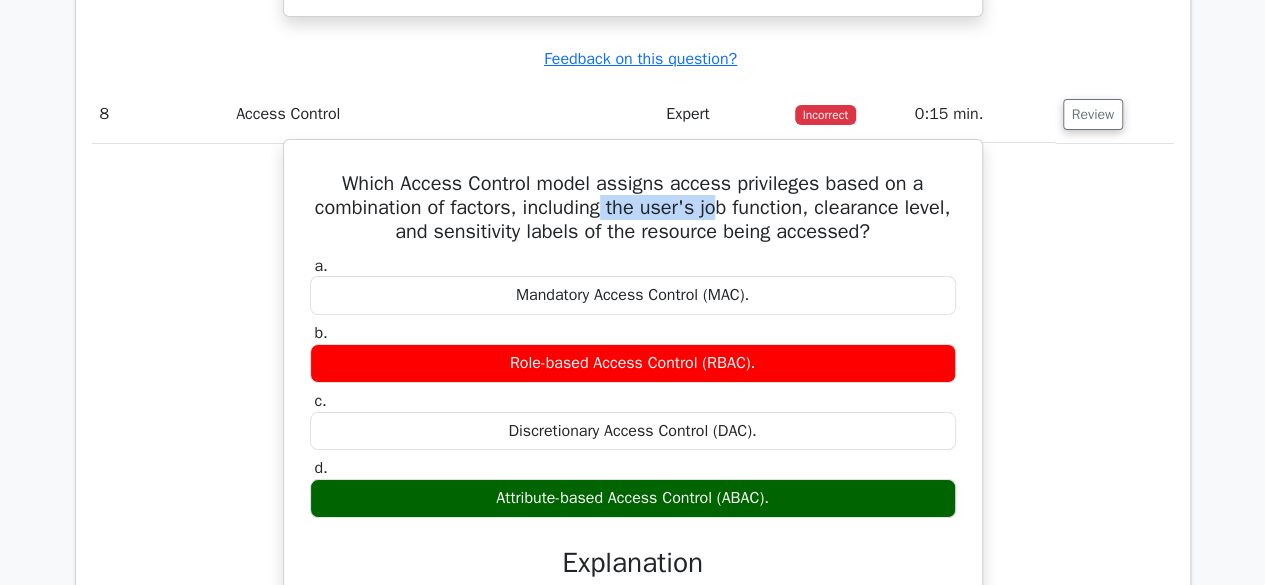 drag, startPoint x: 628, startPoint y: 195, endPoint x: 741, endPoint y: 191, distance: 113.07078 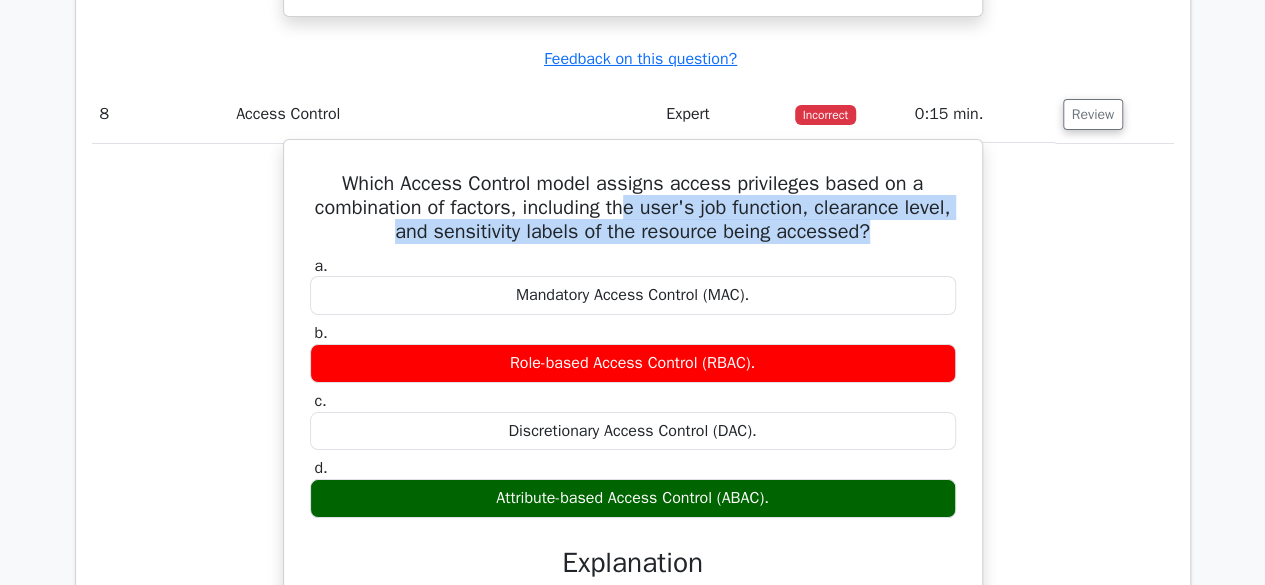 drag, startPoint x: 660, startPoint y: 211, endPoint x: 908, endPoint y: 221, distance: 248.20154 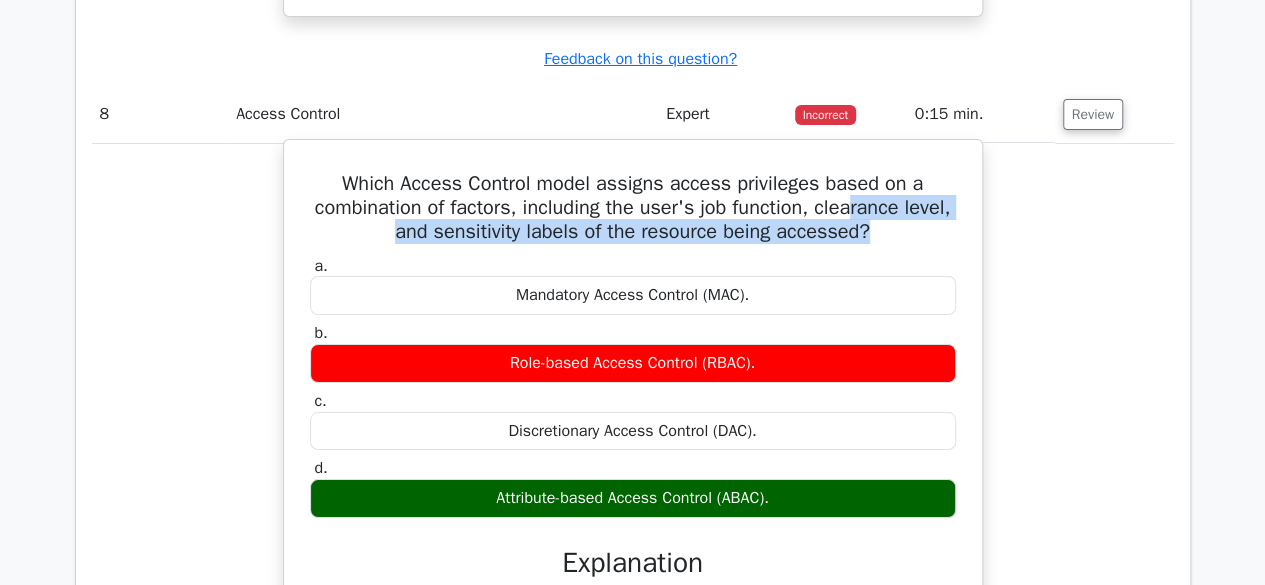 drag, startPoint x: 899, startPoint y: 226, endPoint x: 880, endPoint y: 198, distance: 33.83785 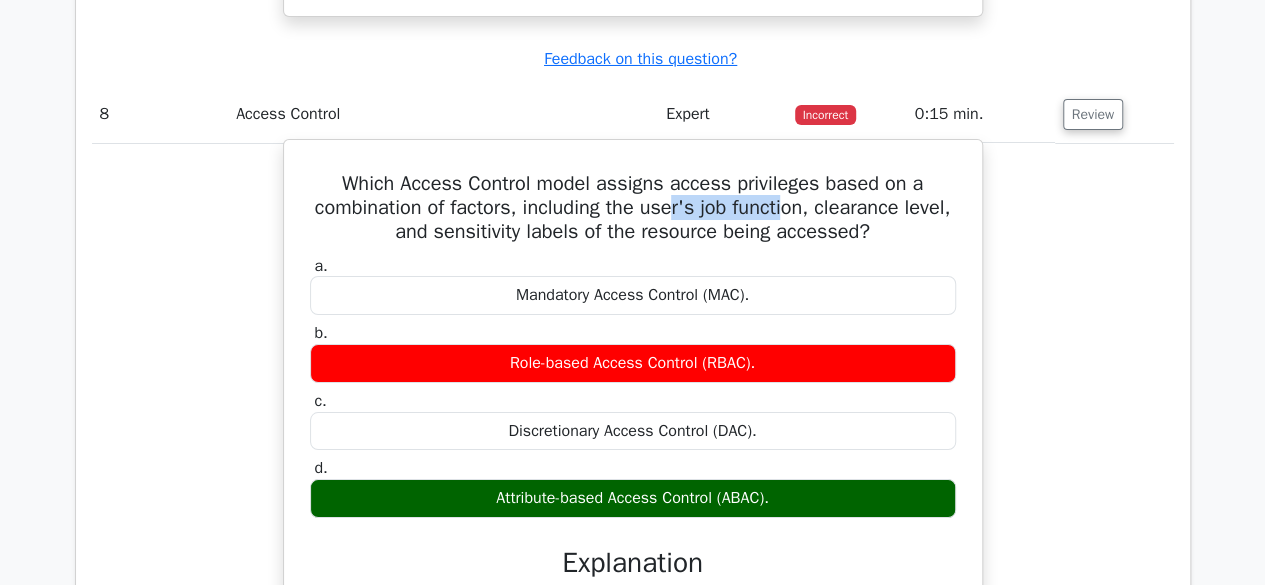 drag, startPoint x: 700, startPoint y: 207, endPoint x: 892, endPoint y: 213, distance: 192.09373 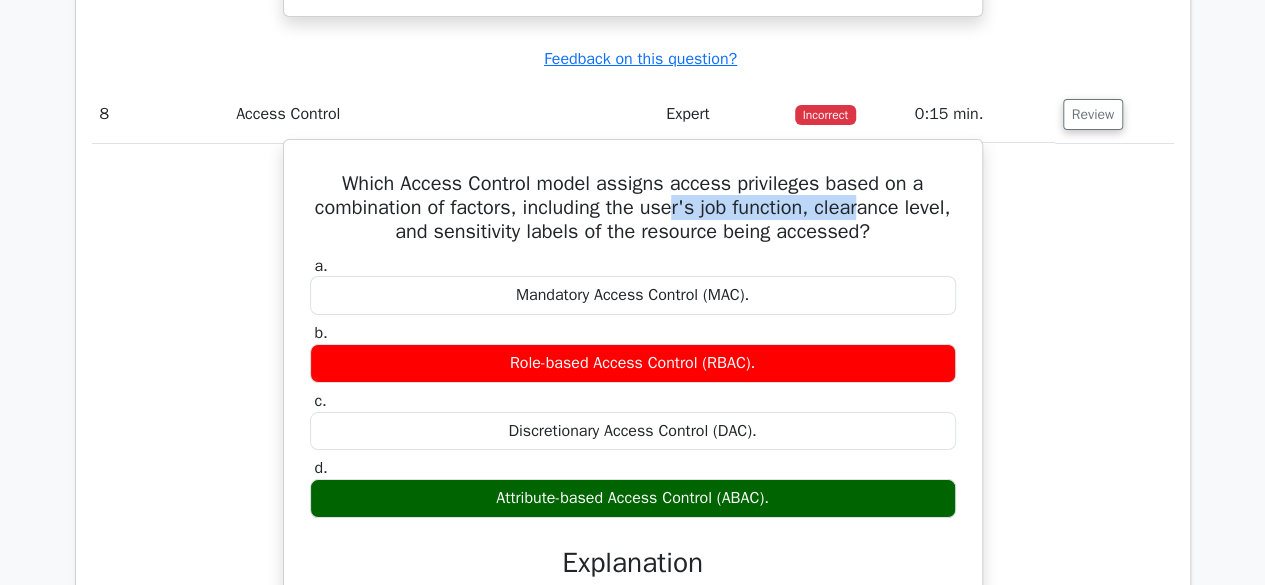click on "Which Access Control model assigns access privileges based on a combination of factors, including the user's job function, clearance level, and sensitivity labels of the resource being accessed?" at bounding box center [633, 208] 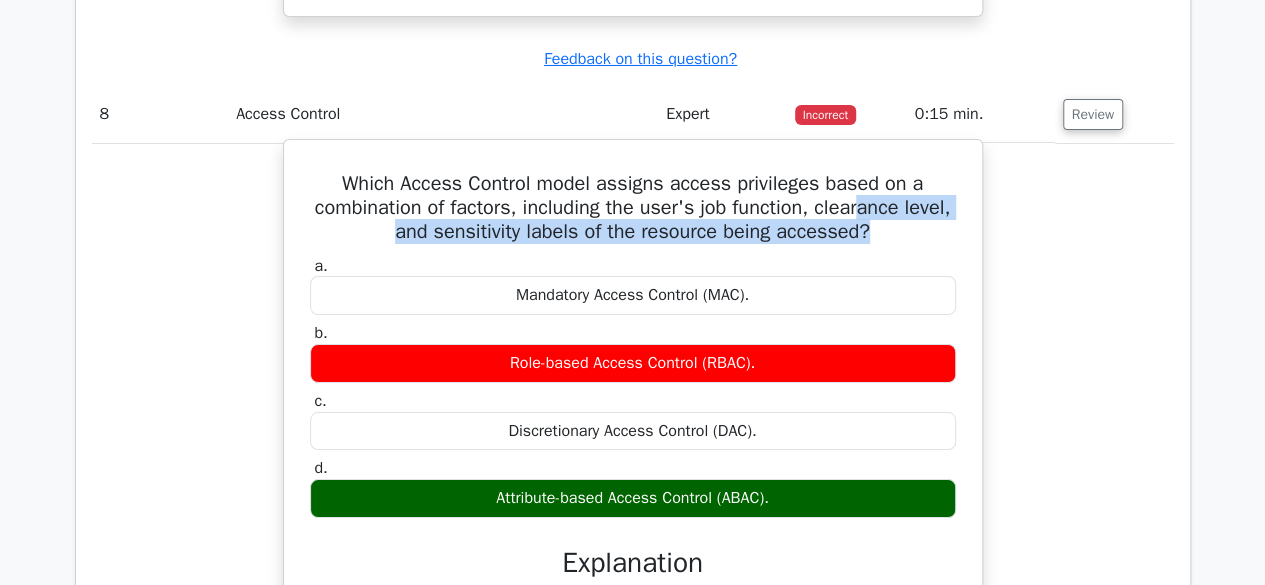 drag, startPoint x: 901, startPoint y: 221, endPoint x: 892, endPoint y: 203, distance: 20.12461 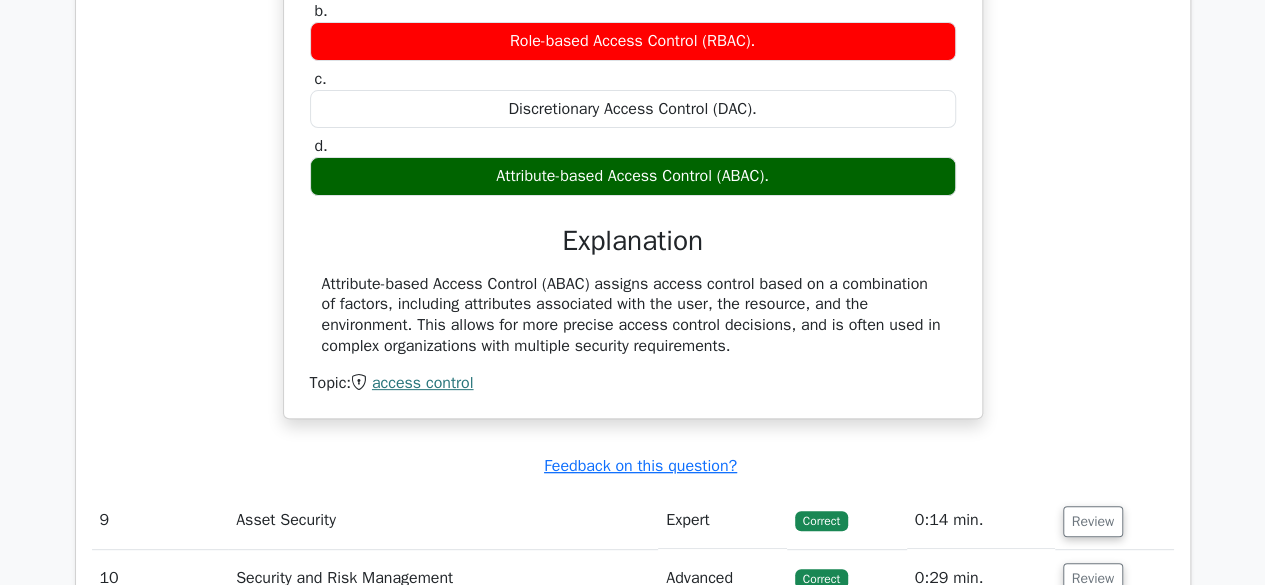 scroll, scrollTop: 7746, scrollLeft: 0, axis: vertical 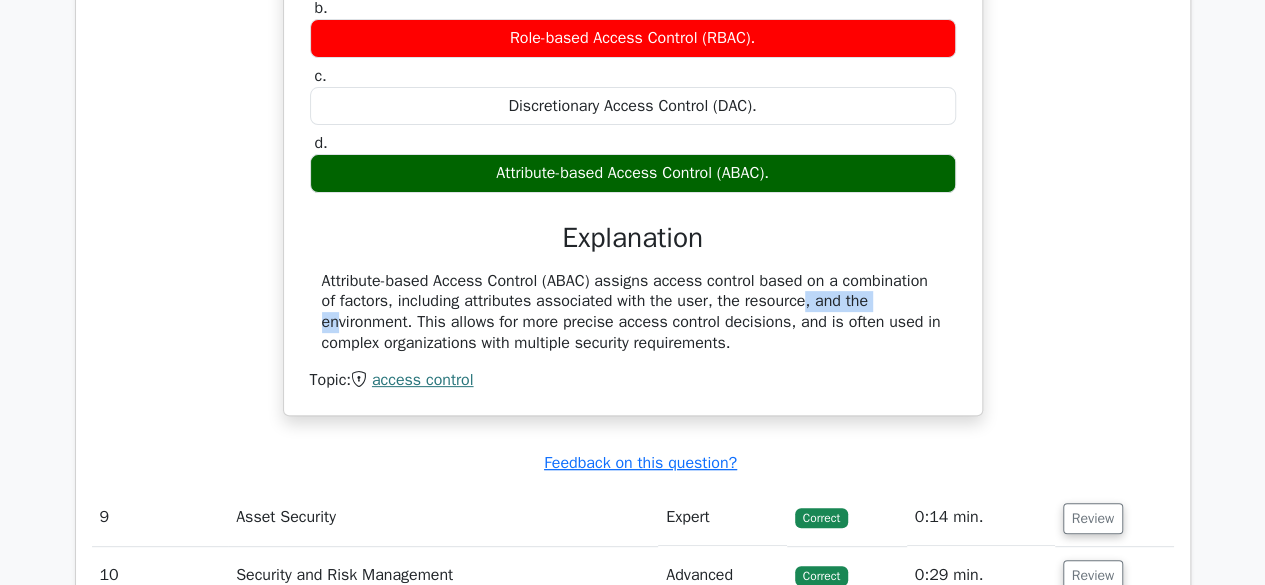 drag, startPoint x: 684, startPoint y: 287, endPoint x: 786, endPoint y: 289, distance: 102.01961 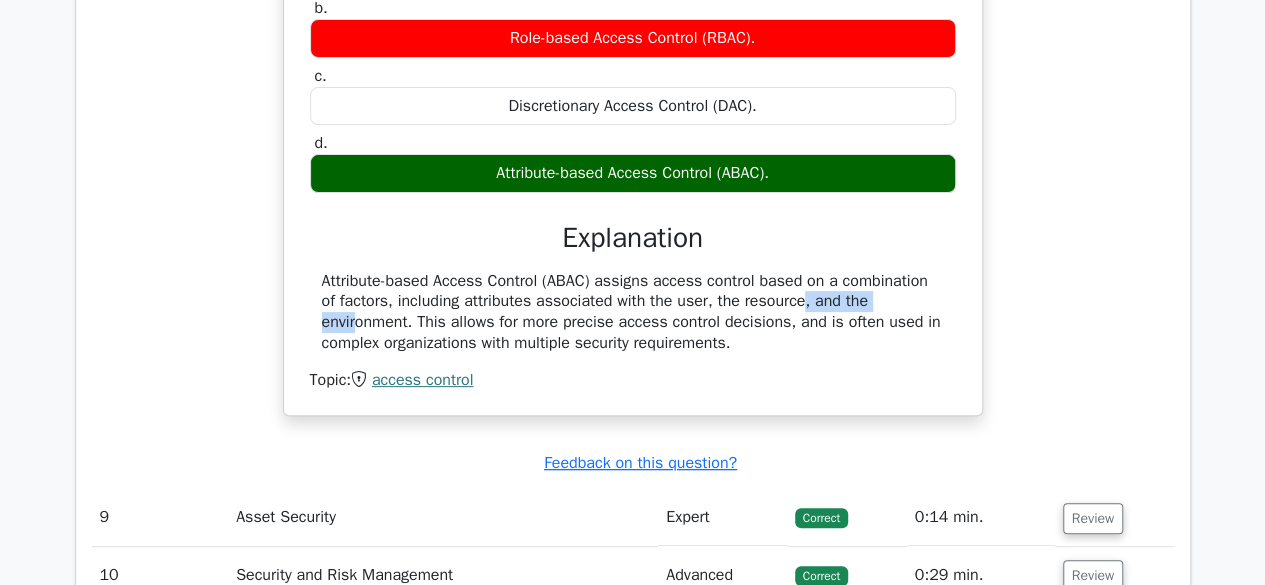 click on "Attribute-based Access Control (ABAC) assigns access control based on a combination of factors, including attributes associated with the user, the resource, and the environment. This allows for more precise access control decisions, and is often used in complex organizations with multiple security requirements." at bounding box center (633, 312) 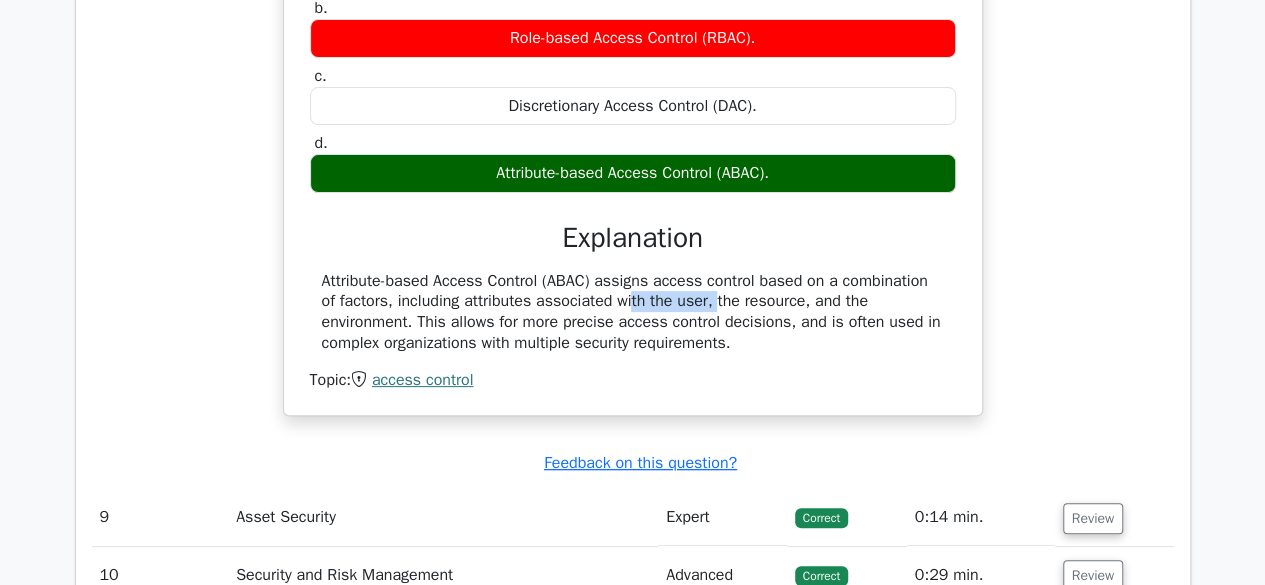 drag, startPoint x: 508, startPoint y: 297, endPoint x: 608, endPoint y: 298, distance: 100.005 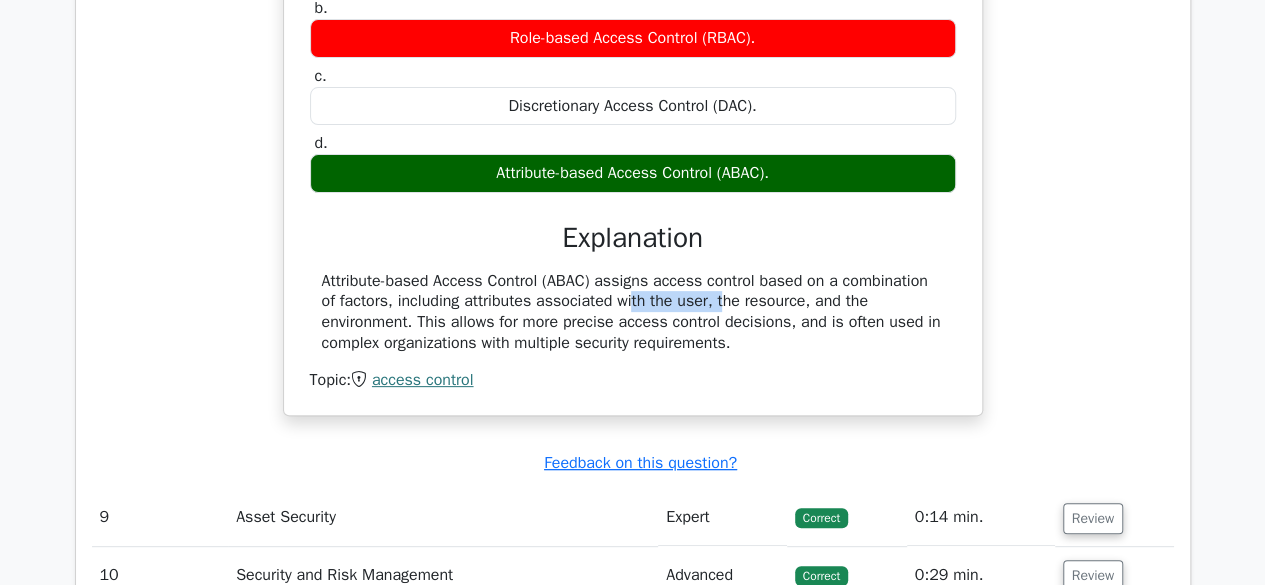 click on "Attribute-based Access Control (ABAC) assigns access control based on a combination of factors, including attributes associated with the user, the resource, and the environment. This allows for more precise access control decisions, and is often used in complex organizations with multiple security requirements." at bounding box center (633, 312) 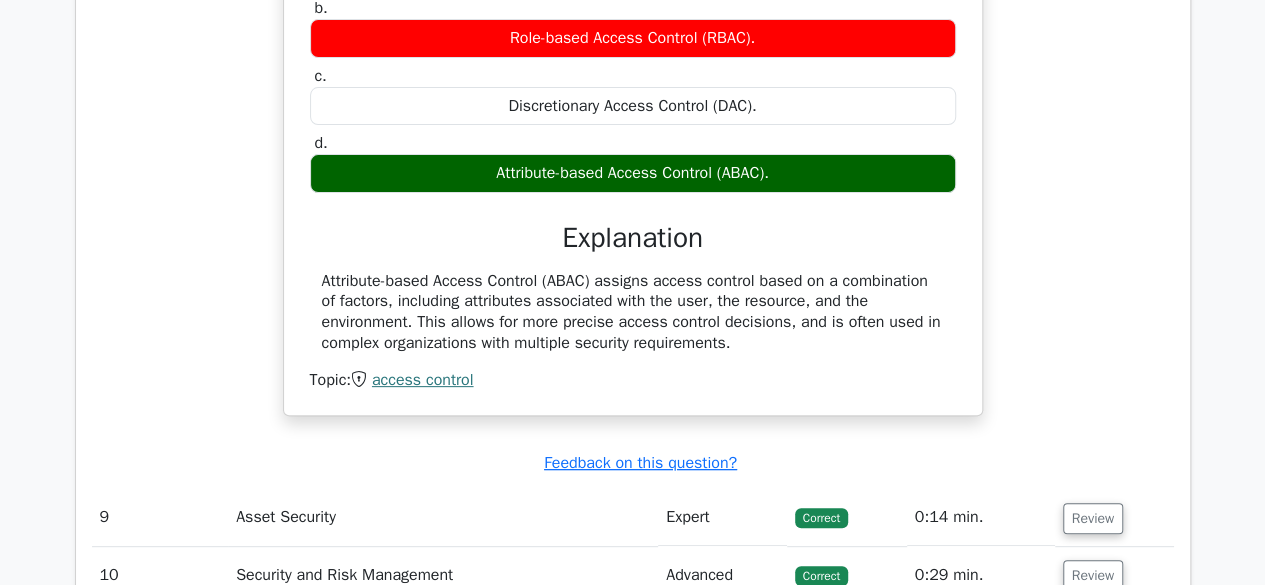 click on "Attribute-based Access Control (ABAC) assigns access control based on a combination of factors, including attributes associated with the user, the resource, and the environment. This allows for more precise access control decisions, and is often used in complex organizations with multiple security requirements." at bounding box center [633, 312] 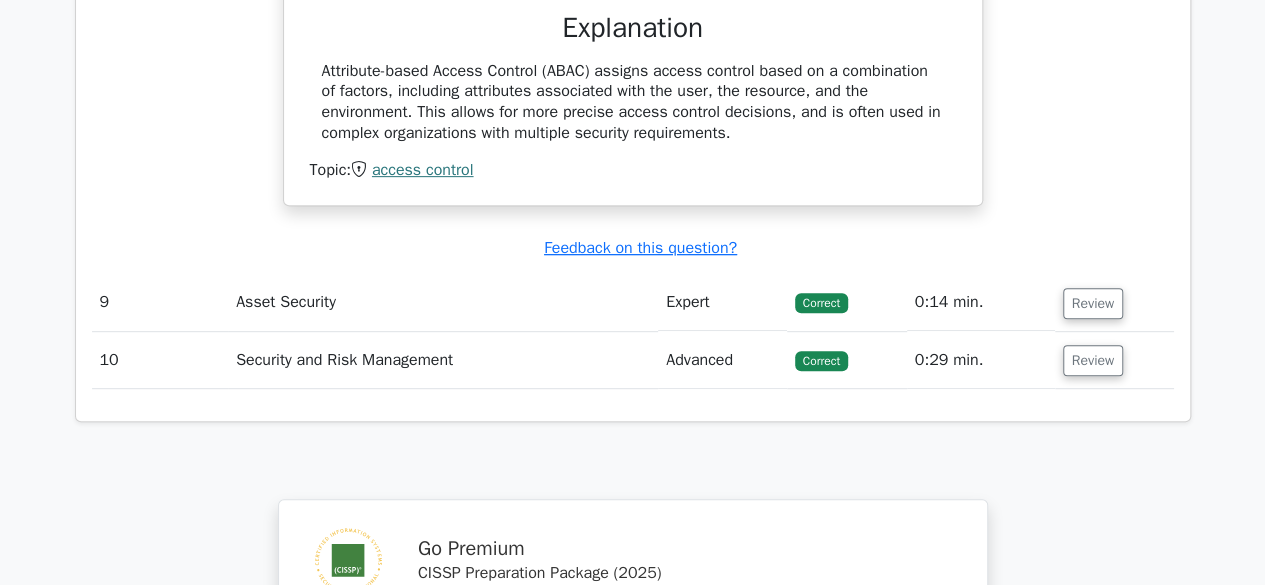 scroll, scrollTop: 7962, scrollLeft: 0, axis: vertical 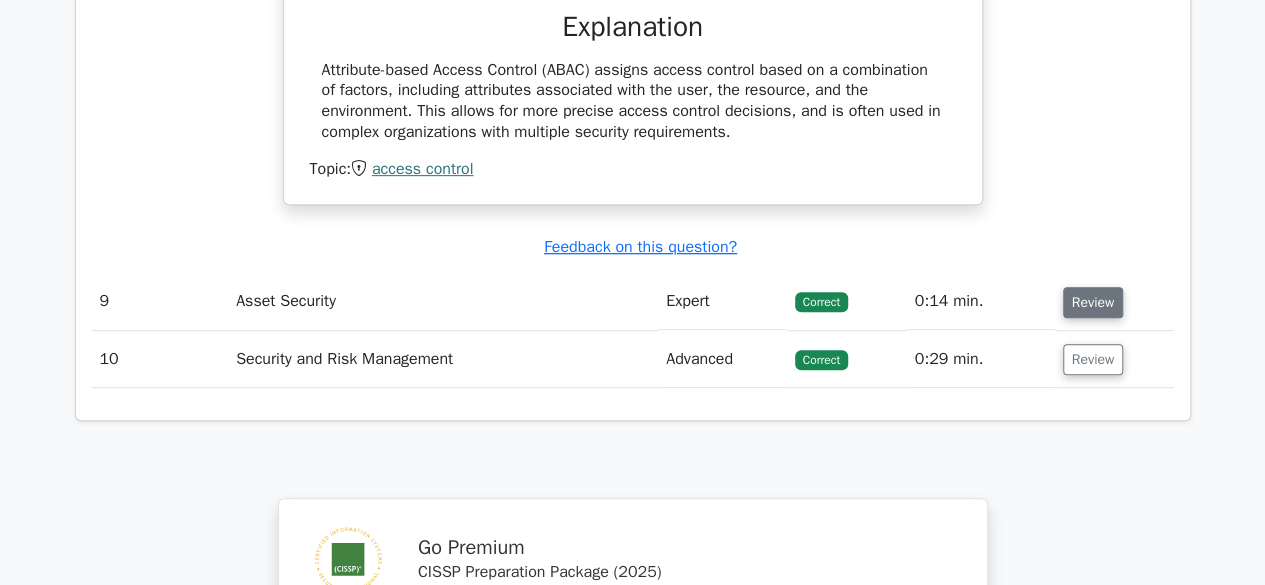 click on "Review" at bounding box center [1093, 302] 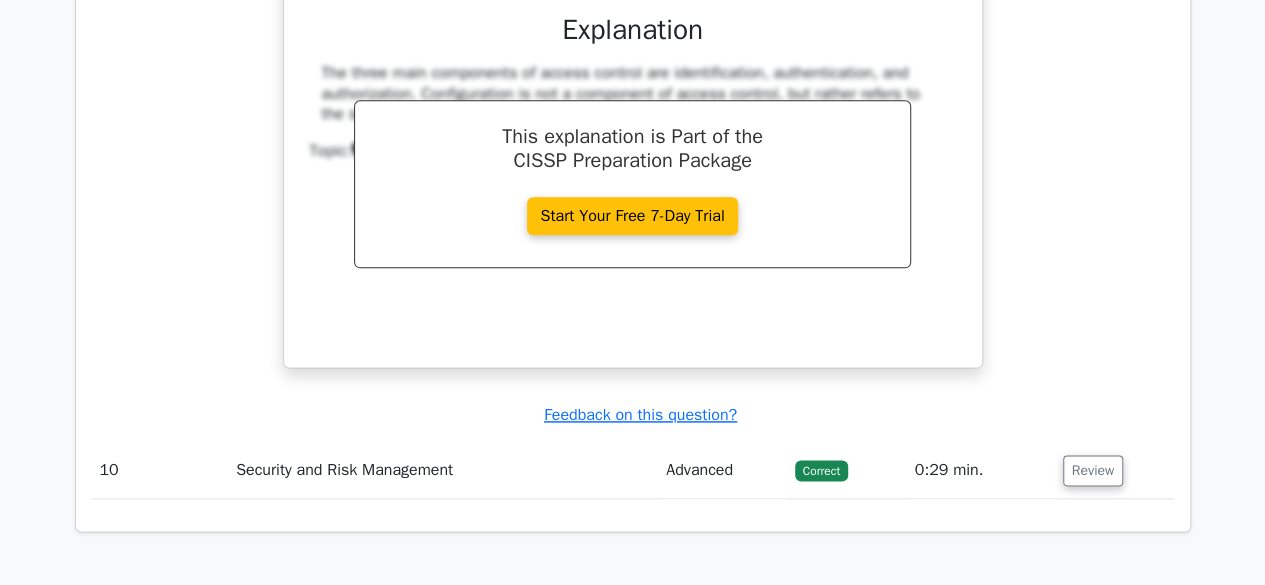 scroll, scrollTop: 8665, scrollLeft: 0, axis: vertical 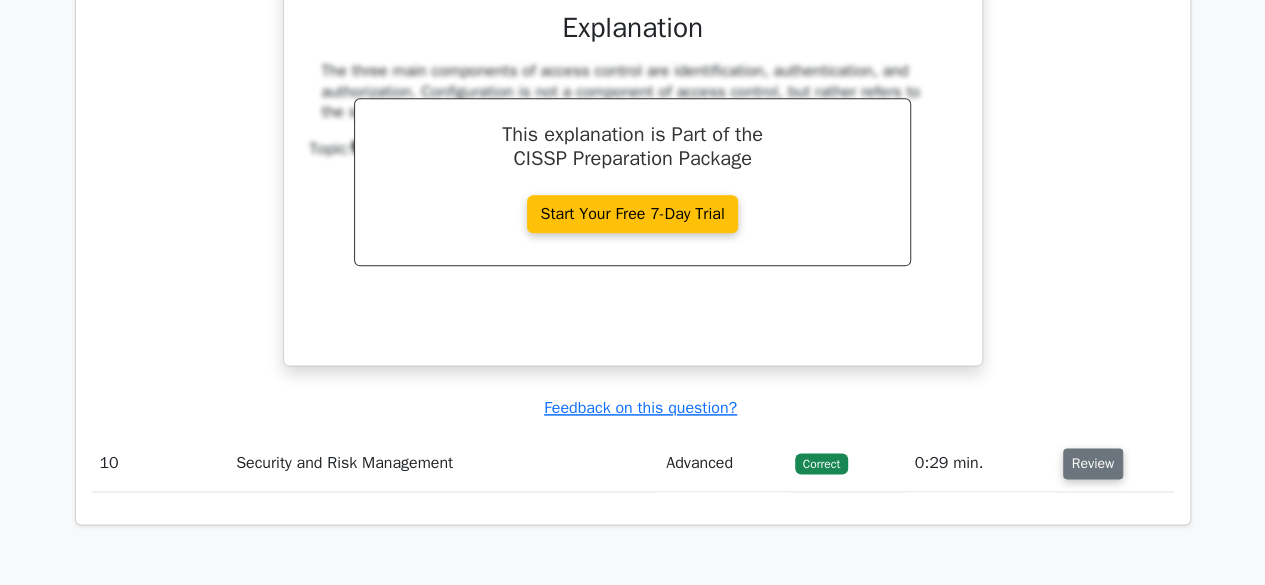 click on "Review" at bounding box center [1093, 463] 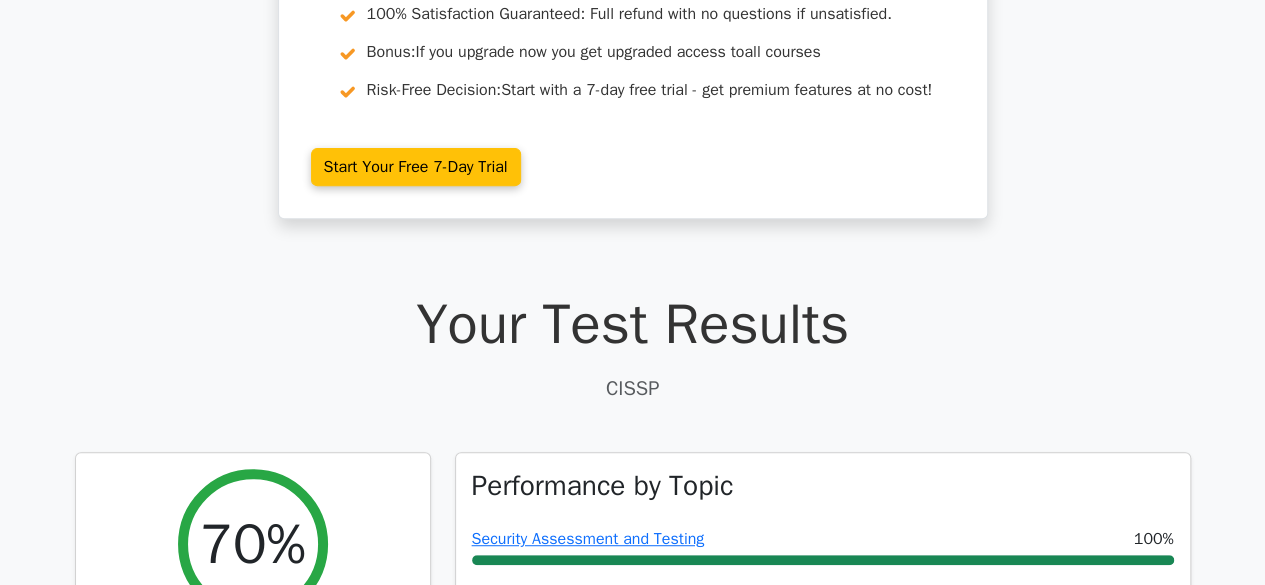 scroll, scrollTop: 0, scrollLeft: 0, axis: both 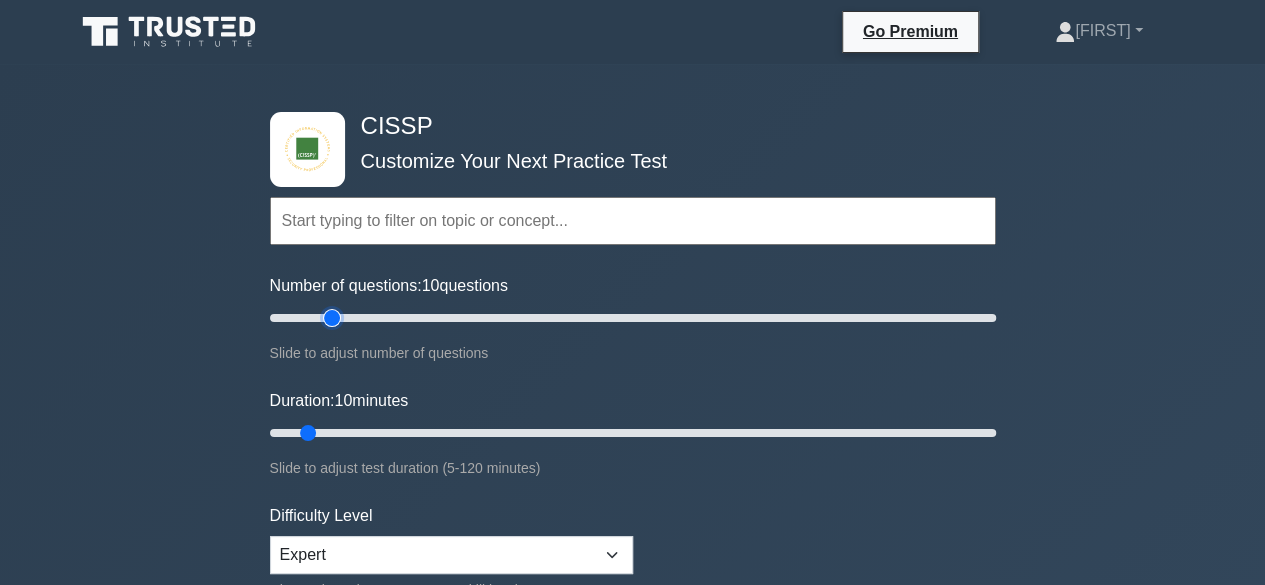 type on "20" 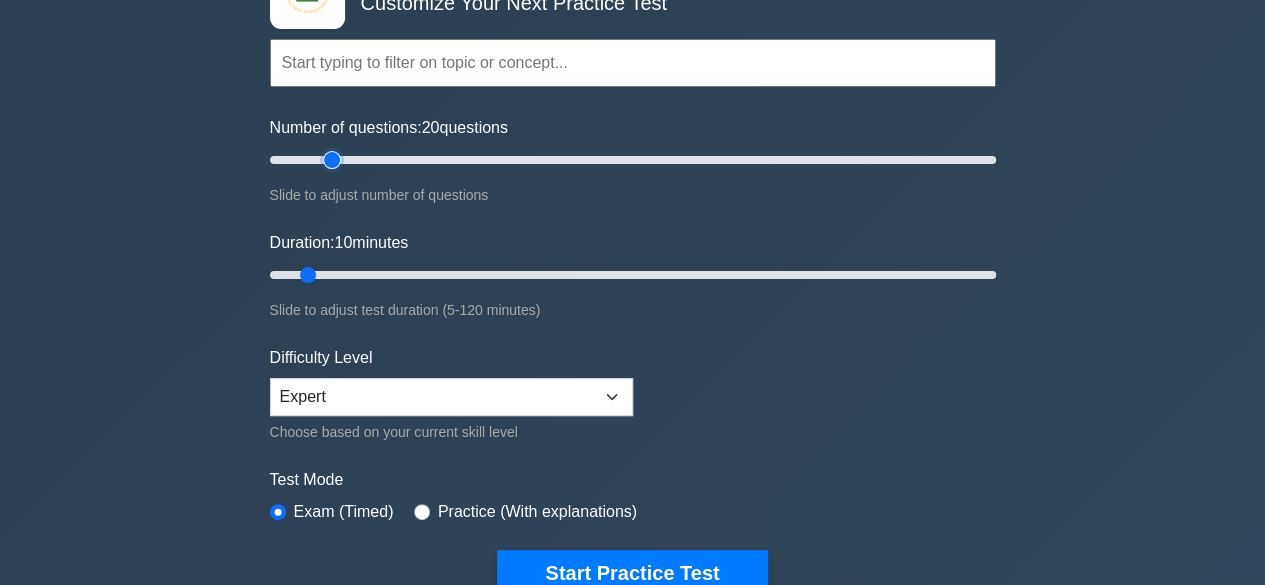 scroll, scrollTop: 324, scrollLeft: 0, axis: vertical 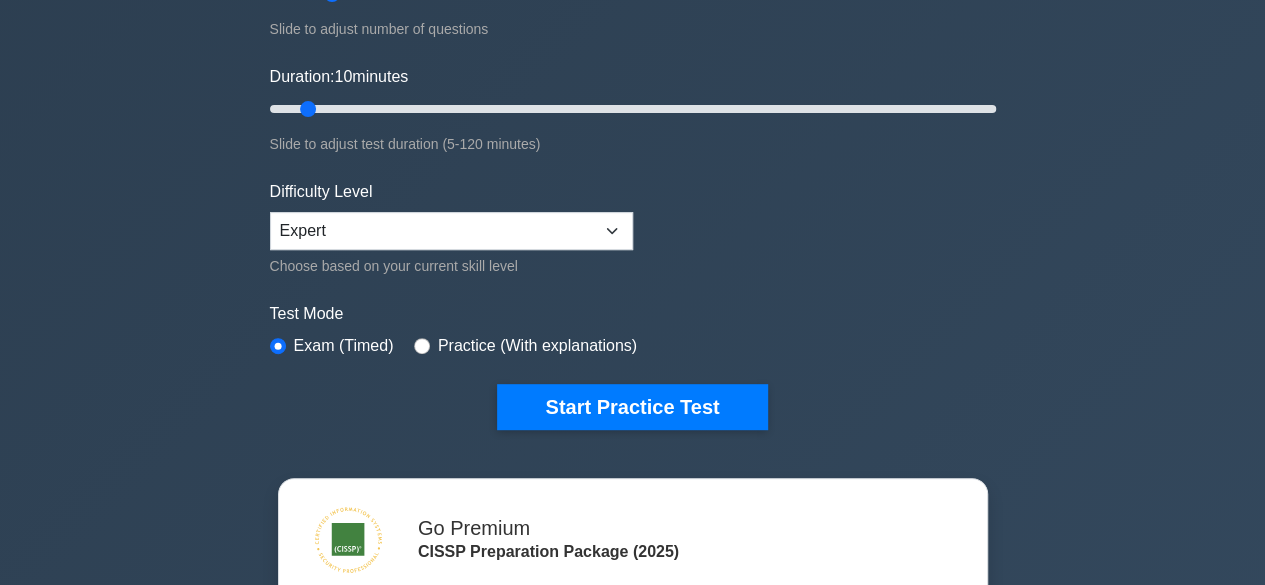 click on "Practice (With explanations)" at bounding box center [537, 346] 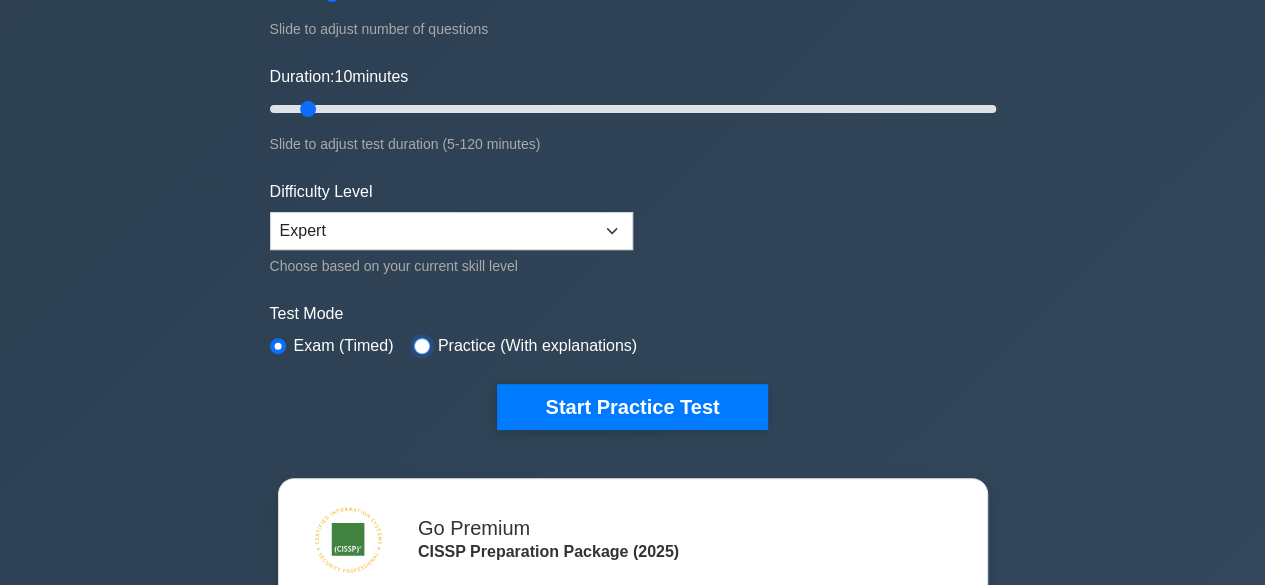 click at bounding box center [422, 346] 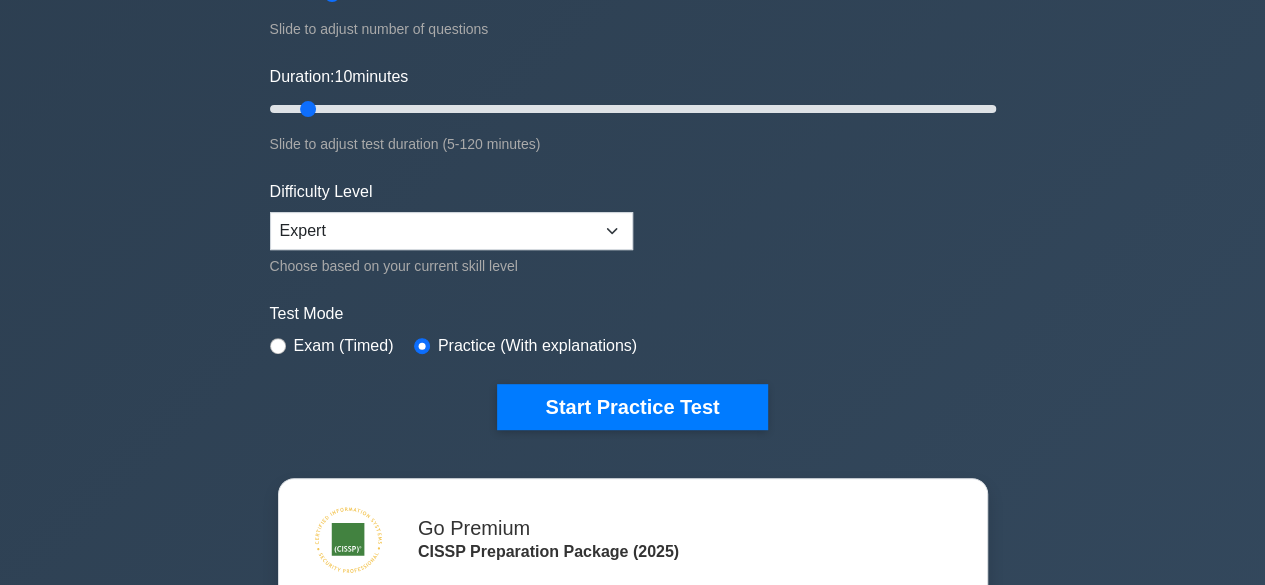 click on "Exam (Timed)" at bounding box center (344, 346) 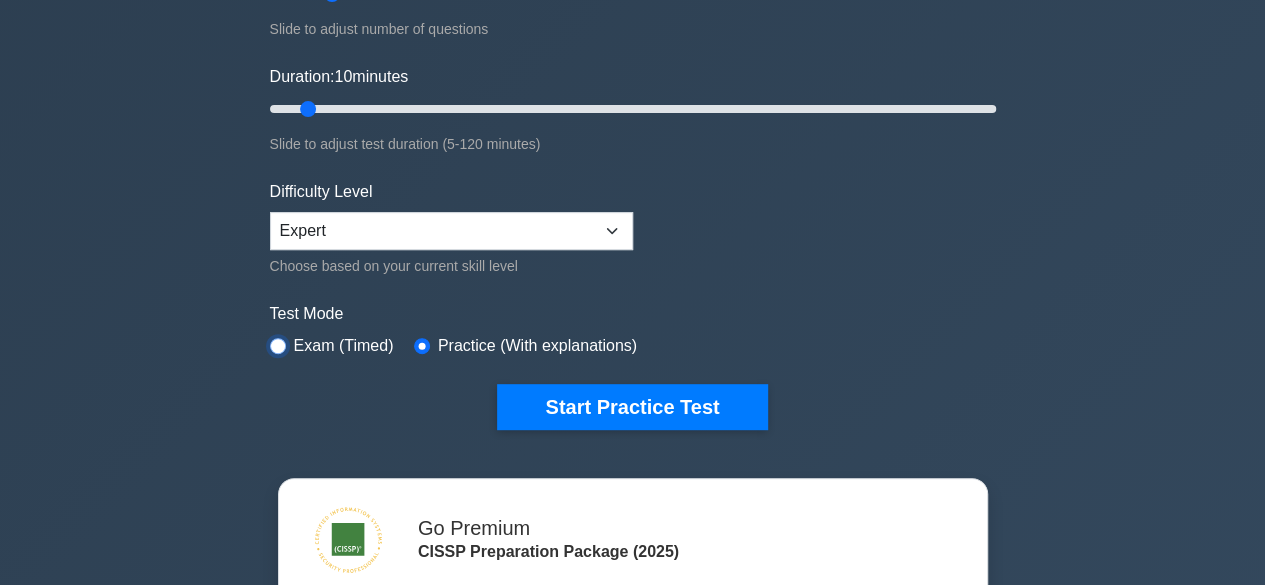 click at bounding box center [278, 346] 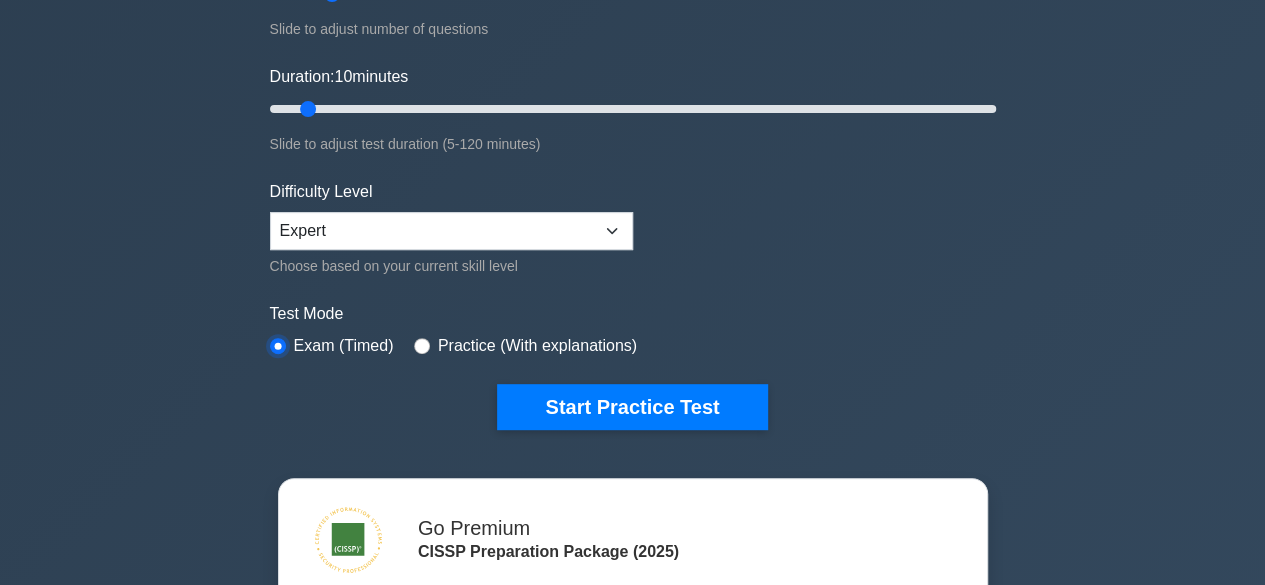 scroll, scrollTop: 0, scrollLeft: 0, axis: both 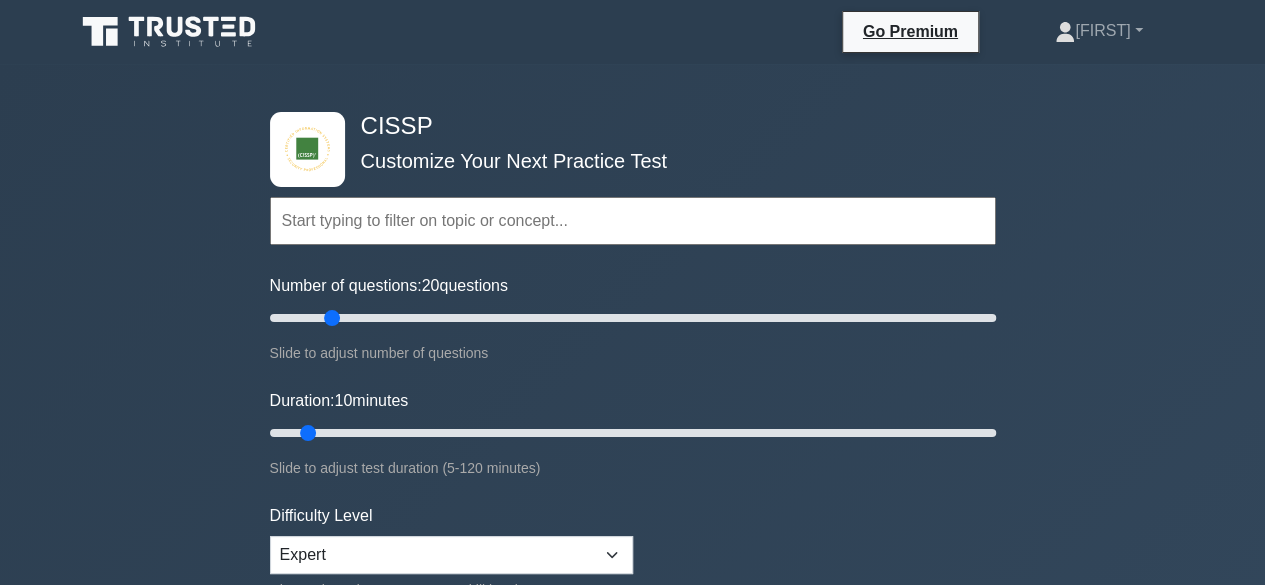 click at bounding box center [633, 221] 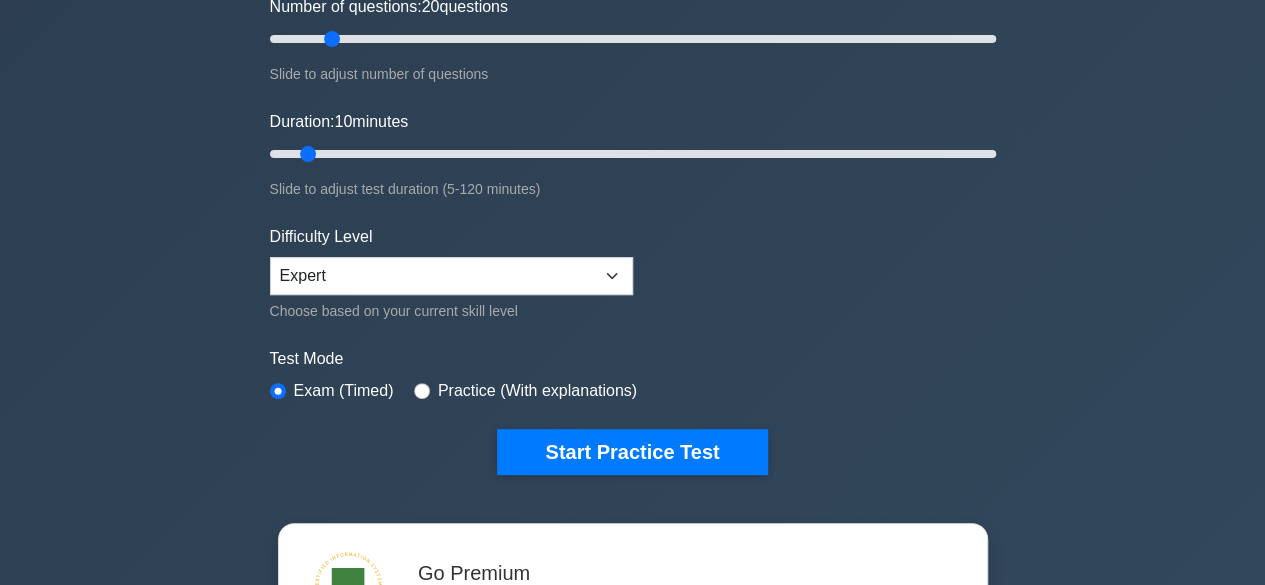 scroll, scrollTop: 280, scrollLeft: 0, axis: vertical 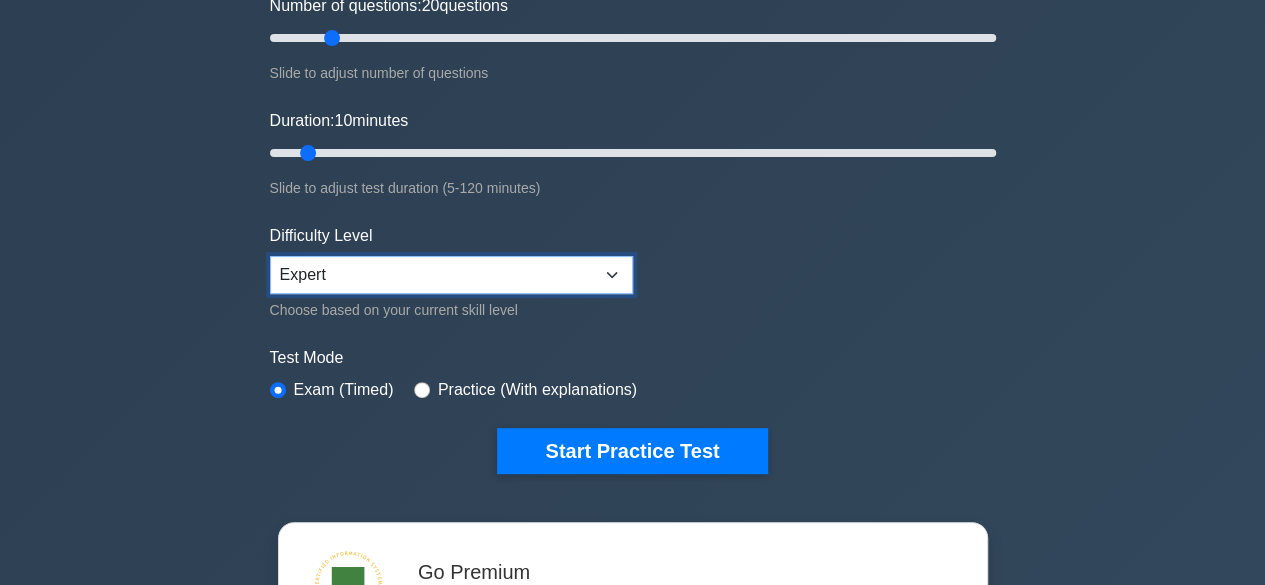 click on "Beginner
Intermediate
Expert" at bounding box center (451, 275) 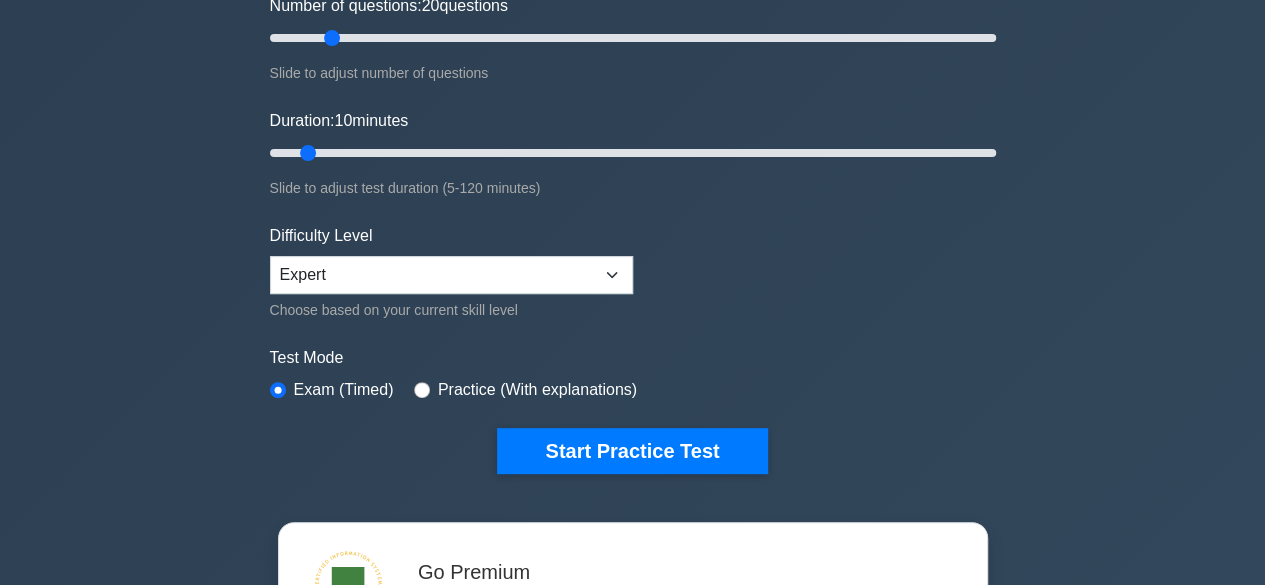 click on "Topics
Security and Risk Management
Asset Security
Security Architecture and Engineering
Communication and Network Security
Software Development Security
Security Assessment and Testing
Identity and Access Management
Cryptography
Security Operations" at bounding box center [633, 165] 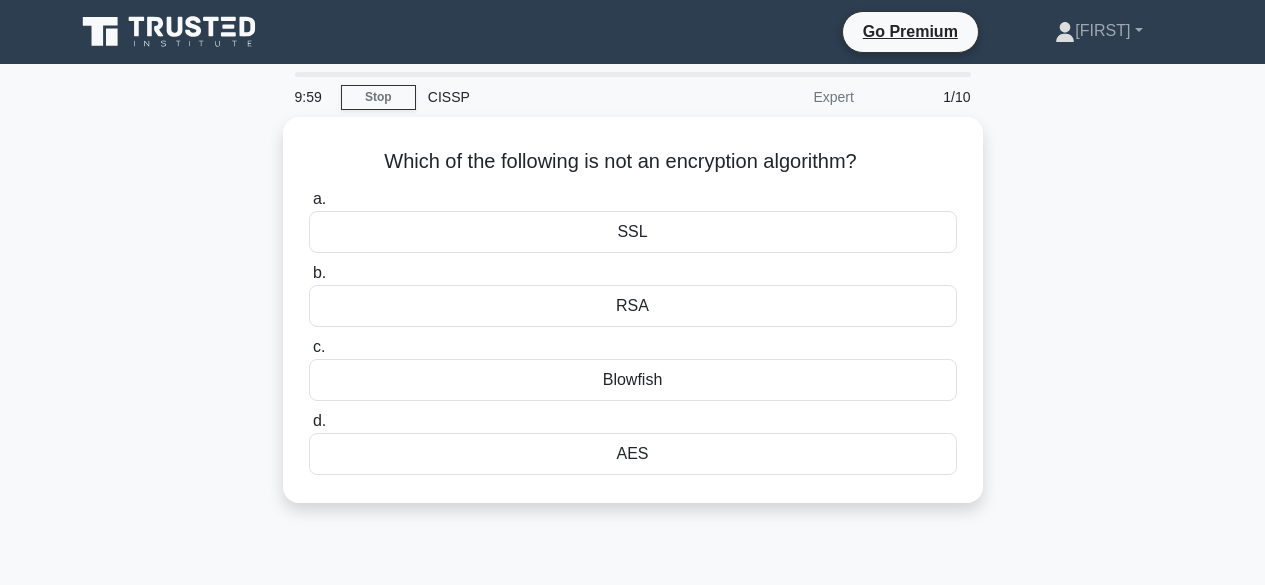 scroll, scrollTop: 0, scrollLeft: 0, axis: both 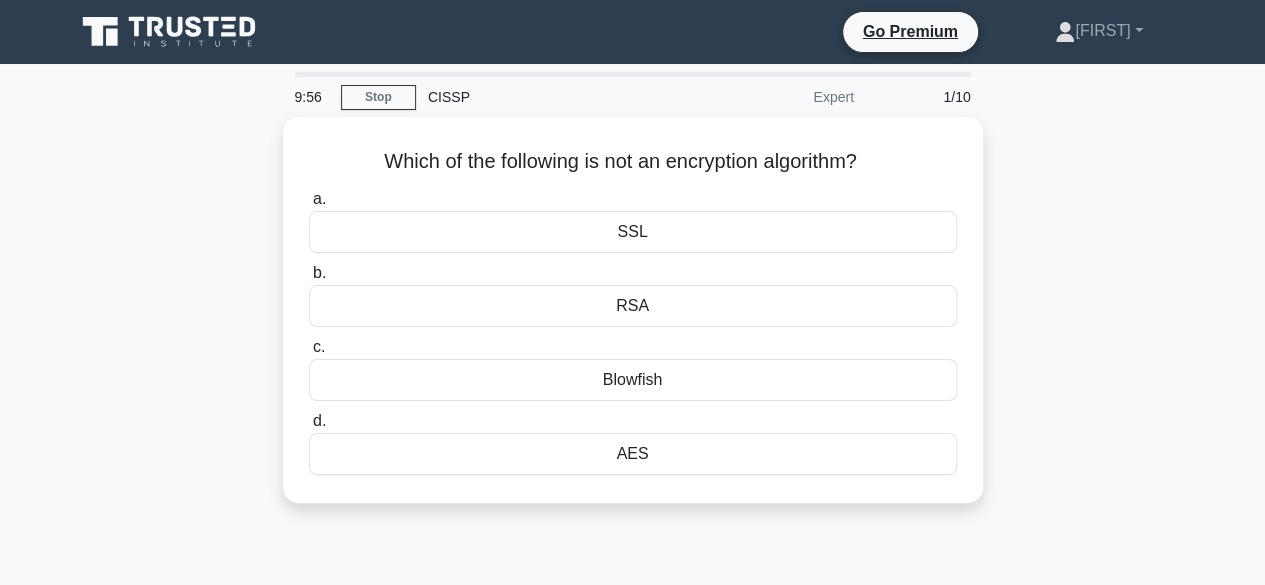 click 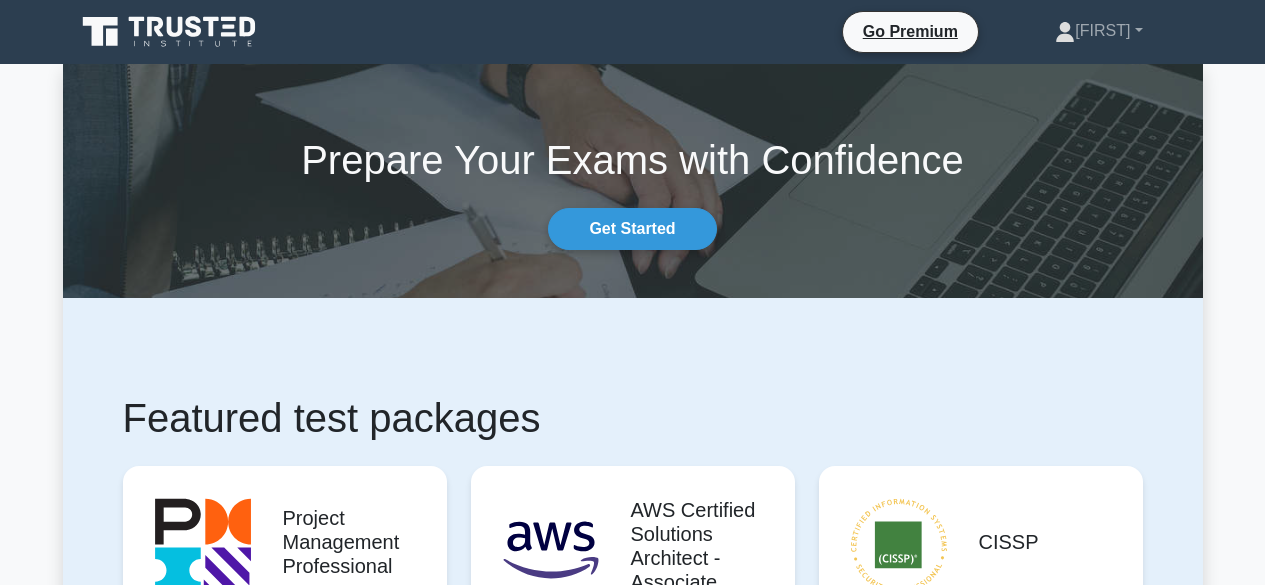 scroll, scrollTop: 0, scrollLeft: 0, axis: both 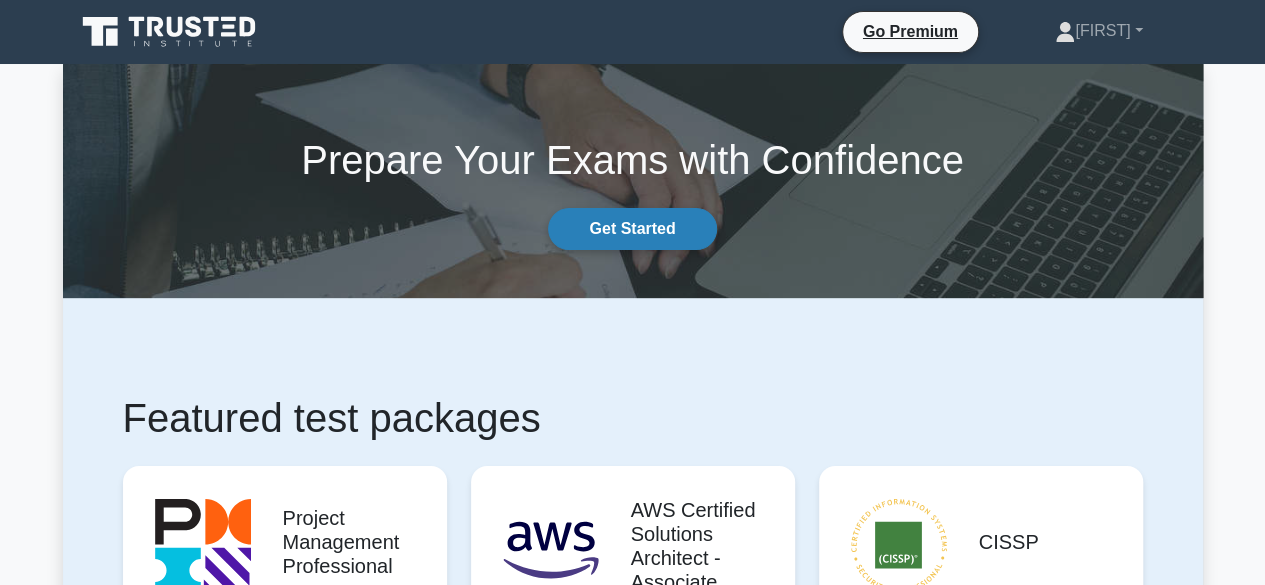 click on "Get Started" at bounding box center (632, 229) 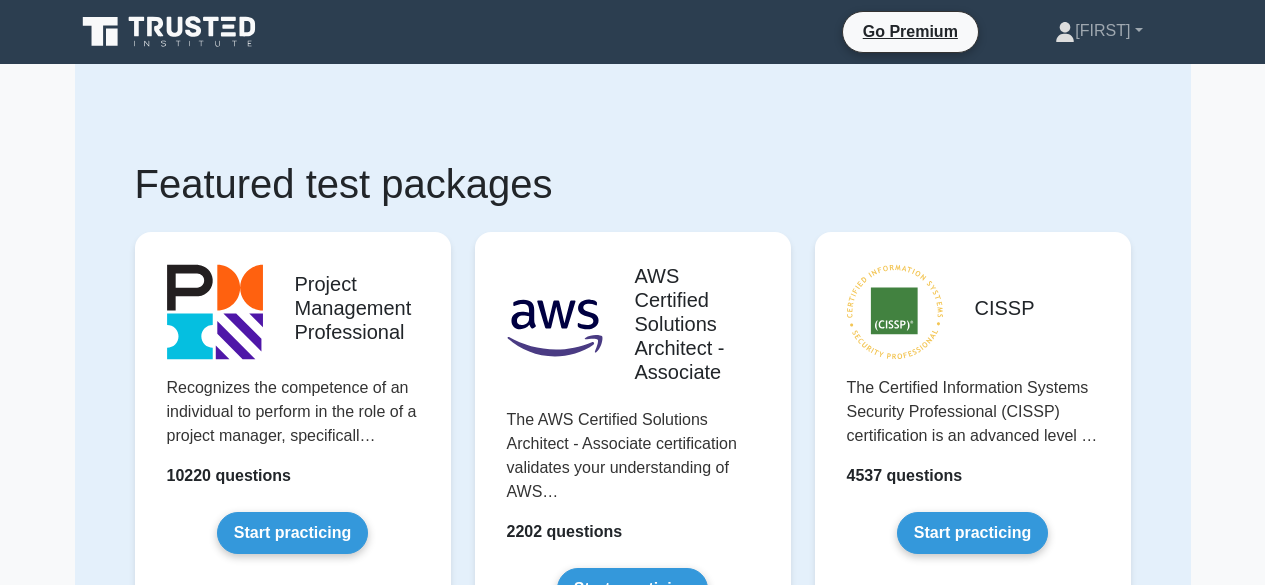 scroll, scrollTop: 0, scrollLeft: 0, axis: both 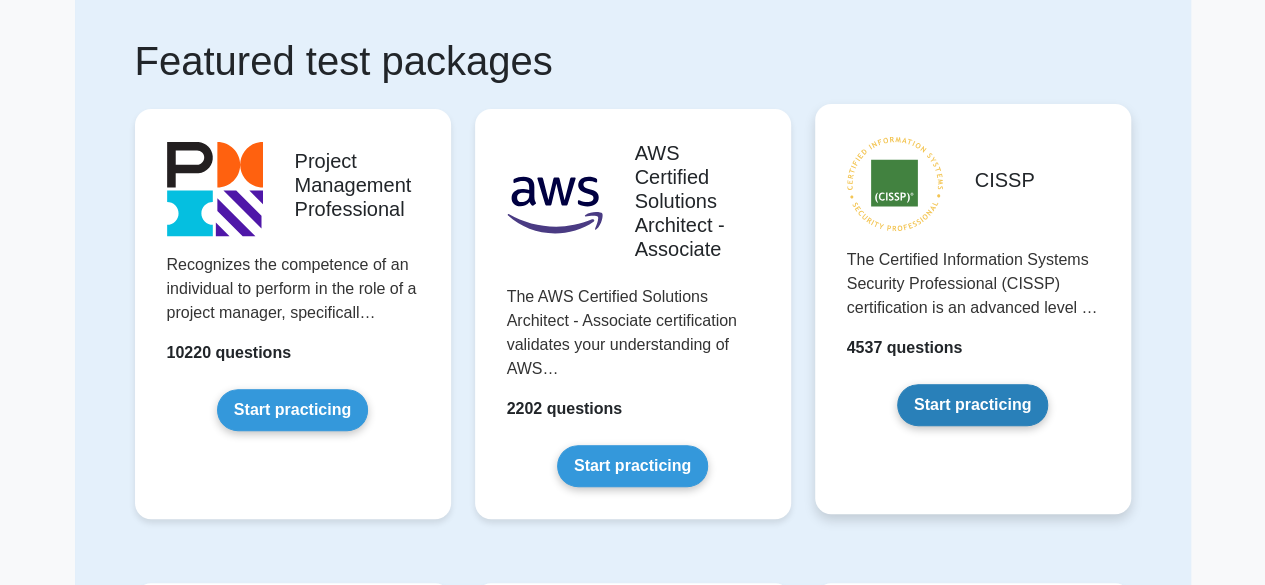 click on "Start practicing" at bounding box center (972, 405) 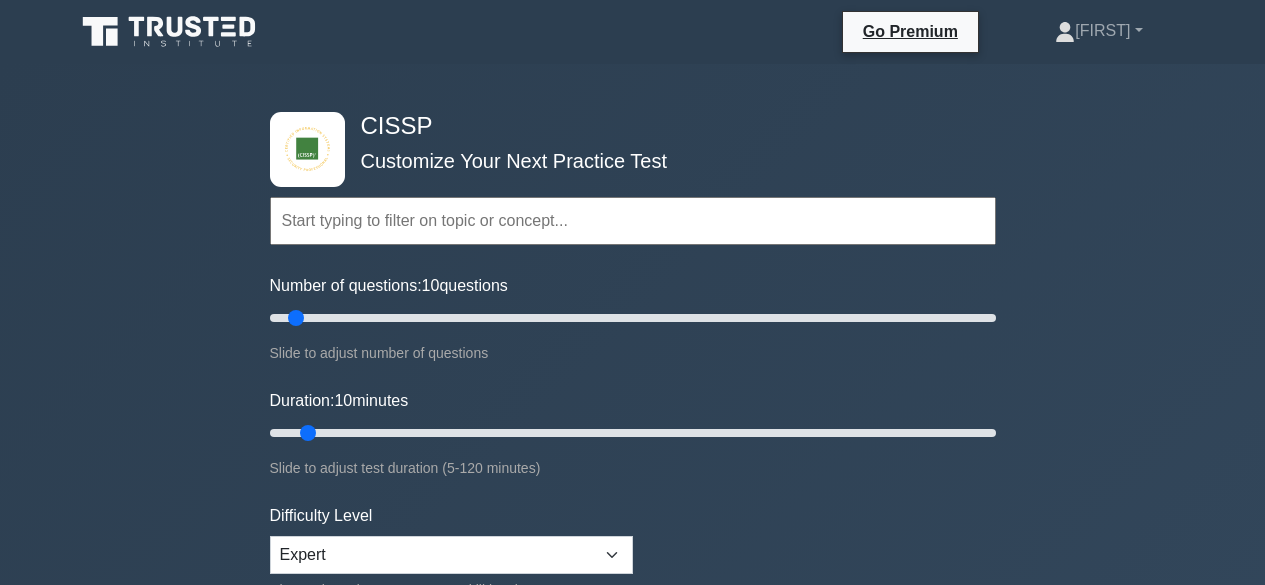 scroll, scrollTop: 0, scrollLeft: 0, axis: both 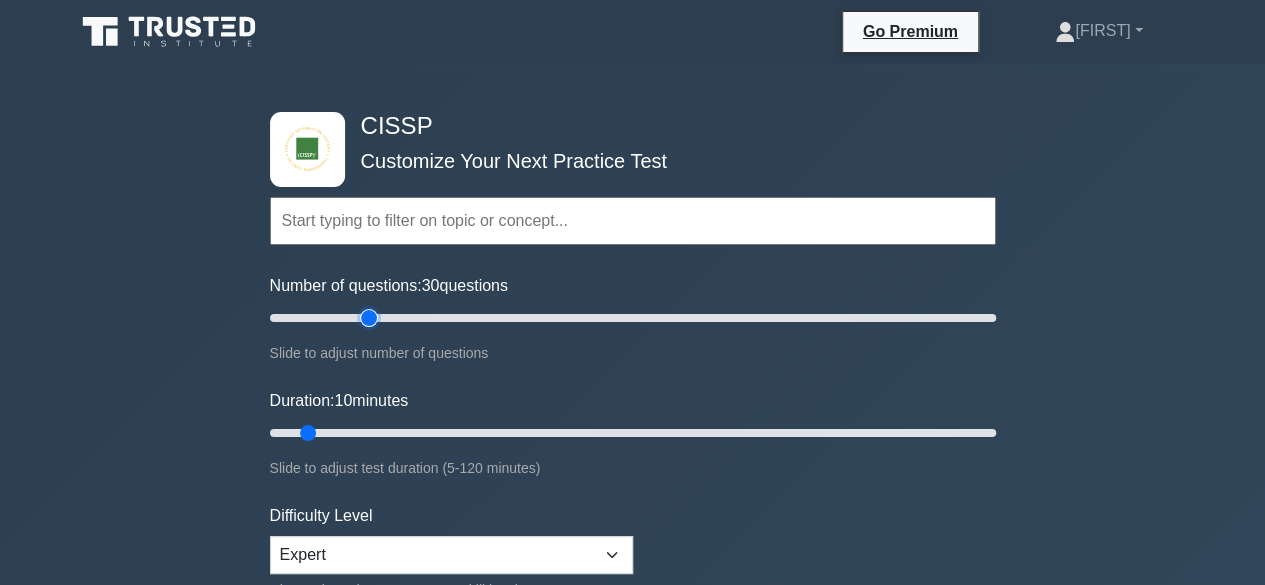 click on "Number of questions:  30  questions" at bounding box center [633, 318] 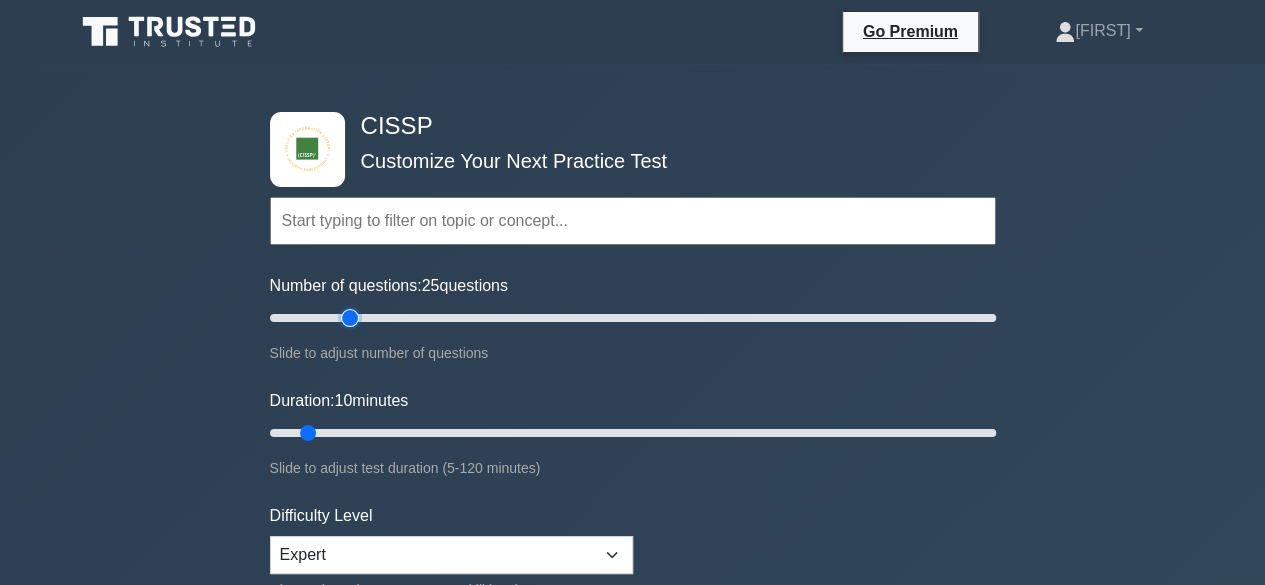 click on "Number of questions:  25  questions" at bounding box center [633, 318] 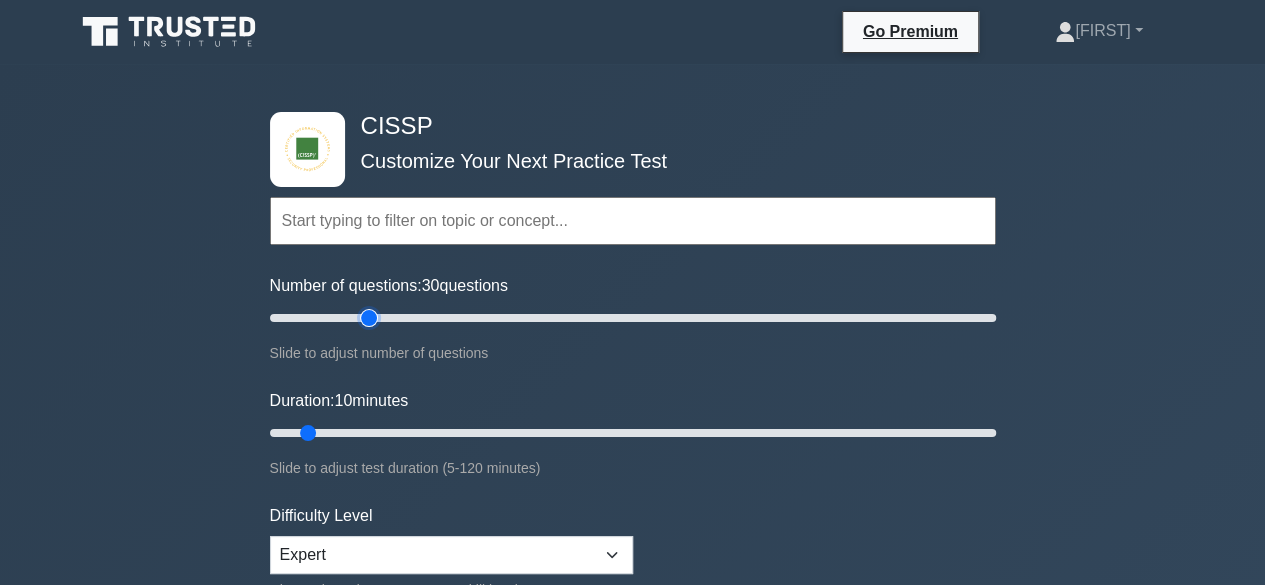type on "30" 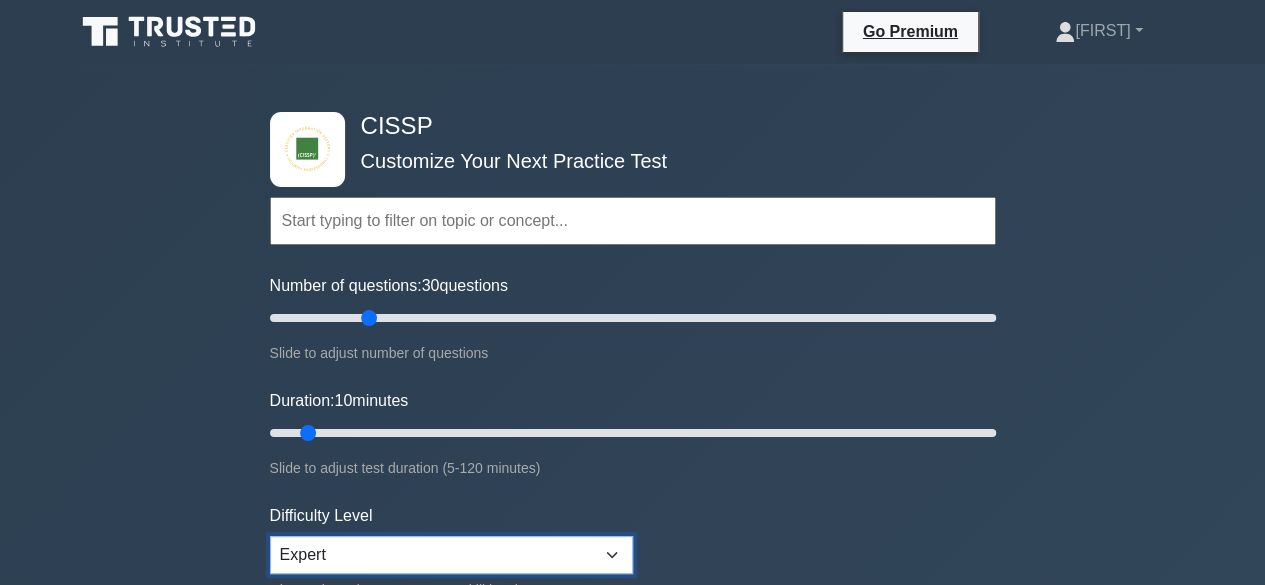 click on "Beginner
Intermediate
Expert" at bounding box center (451, 555) 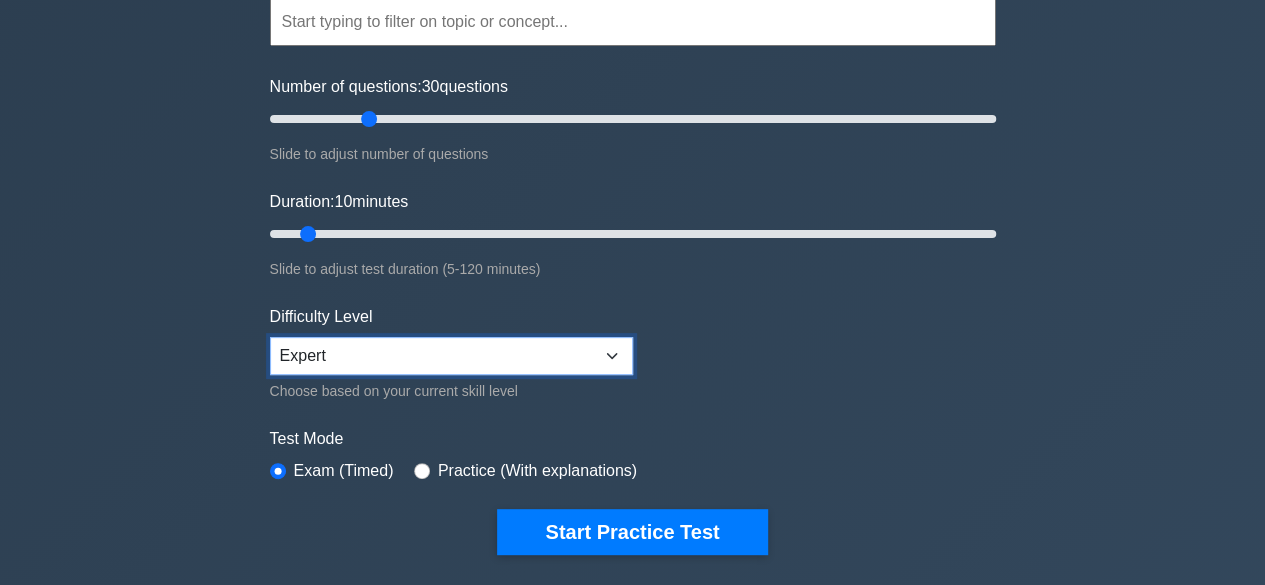 scroll, scrollTop: 200, scrollLeft: 0, axis: vertical 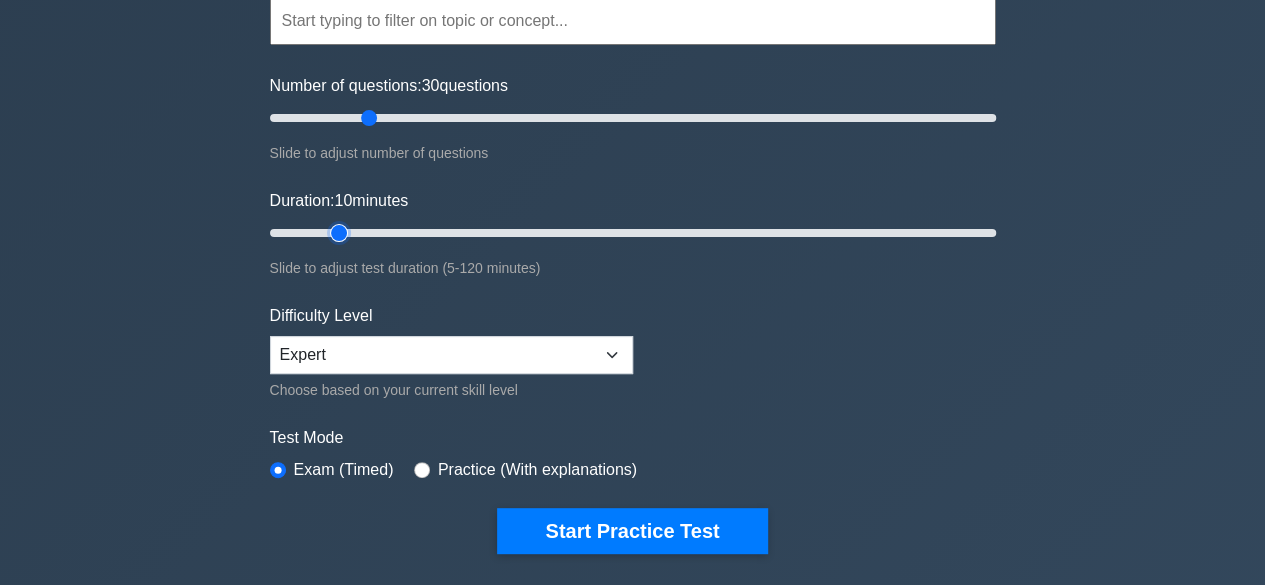 type on "15" 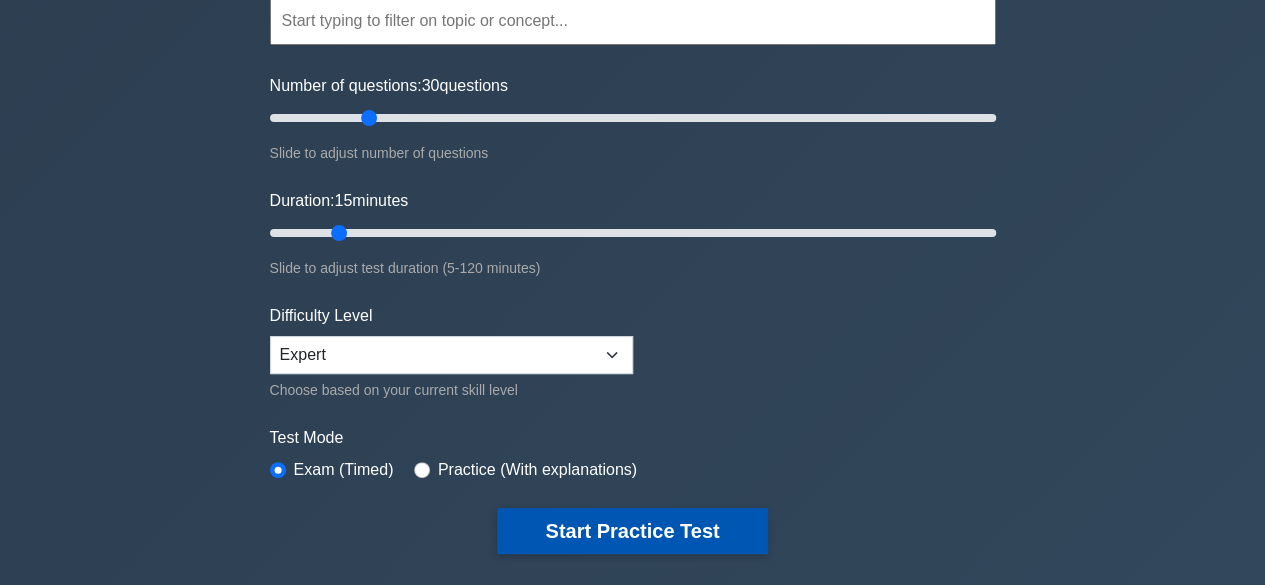 click on "Start Practice Test" at bounding box center [632, 531] 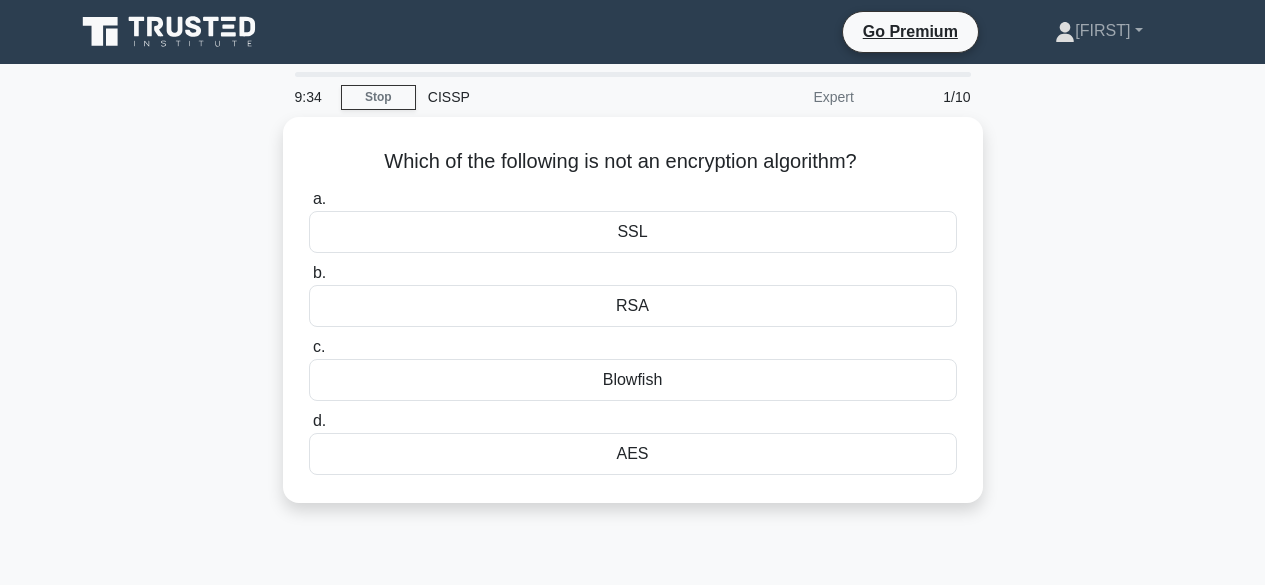 scroll, scrollTop: 0, scrollLeft: 0, axis: both 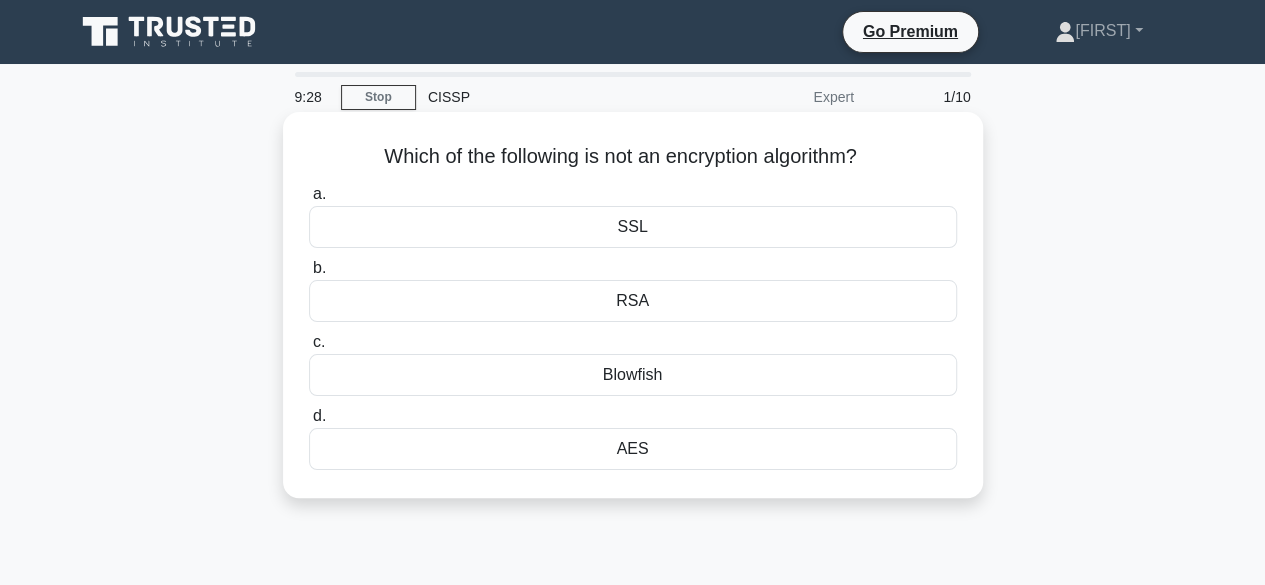 click on "SSL" at bounding box center [633, 227] 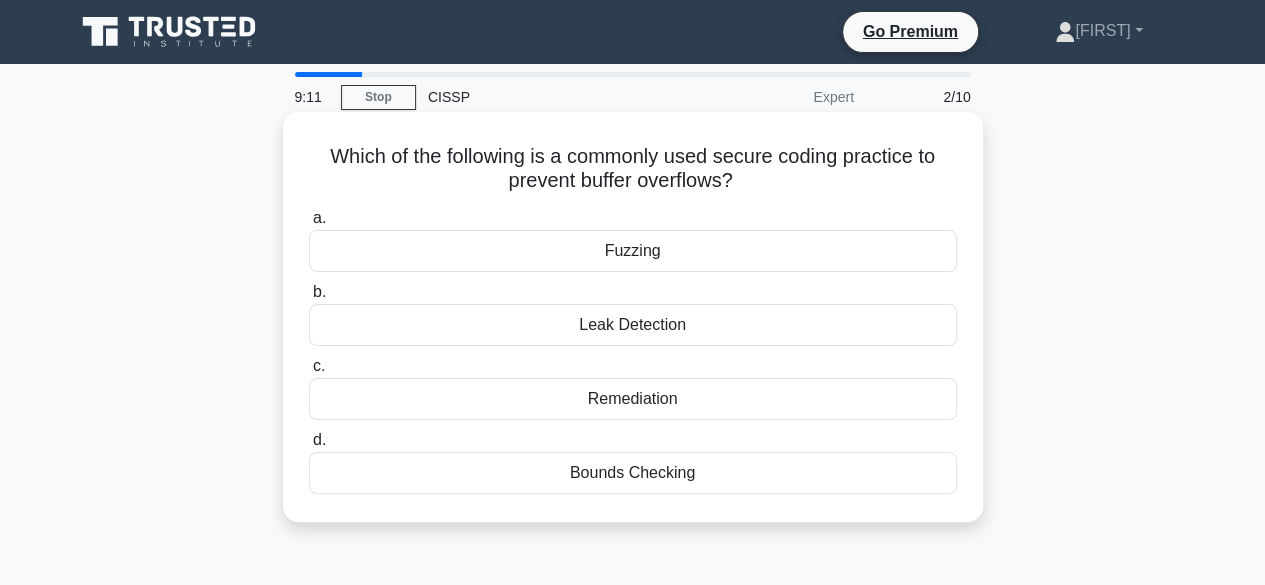 click on "Leak Detection" at bounding box center [633, 325] 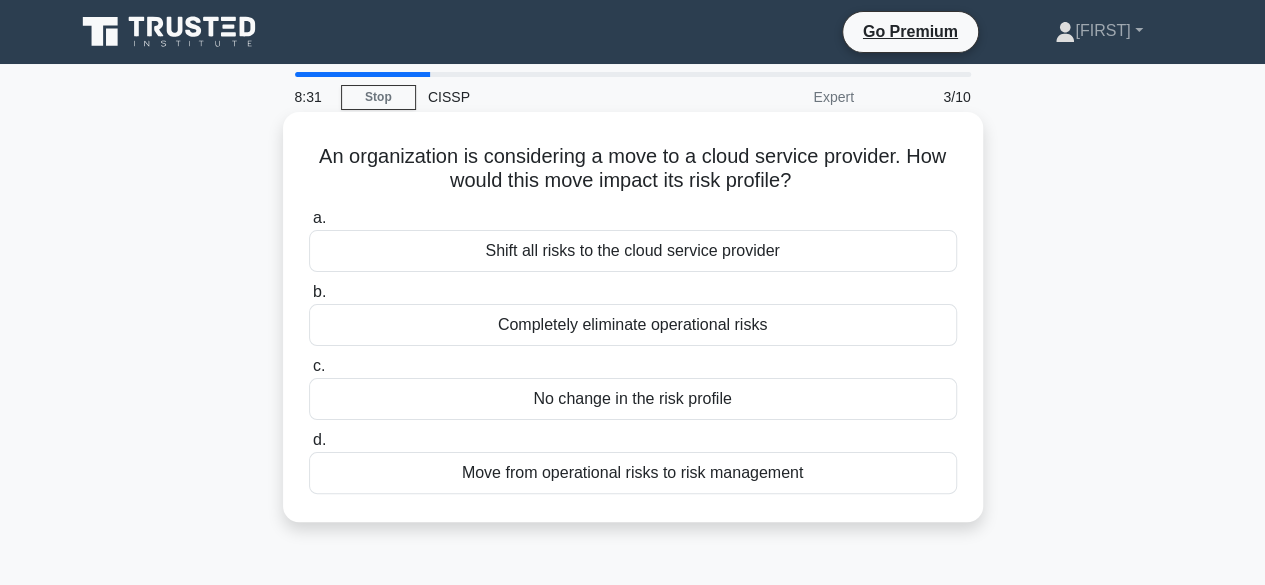click on "Move from operational risks to risk management" at bounding box center [633, 473] 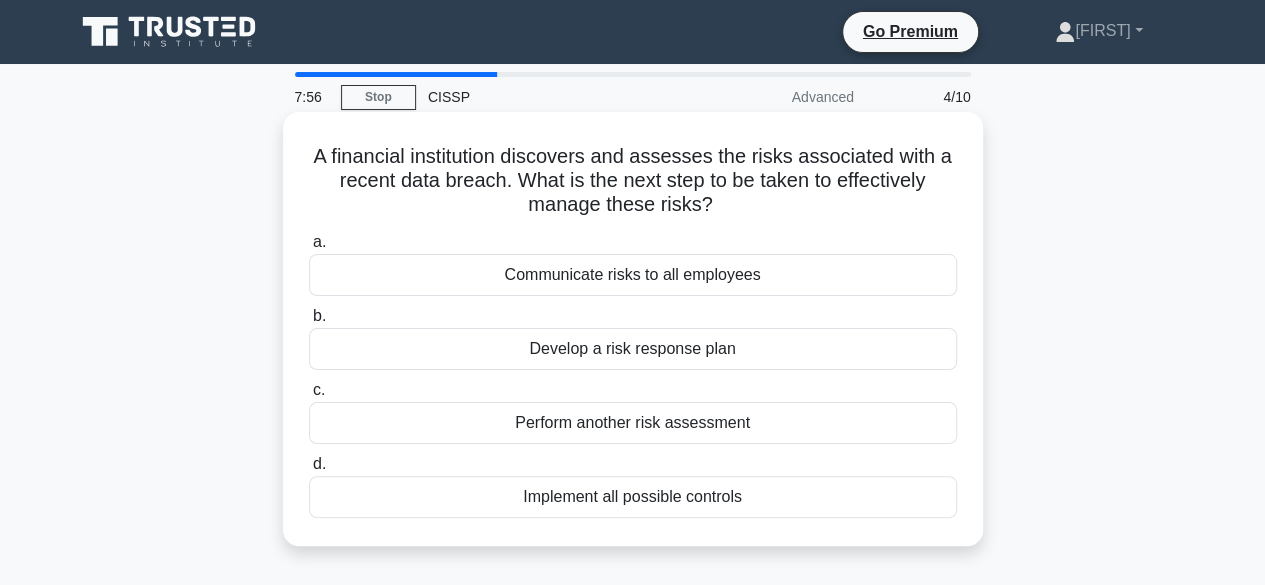 click on "Develop a risk response plan" at bounding box center [633, 349] 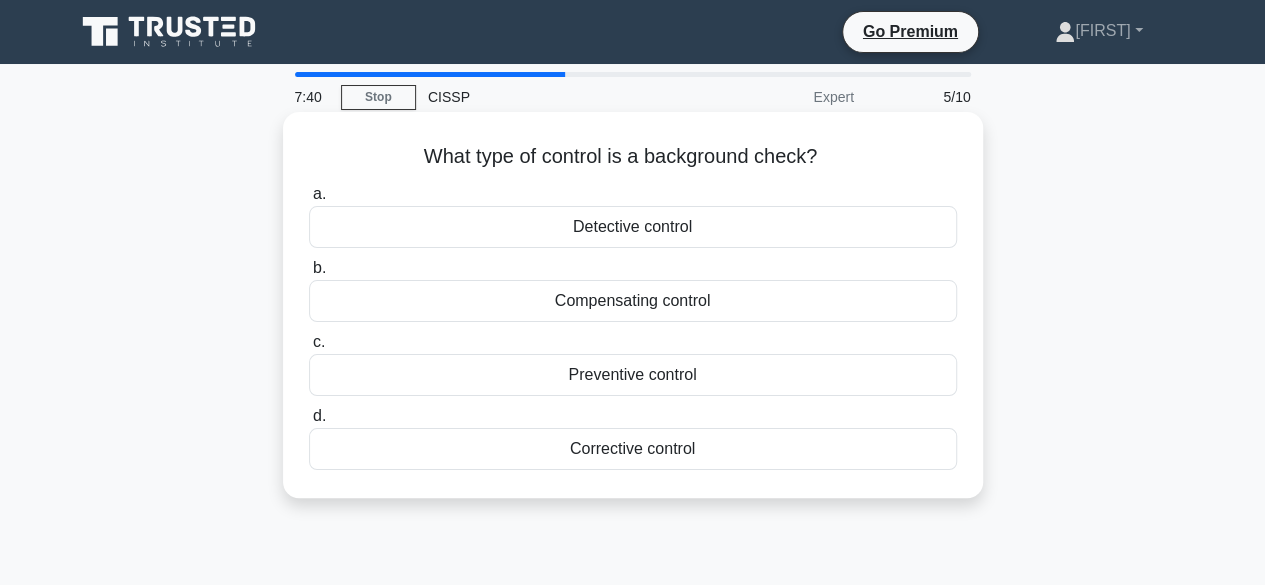 click on "Preventive control" at bounding box center (633, 375) 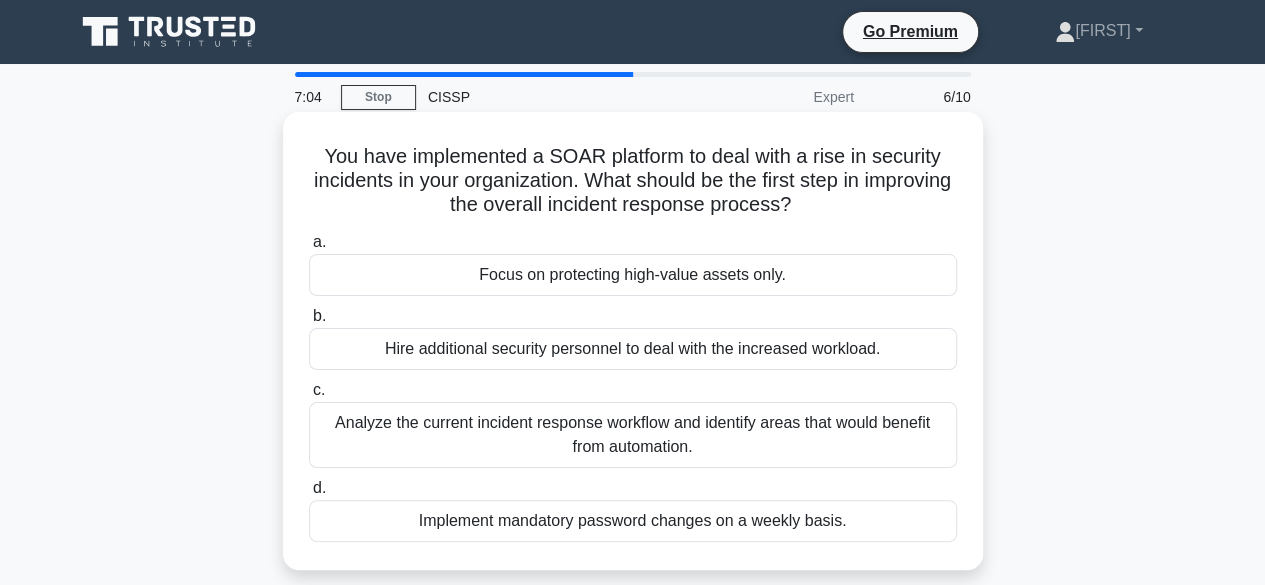 click on "Analyze the current incident response workflow and identify areas that would benefit from automation." at bounding box center [633, 435] 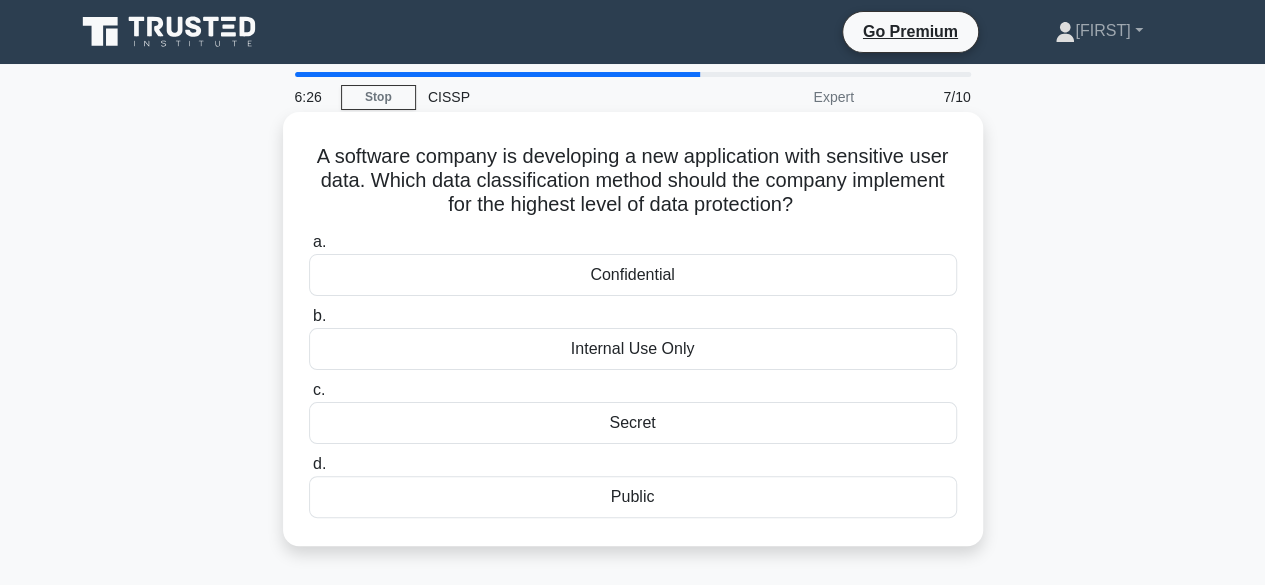 click on "Confidential" at bounding box center [633, 275] 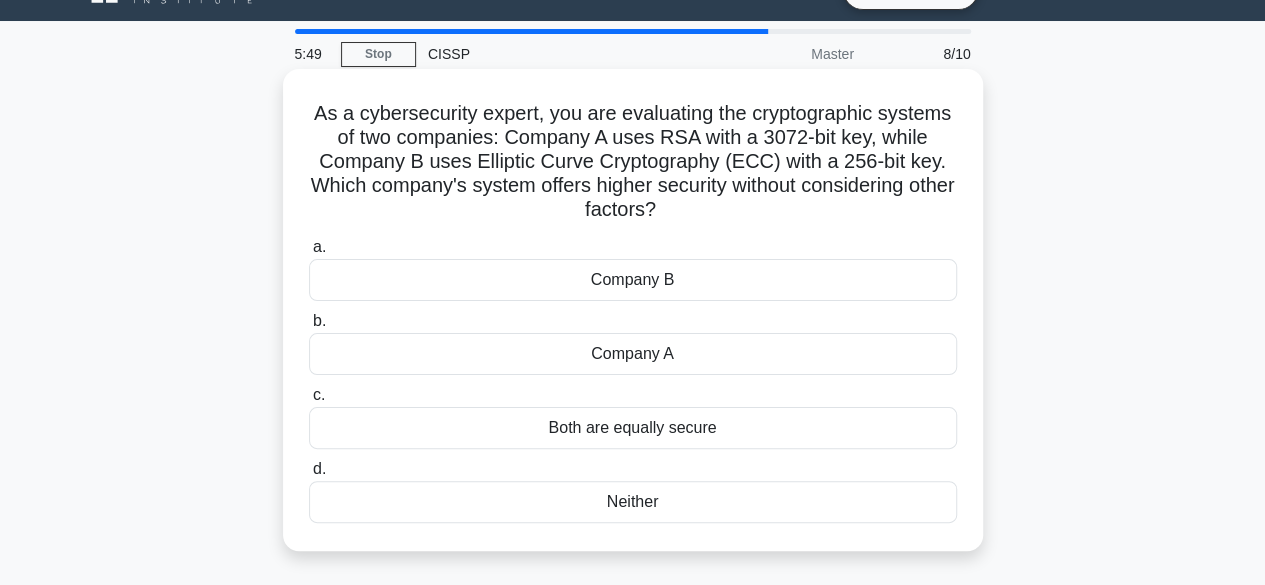 scroll, scrollTop: 46, scrollLeft: 0, axis: vertical 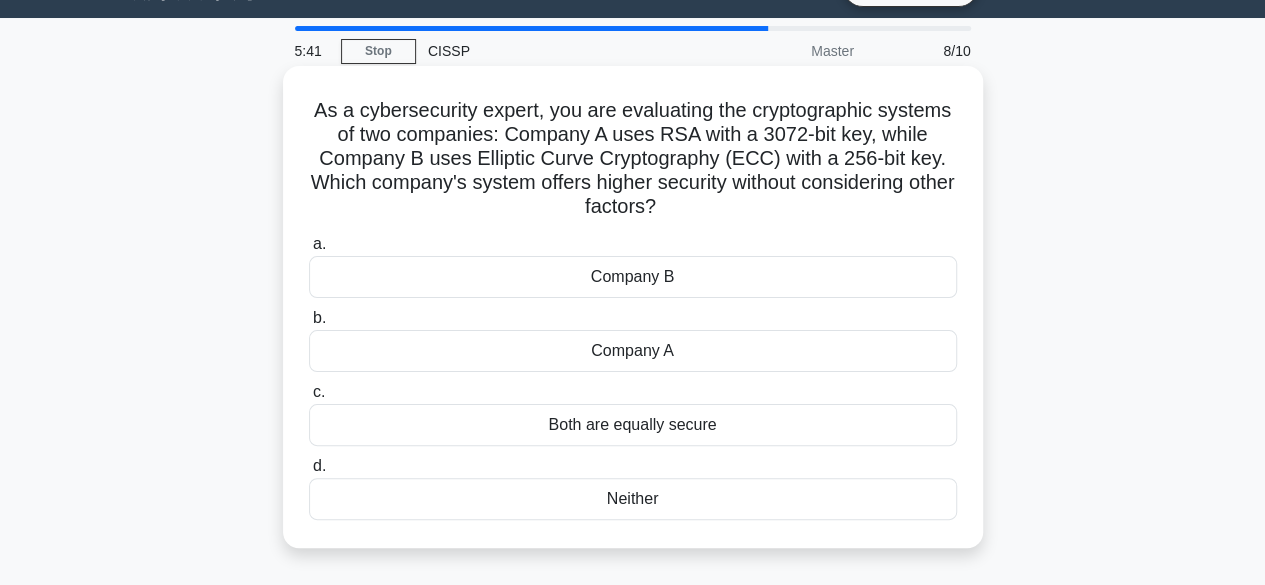 click on "Company B" at bounding box center [633, 277] 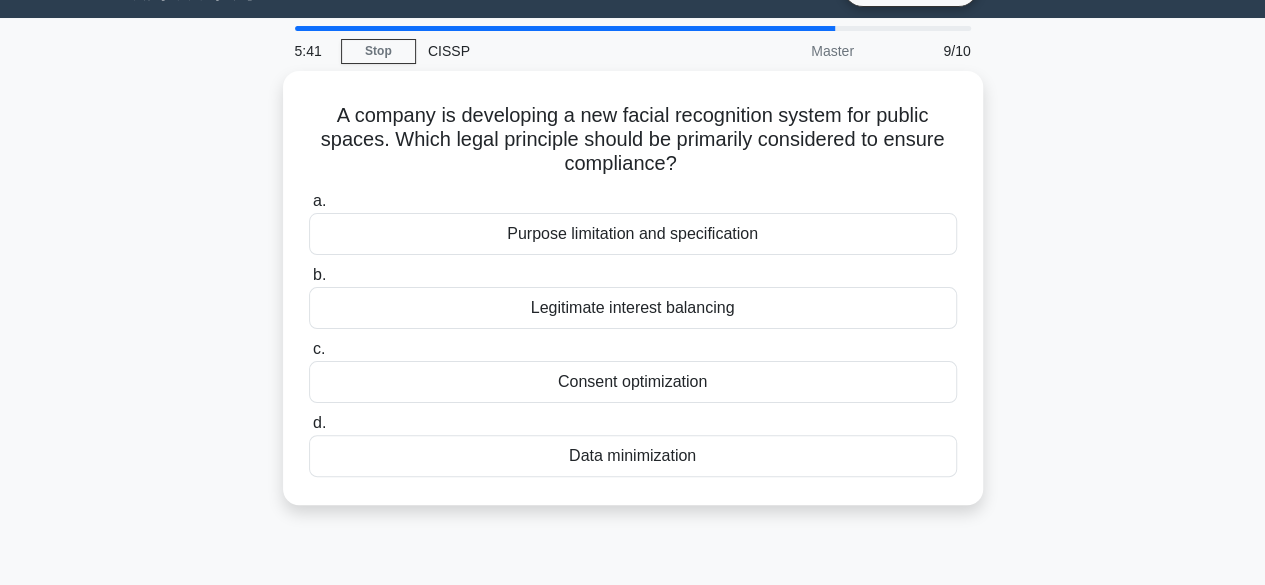 scroll, scrollTop: 0, scrollLeft: 0, axis: both 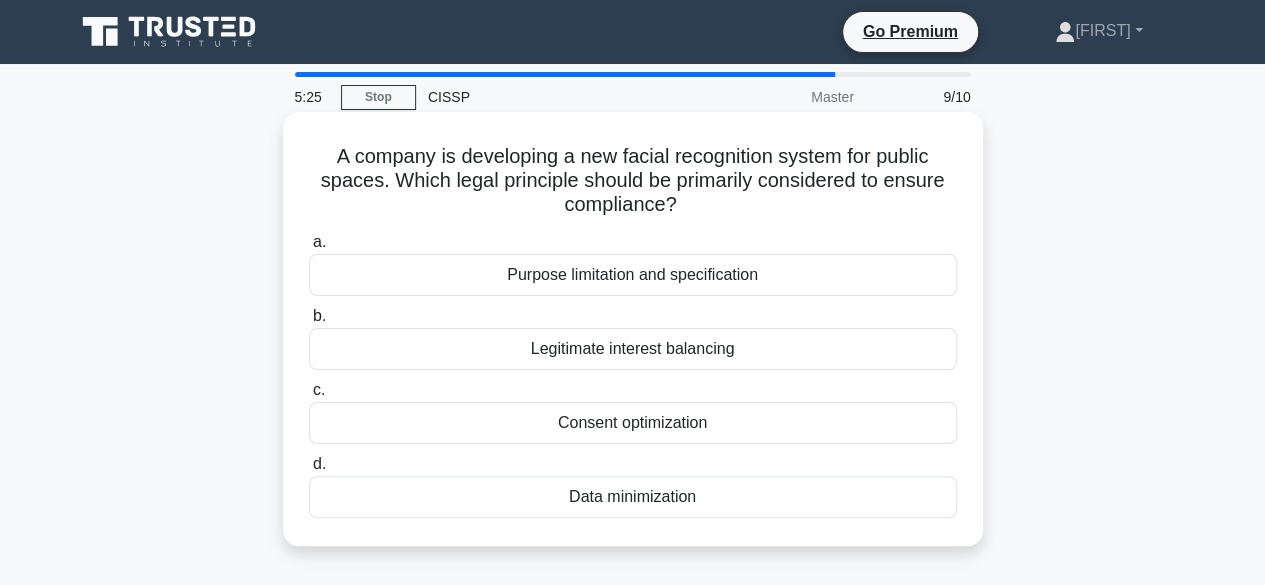 click on "Consent optimization" at bounding box center (633, 423) 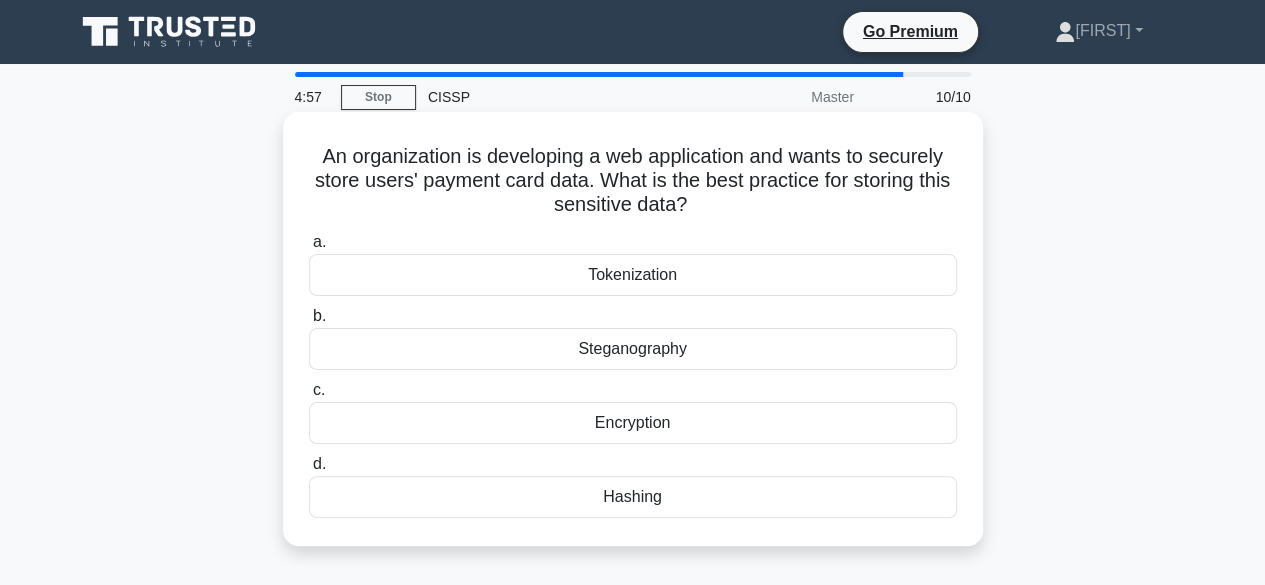 click on "Steganography" at bounding box center (633, 349) 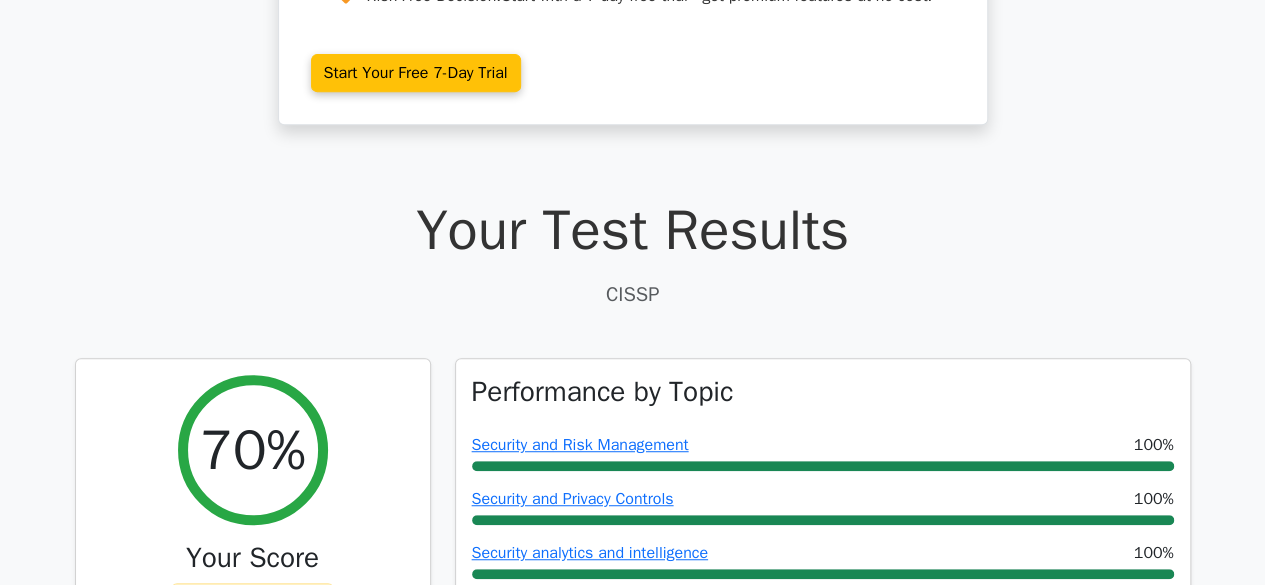 scroll, scrollTop: 0, scrollLeft: 0, axis: both 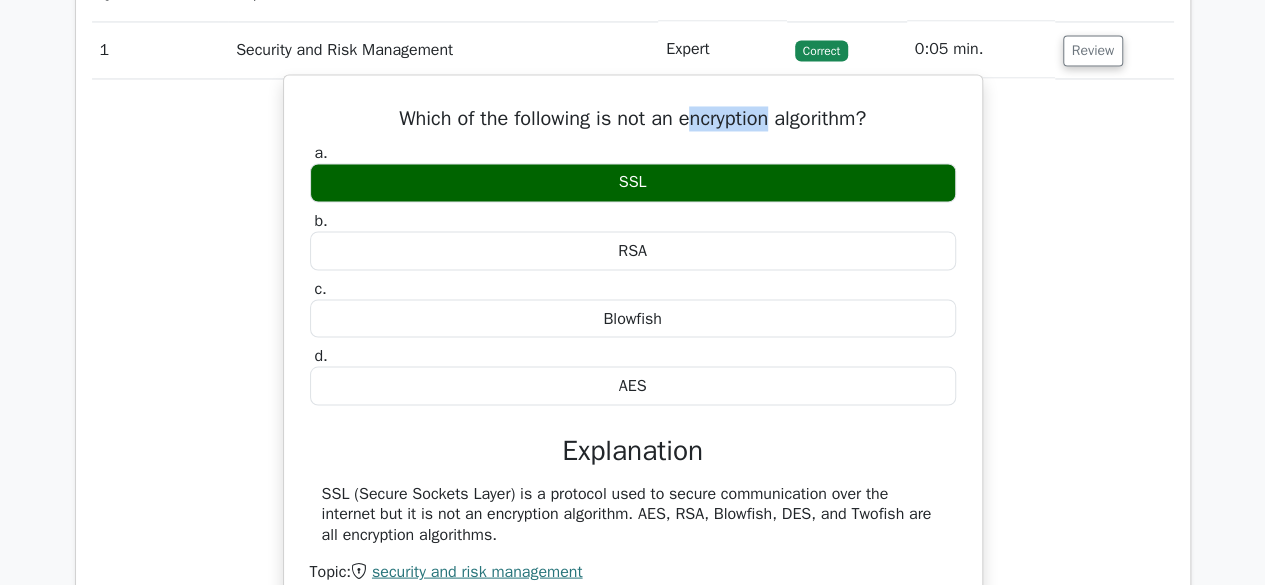 drag, startPoint x: 694, startPoint y: 107, endPoint x: 793, endPoint y: 117, distance: 99.50377 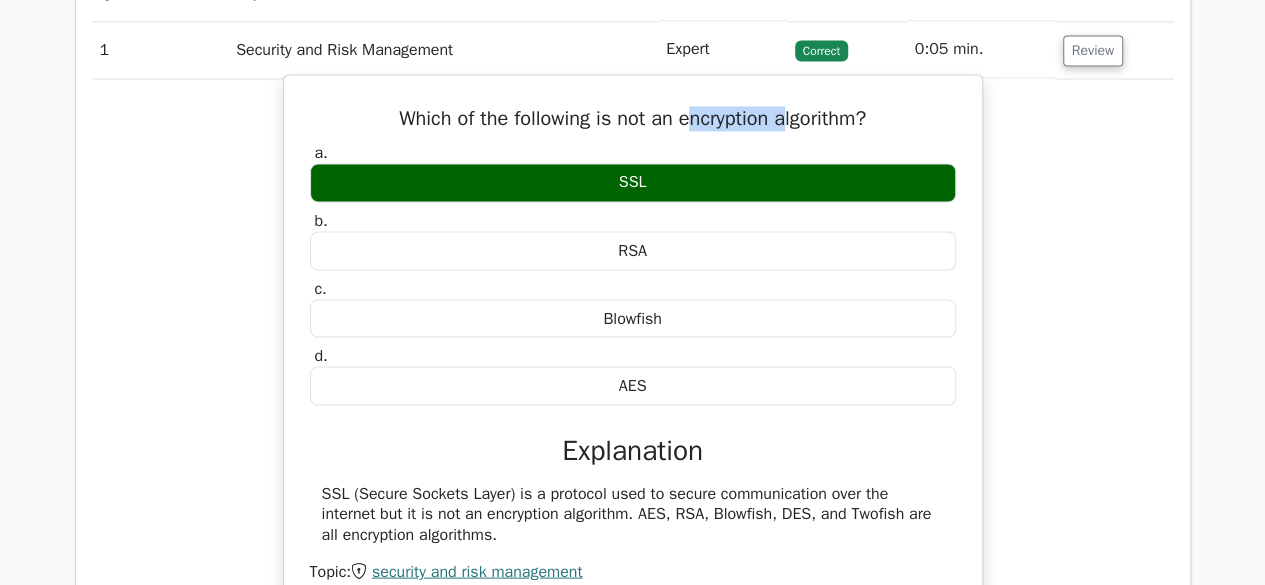 click on "Which of the following is not an encryption algorithm?" at bounding box center (633, 119) 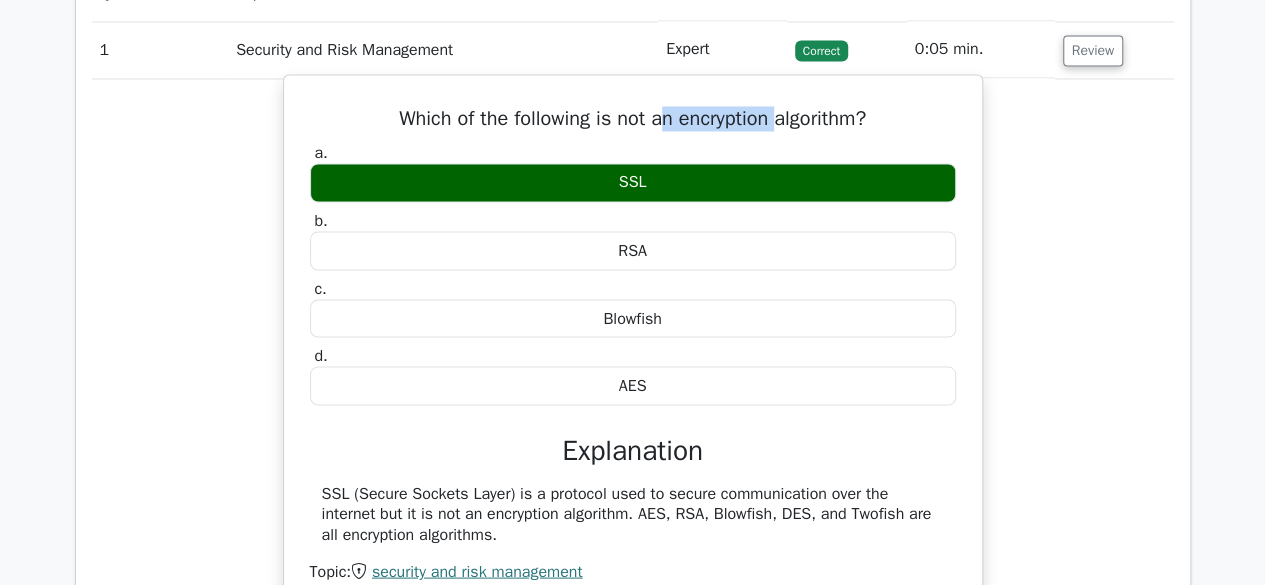 drag, startPoint x: 668, startPoint y: 118, endPoint x: 786, endPoint y: 114, distance: 118.06778 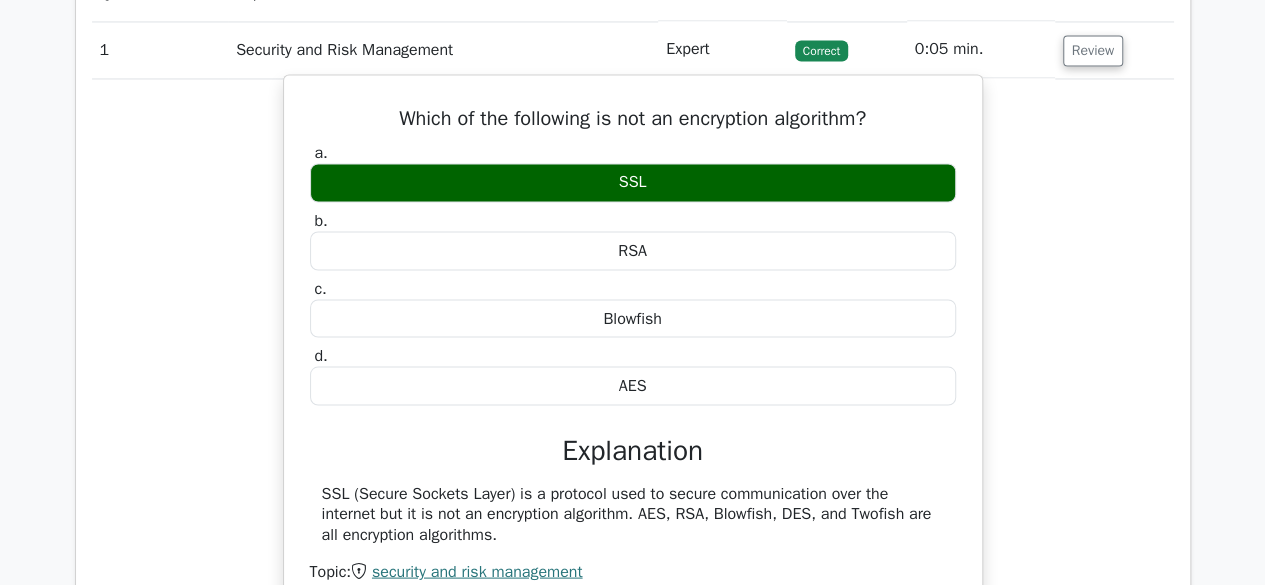 click on "Which of the following is not an encryption algorithm?" at bounding box center [633, 119] 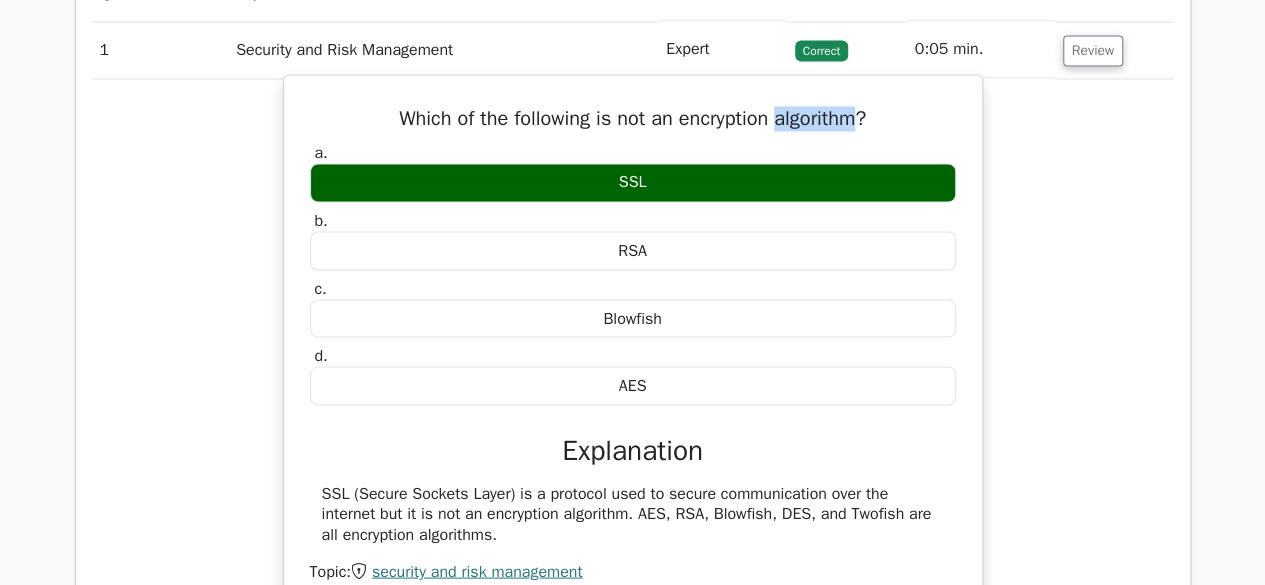 click on "Which of the following is not an encryption algorithm?" at bounding box center (633, 119) 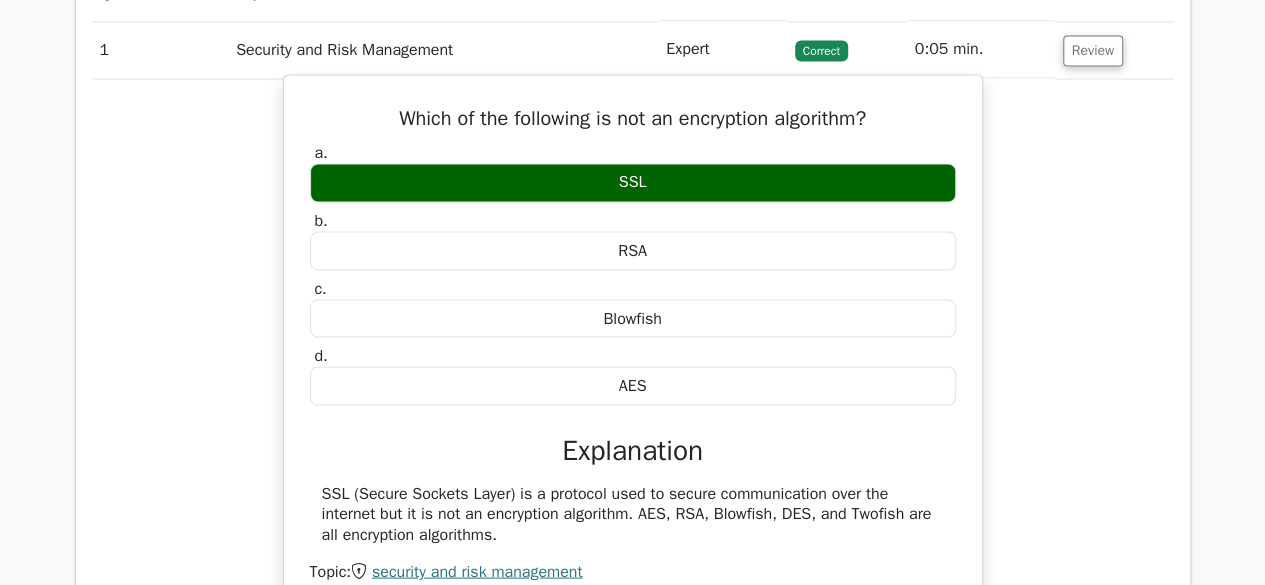 click on "Which of the following is not an encryption algorithm?" at bounding box center [633, 119] 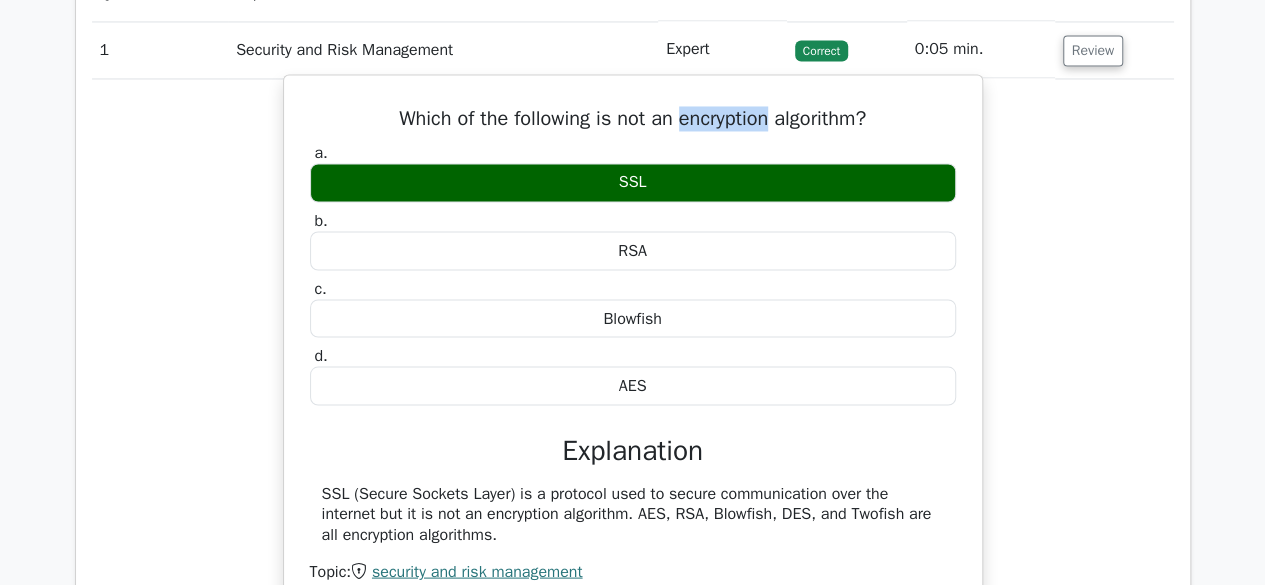 click on "Which of the following is not an encryption algorithm?" at bounding box center [633, 119] 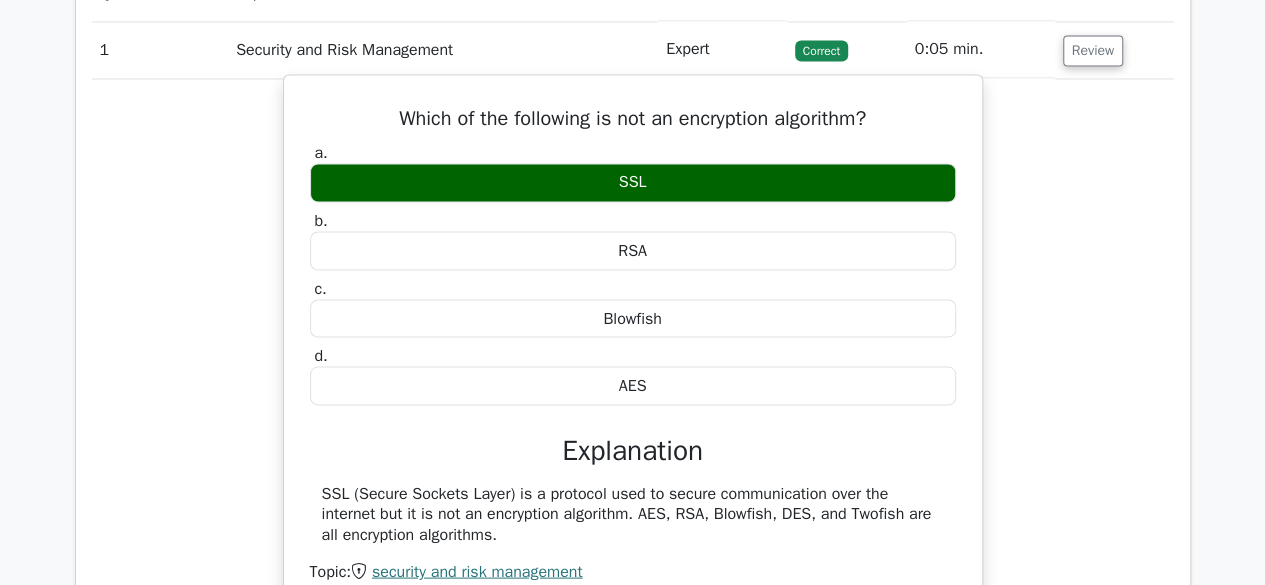 click on "Which of the following is not an encryption algorithm?" at bounding box center [633, 119] 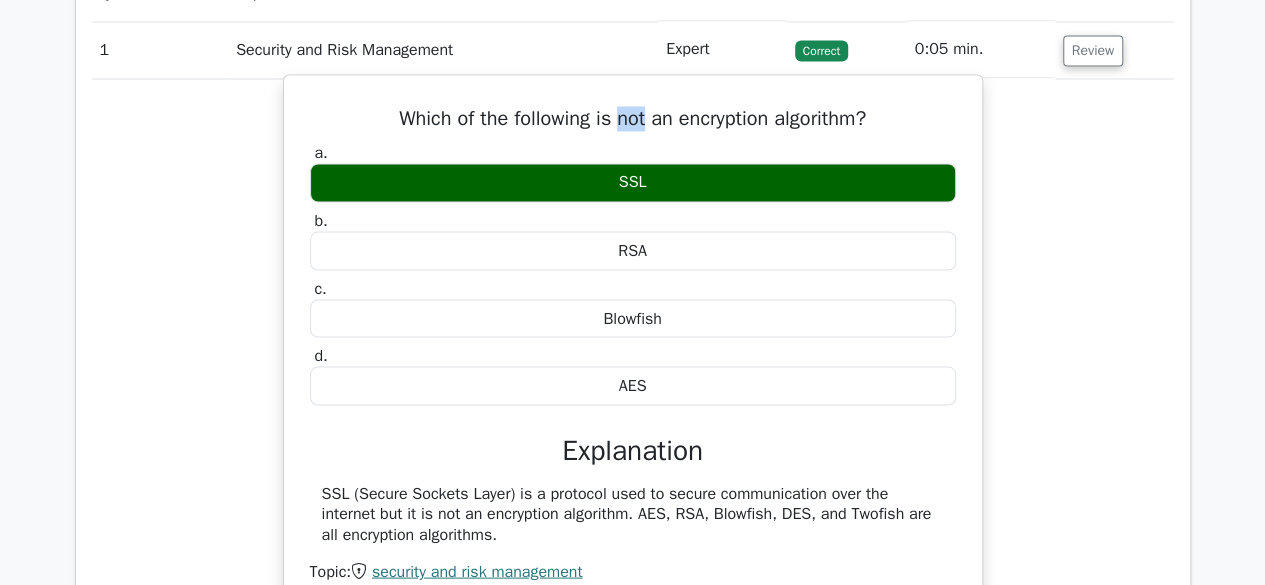click on "Which of the following is not an encryption algorithm?" at bounding box center [633, 119] 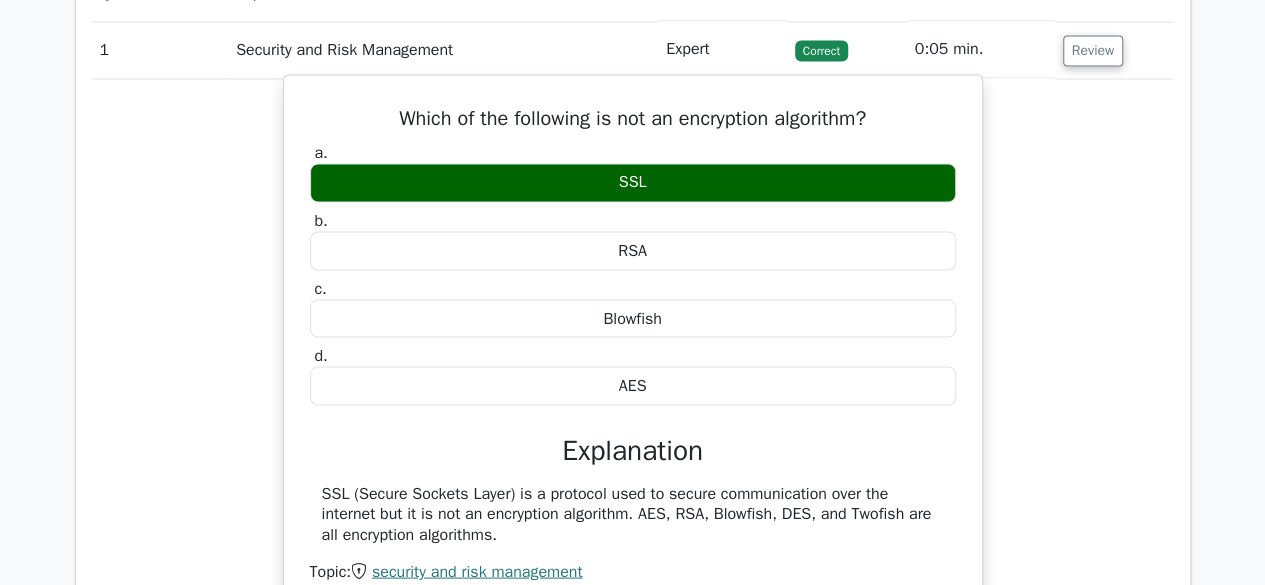 click on "Which of the following is not an encryption algorithm?" at bounding box center [633, 119] 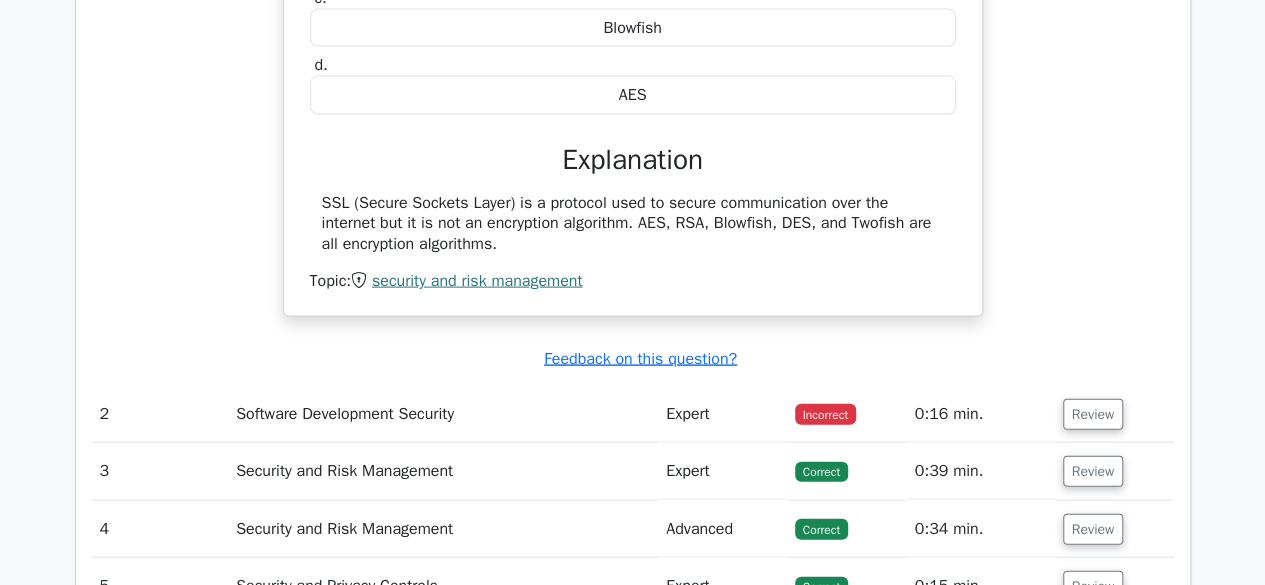 scroll, scrollTop: 1983, scrollLeft: 0, axis: vertical 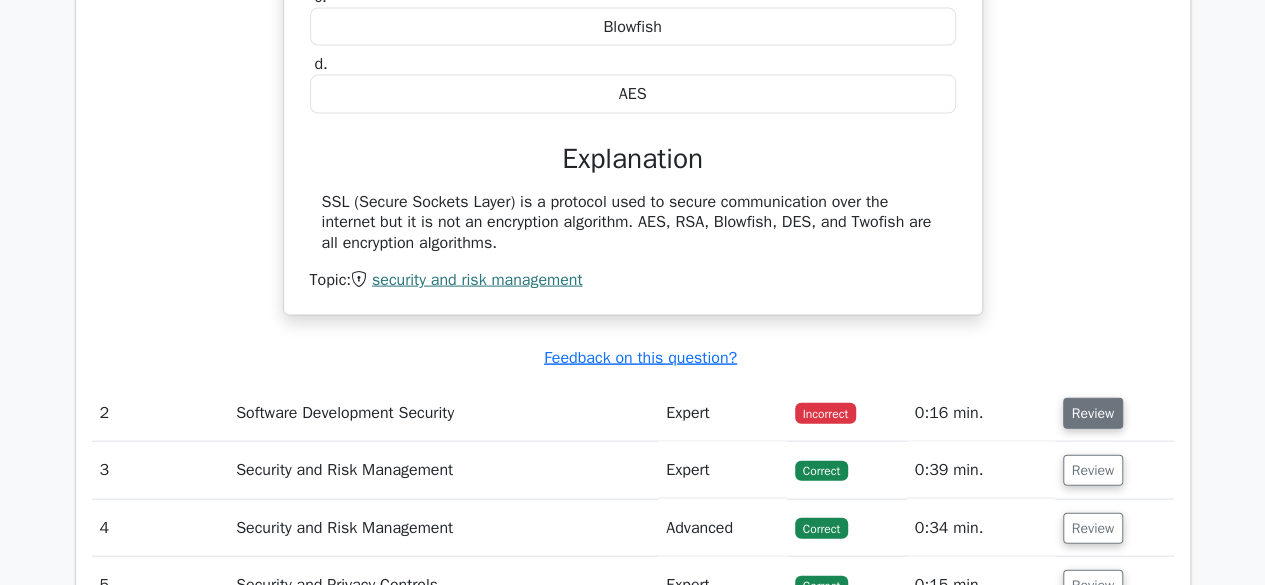 click on "Review" at bounding box center [1093, 413] 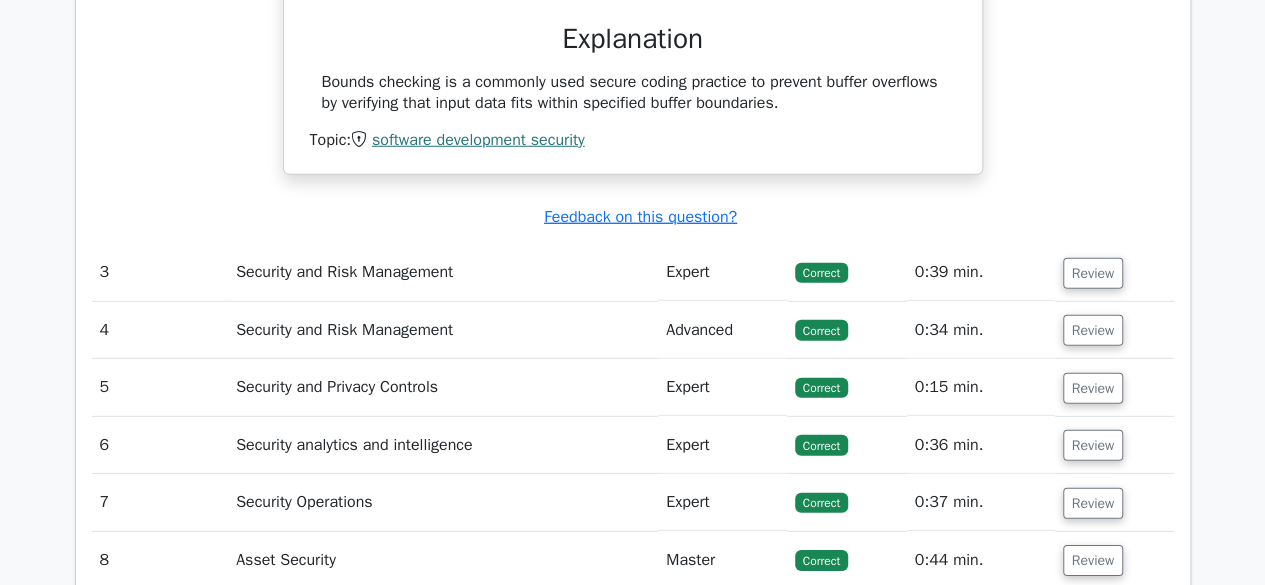 scroll, scrollTop: 2789, scrollLeft: 0, axis: vertical 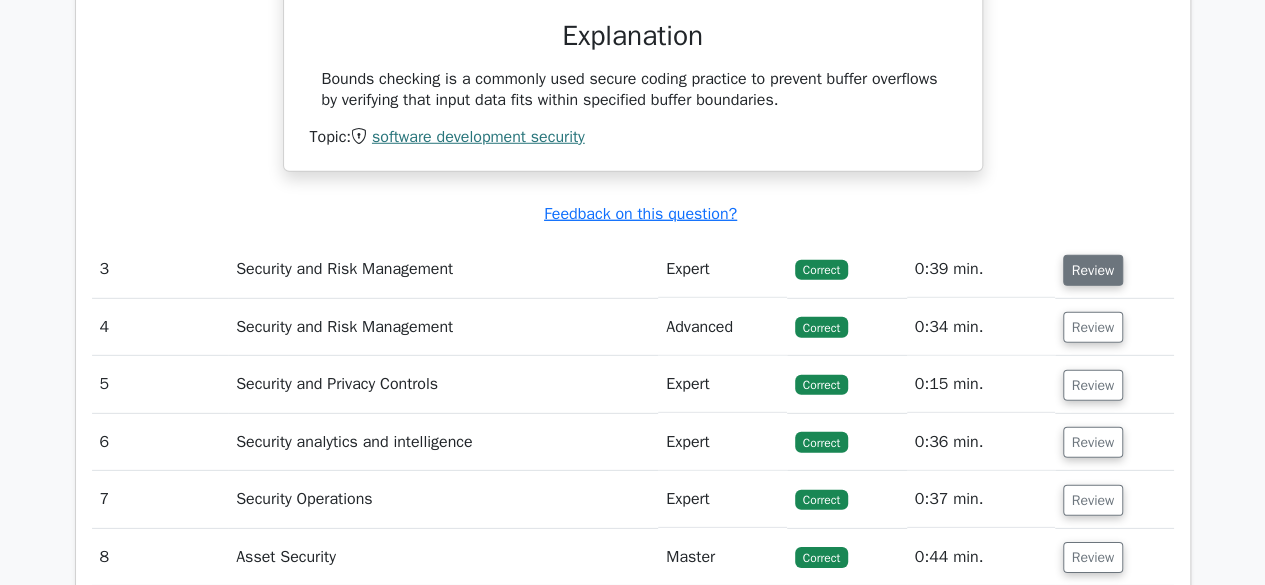 click on "Review" at bounding box center [1093, 270] 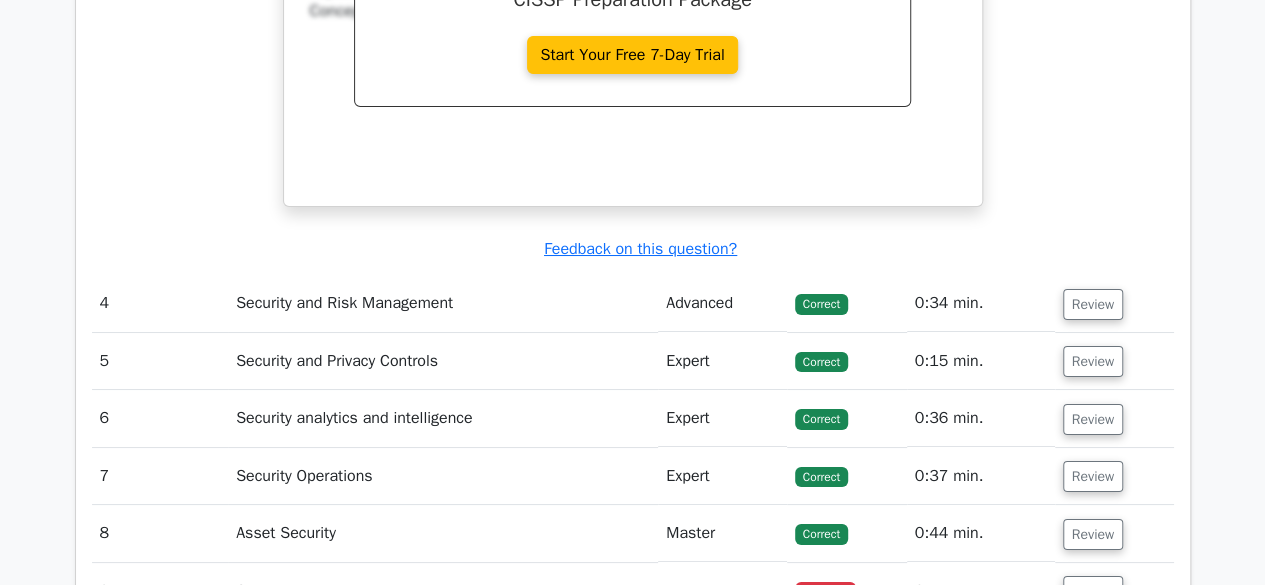 scroll, scrollTop: 3620, scrollLeft: 0, axis: vertical 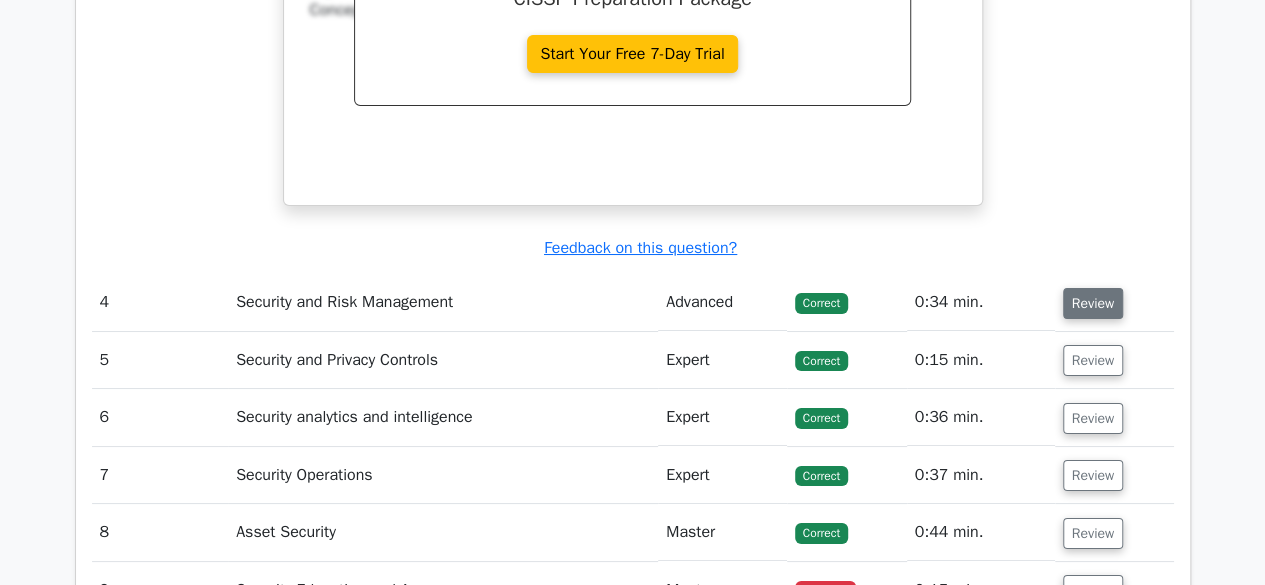 click on "Review" at bounding box center [1093, 303] 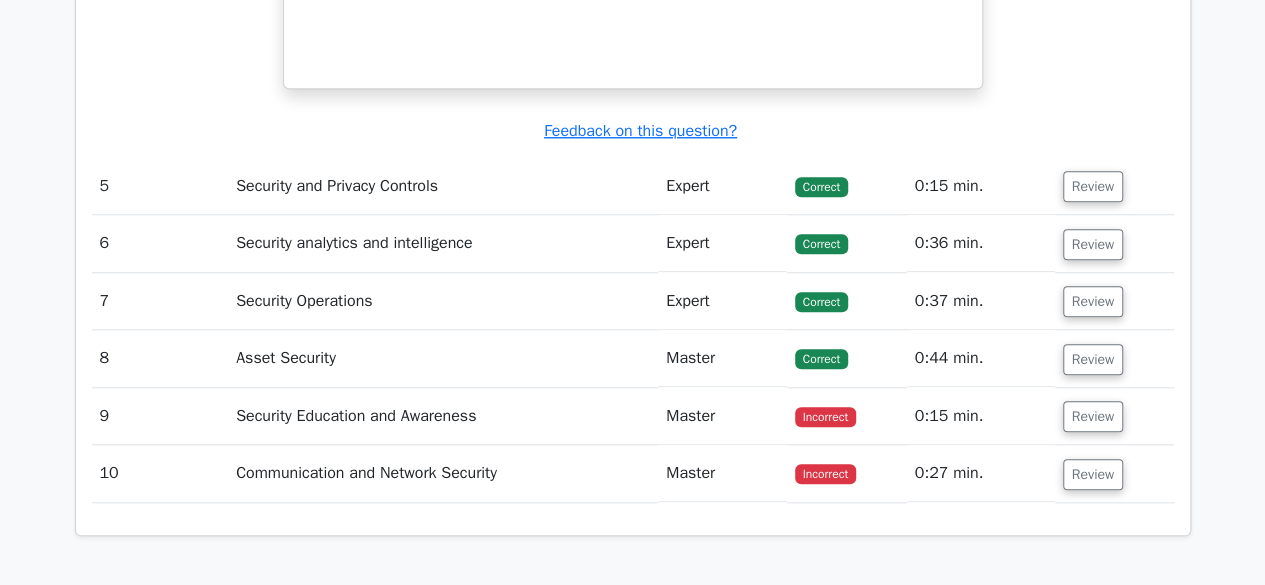 scroll, scrollTop: 4641, scrollLeft: 0, axis: vertical 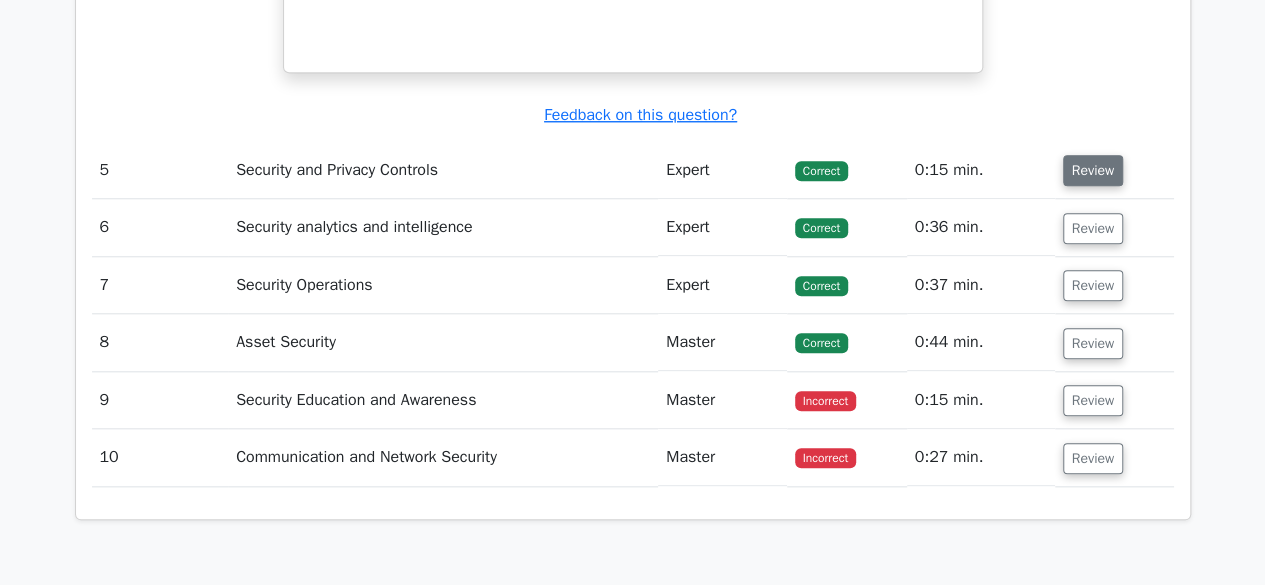 click on "Review" at bounding box center [1093, 170] 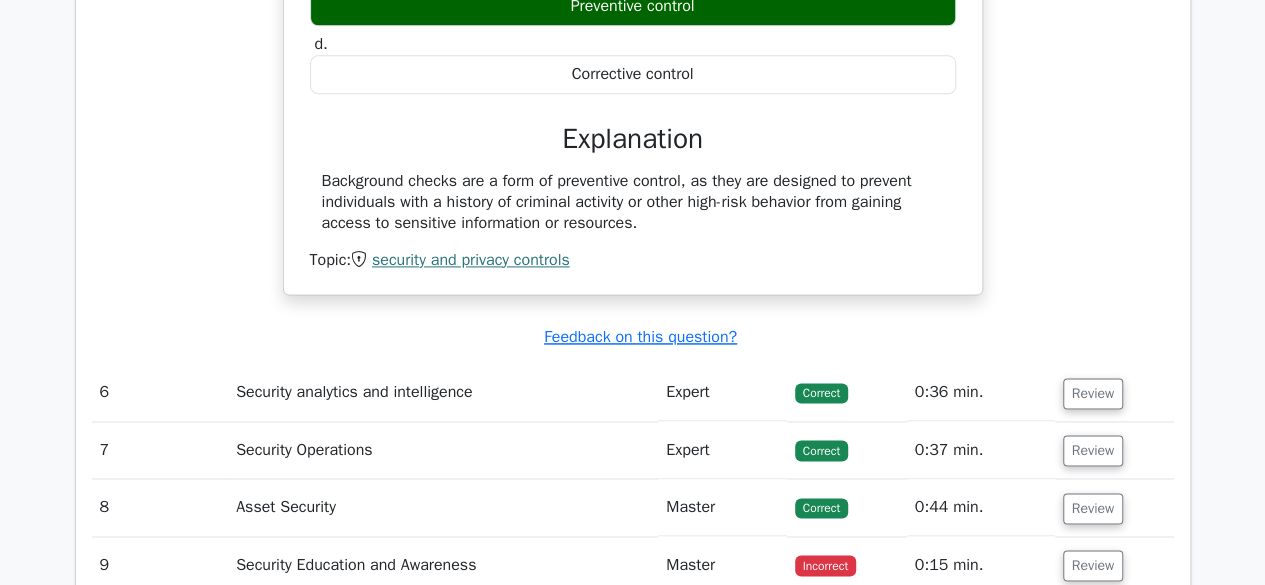 scroll, scrollTop: 5083, scrollLeft: 0, axis: vertical 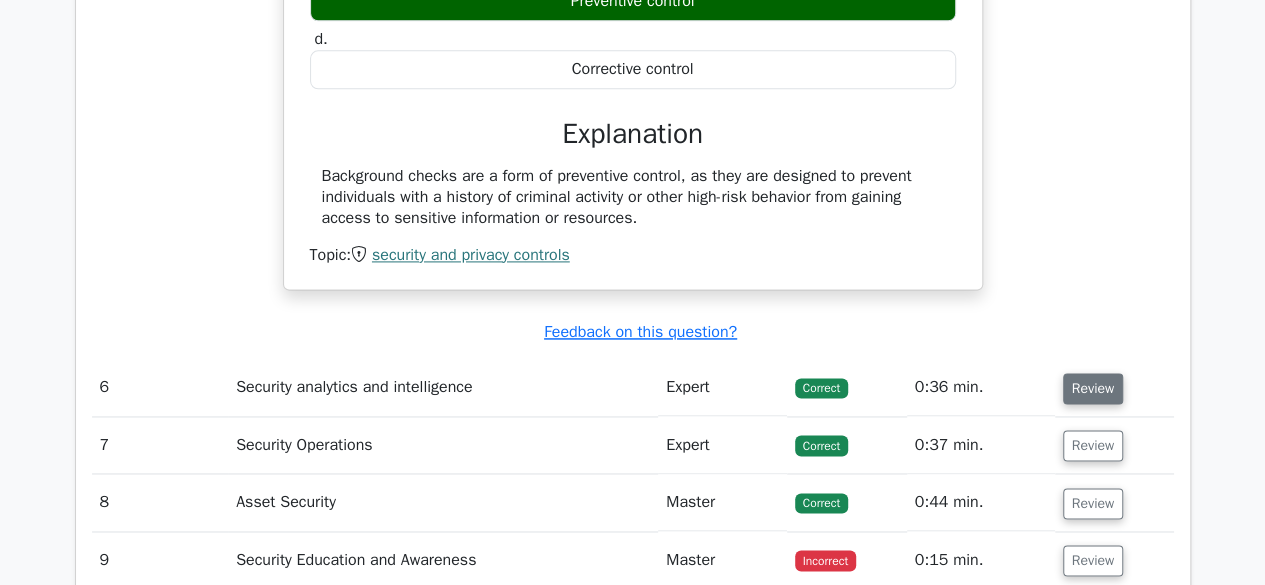 click on "Review" at bounding box center (1093, 388) 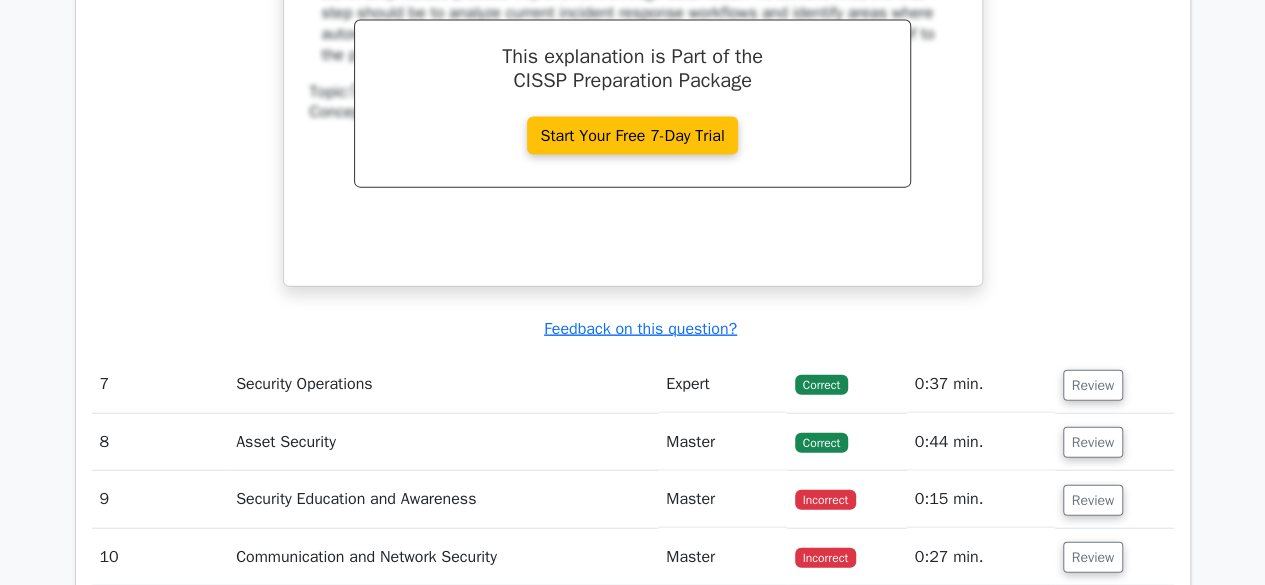 scroll, scrollTop: 6008, scrollLeft: 0, axis: vertical 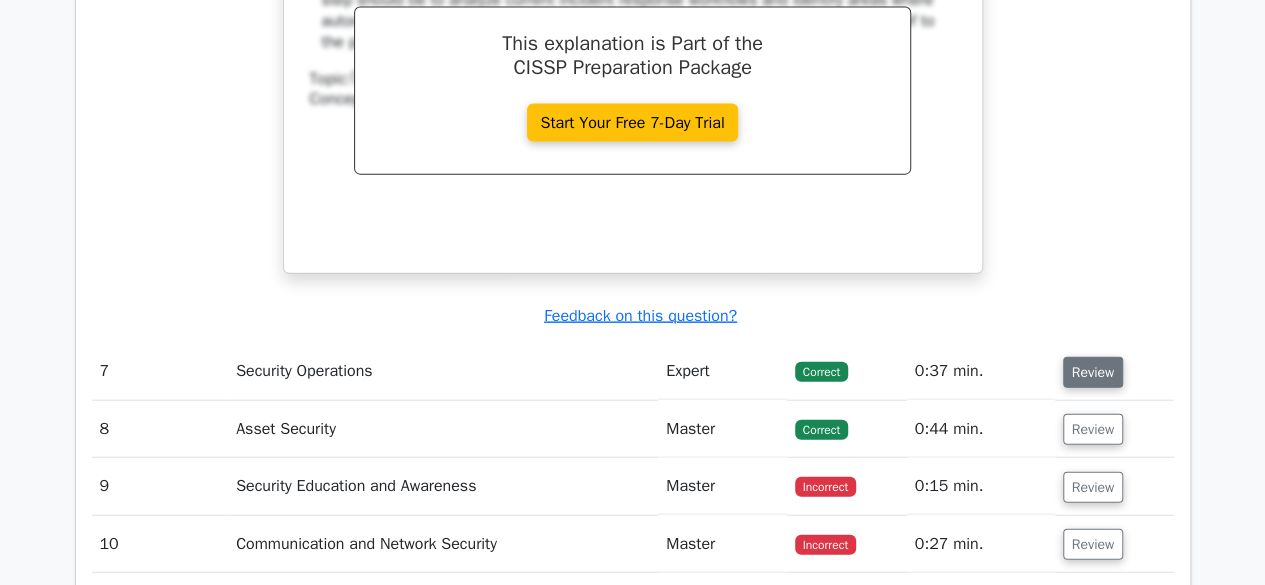 click on "Review" at bounding box center [1093, 372] 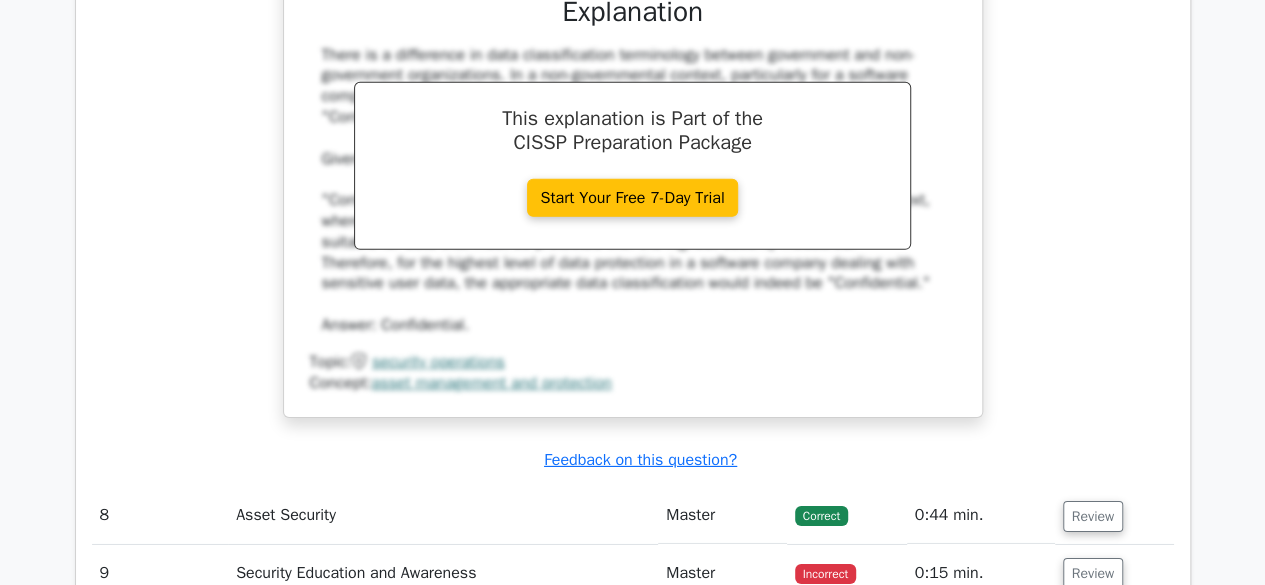 scroll, scrollTop: 6825, scrollLeft: 0, axis: vertical 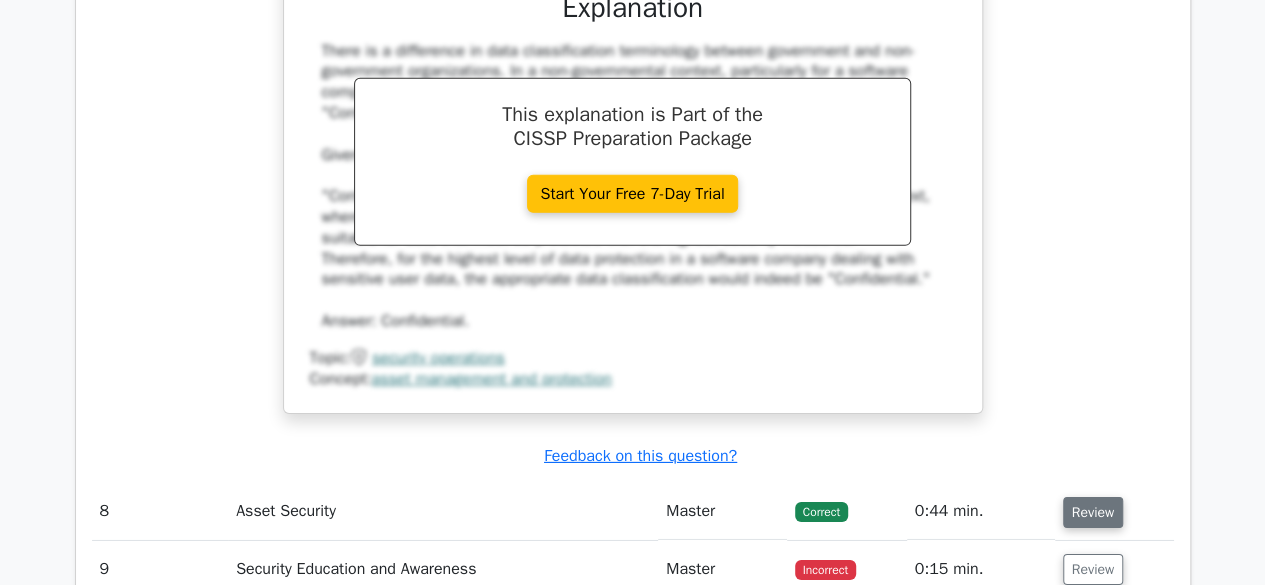 click on "Review" at bounding box center (1093, 512) 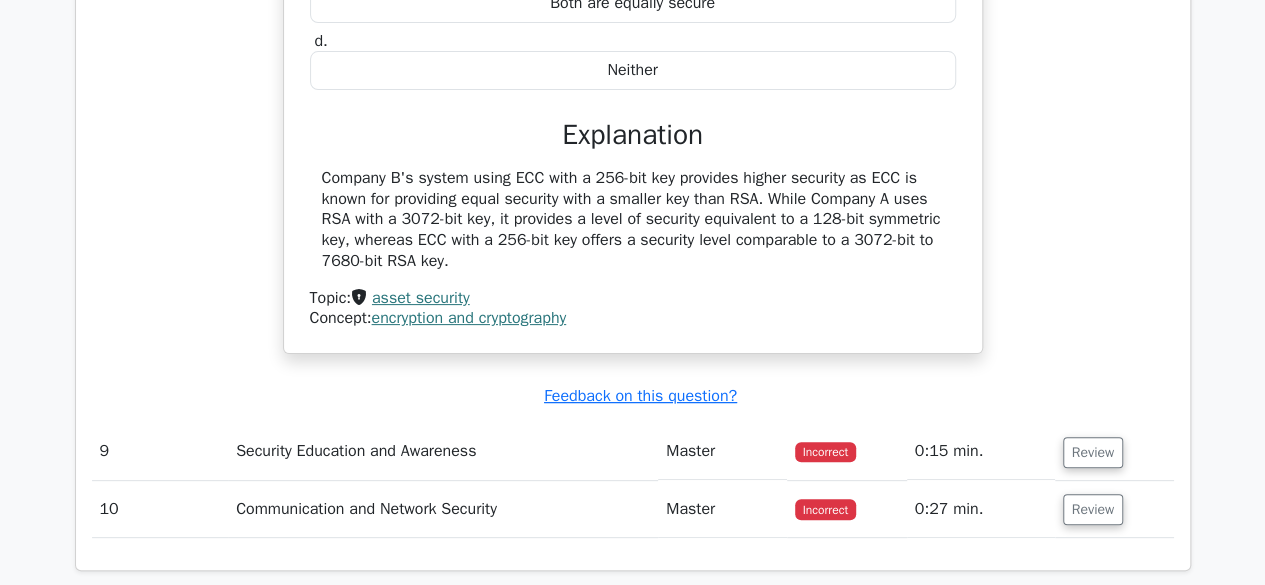 scroll, scrollTop: 7738, scrollLeft: 0, axis: vertical 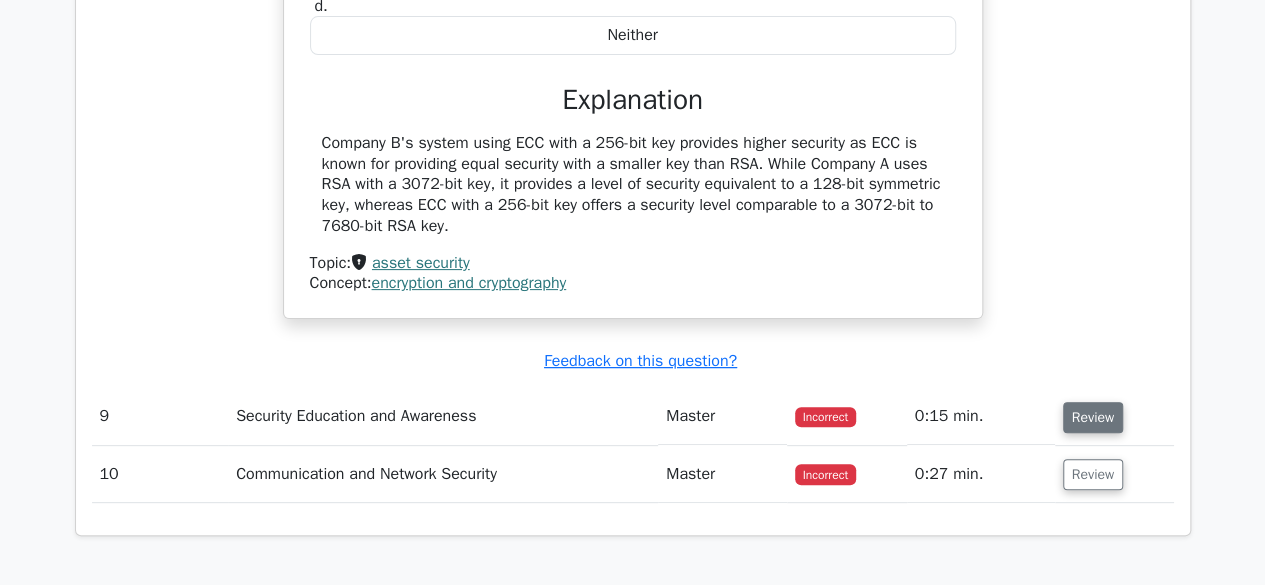 click on "Review" at bounding box center [1093, 417] 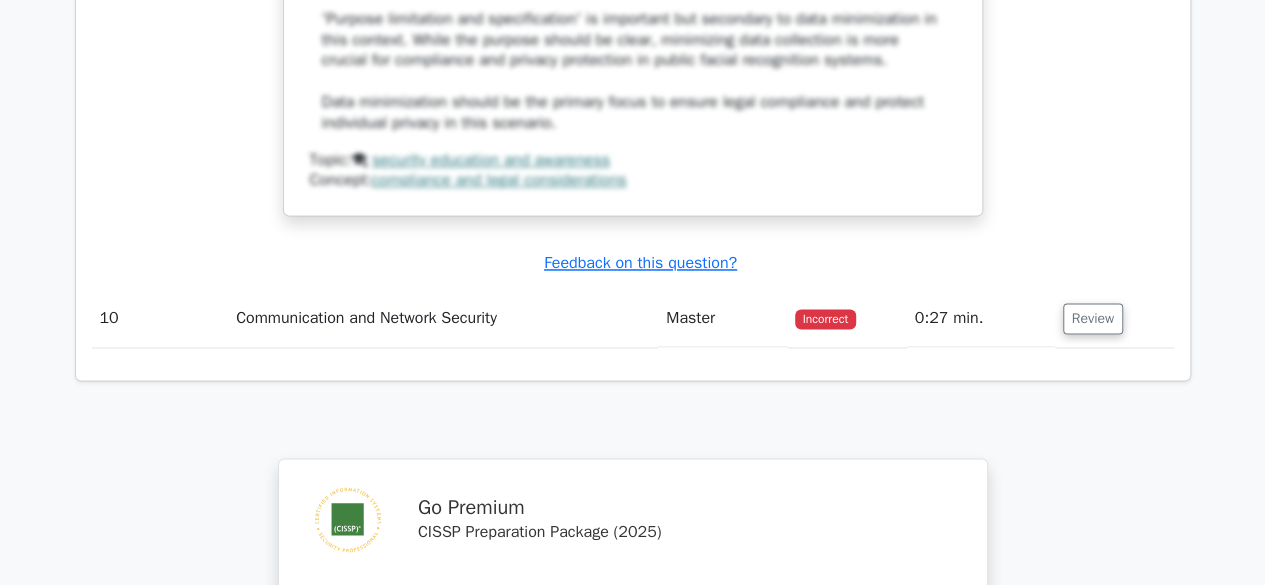 scroll, scrollTop: 9106, scrollLeft: 0, axis: vertical 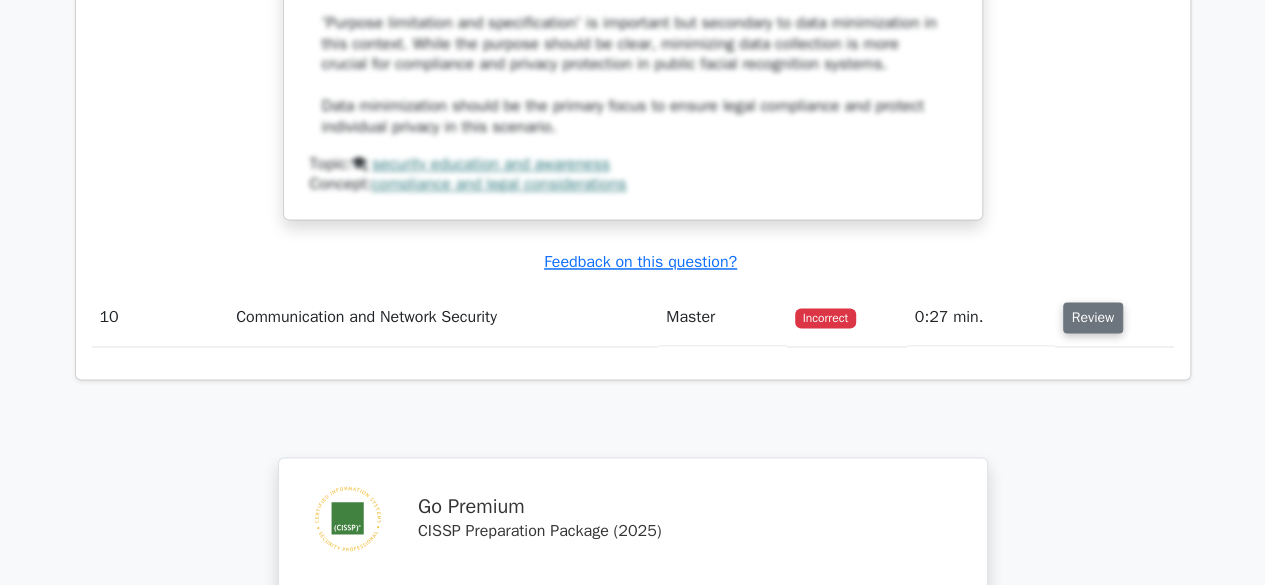 click on "Review" at bounding box center (1093, 317) 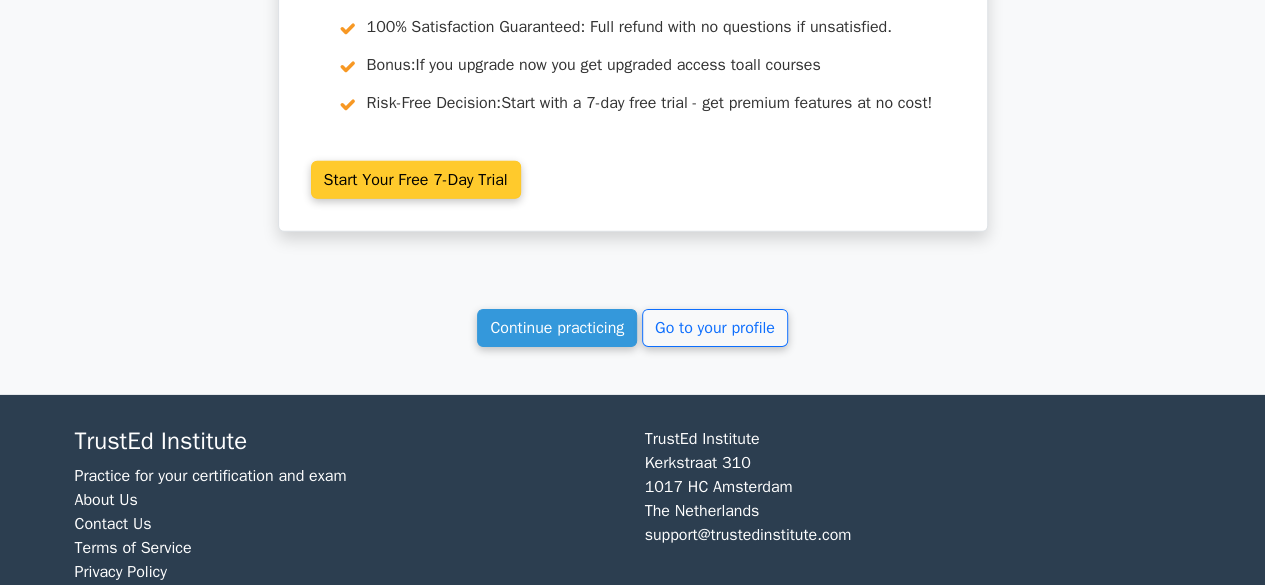 scroll, scrollTop: 10621, scrollLeft: 0, axis: vertical 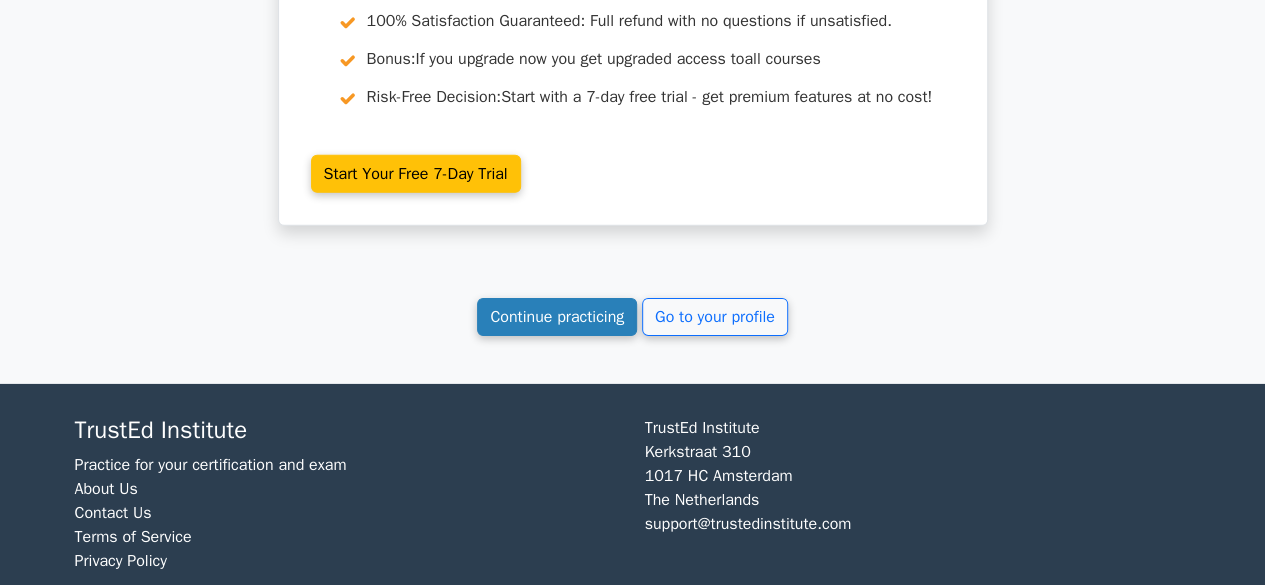 click on "Continue practicing" at bounding box center [557, 317] 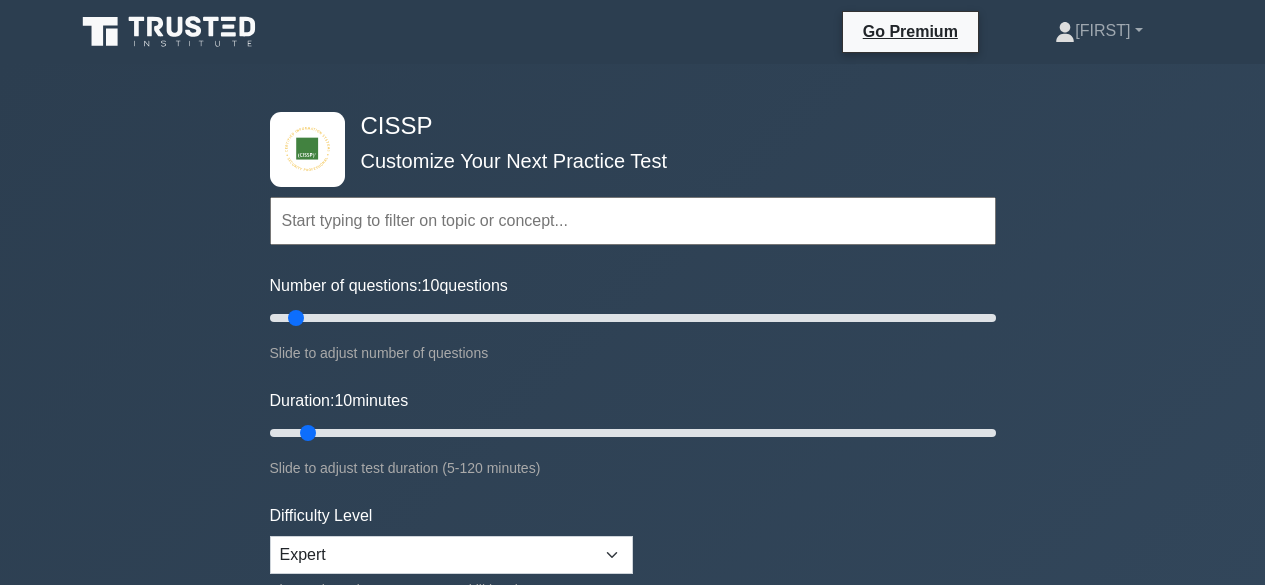 scroll, scrollTop: 0, scrollLeft: 0, axis: both 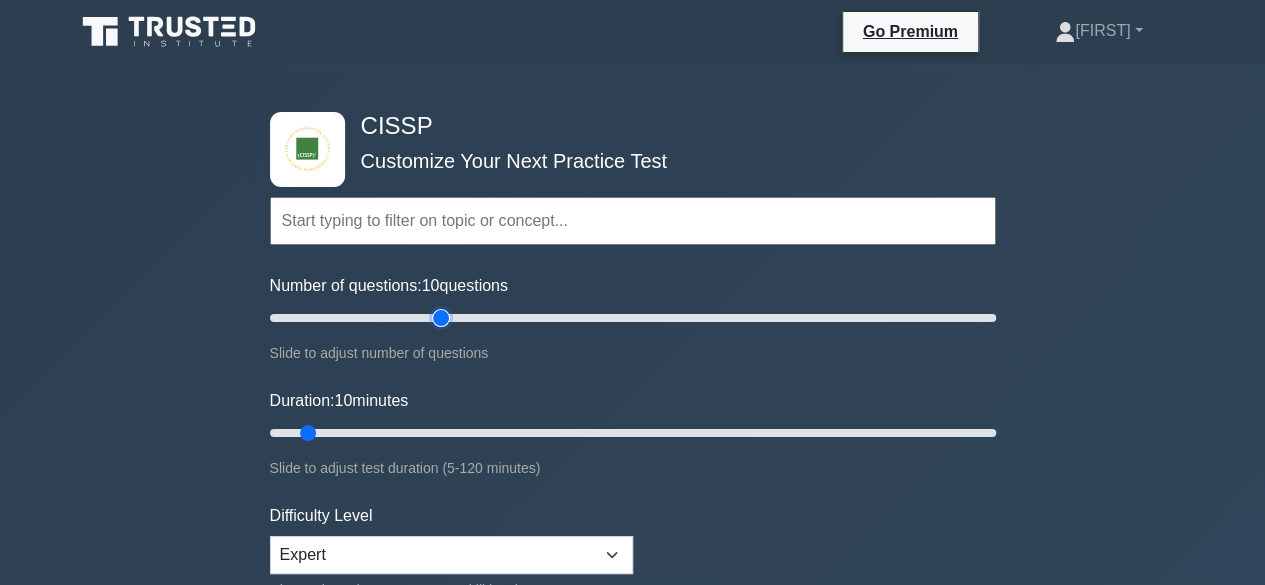click on "Number of questions:  10  questions" at bounding box center (633, 318) 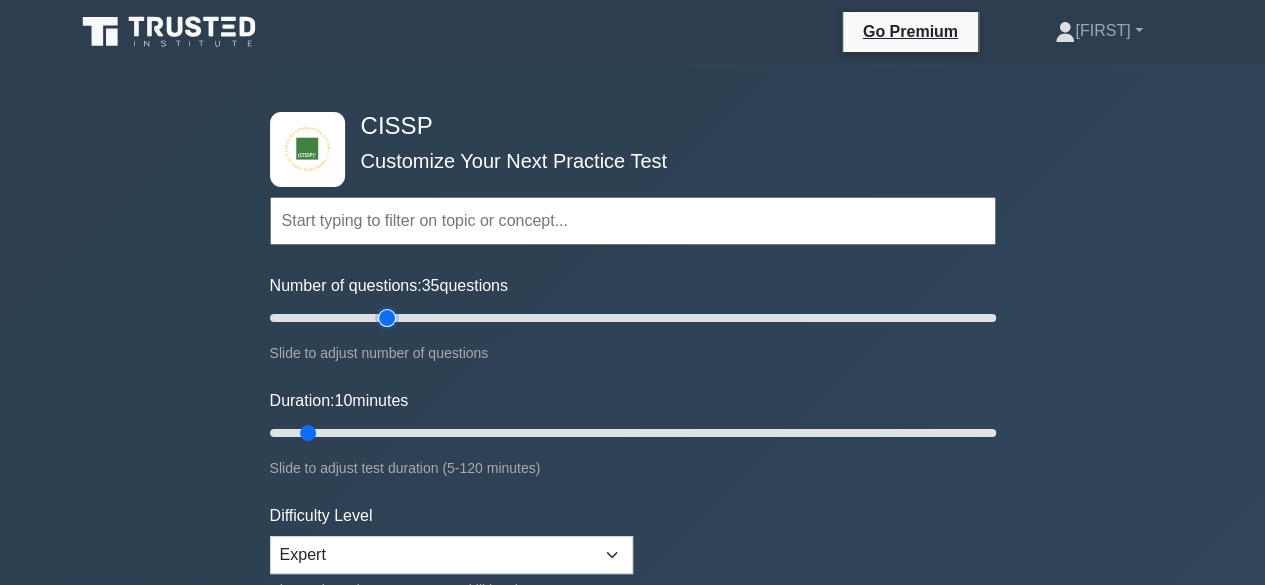 click on "Number of questions:  35  questions" at bounding box center (633, 318) 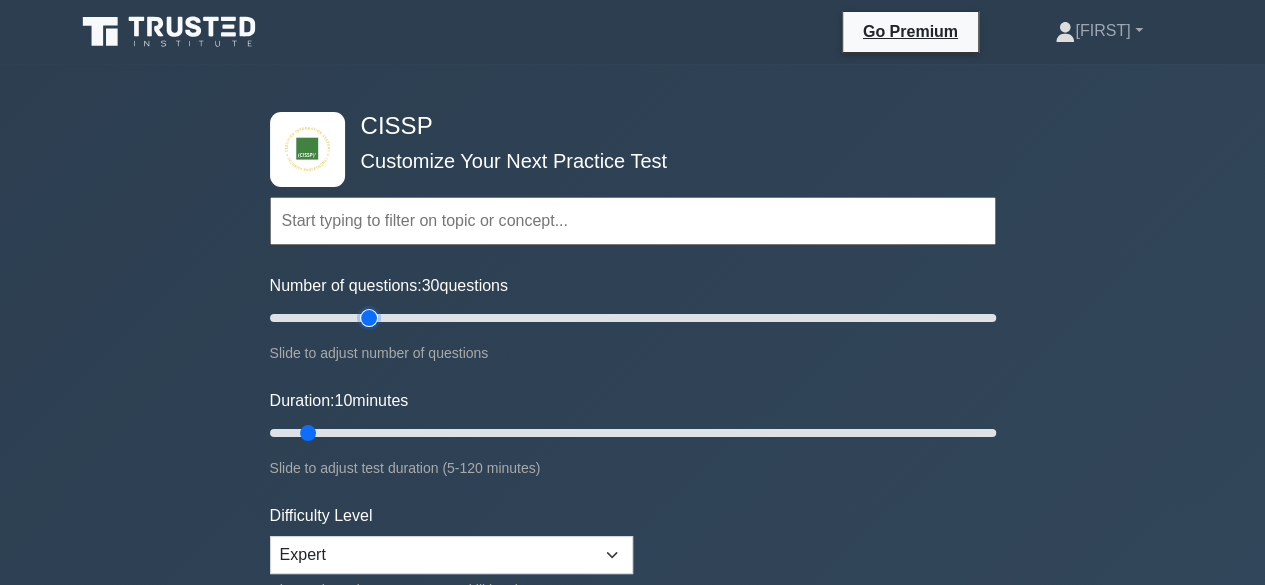 type on "30" 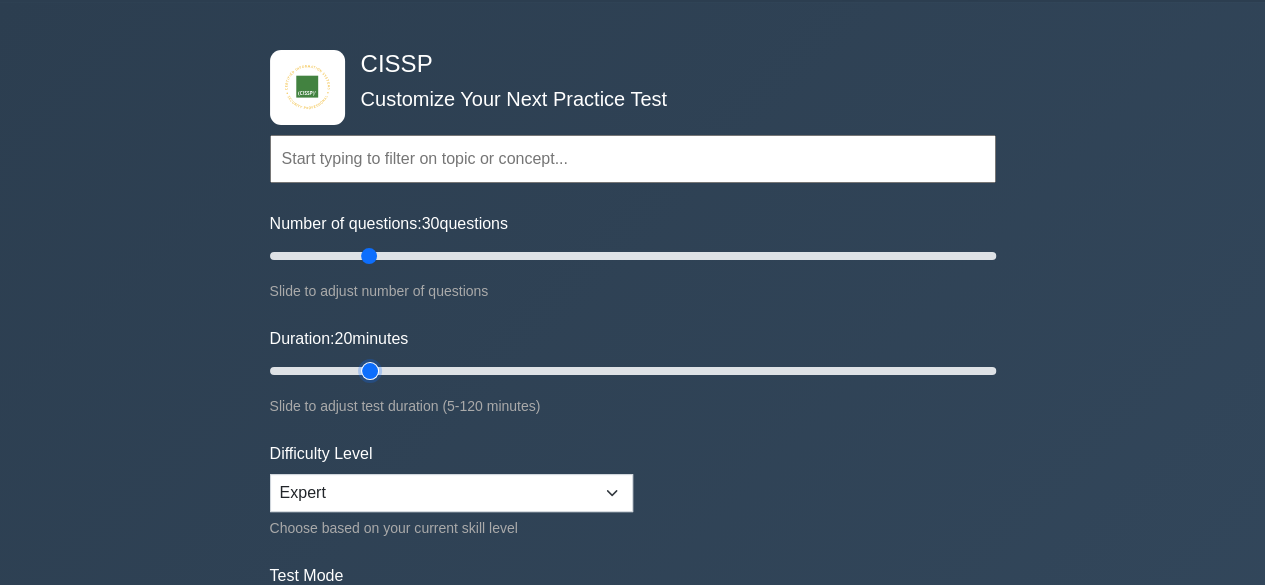 type on "20" 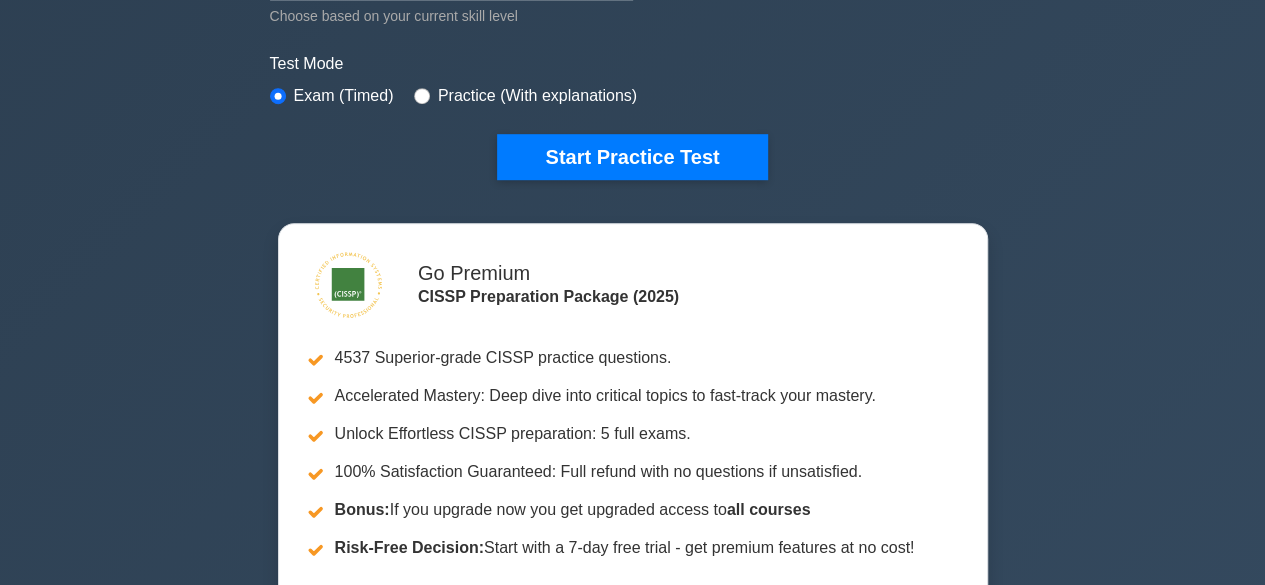 scroll, scrollTop: 570, scrollLeft: 0, axis: vertical 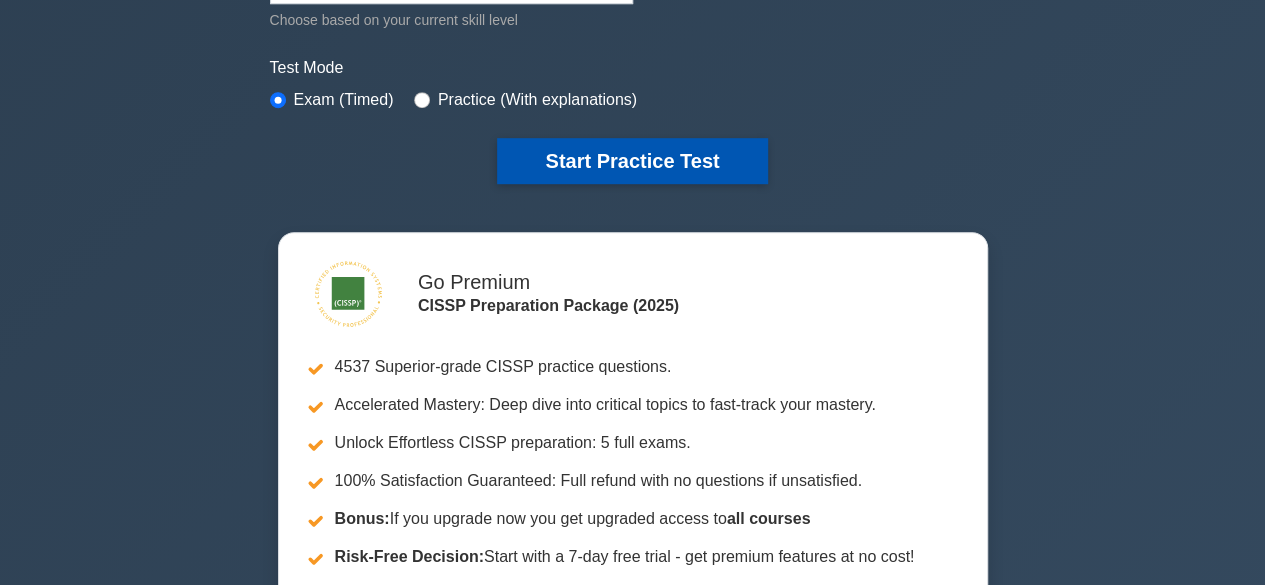 click on "Start Practice Test" at bounding box center (632, 161) 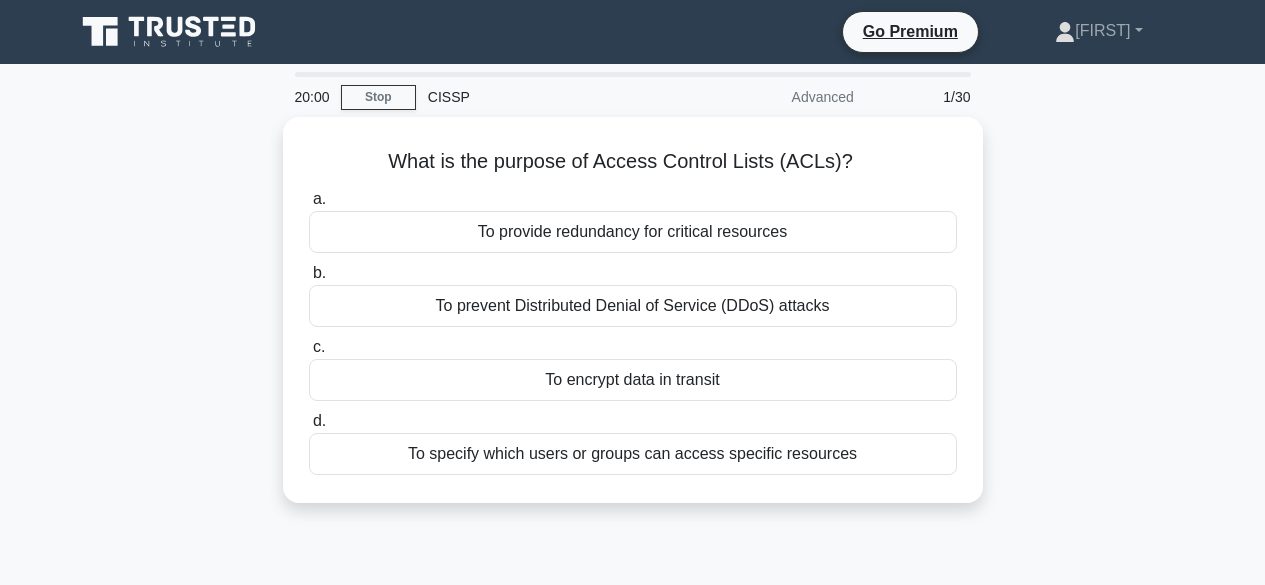 scroll, scrollTop: 0, scrollLeft: 0, axis: both 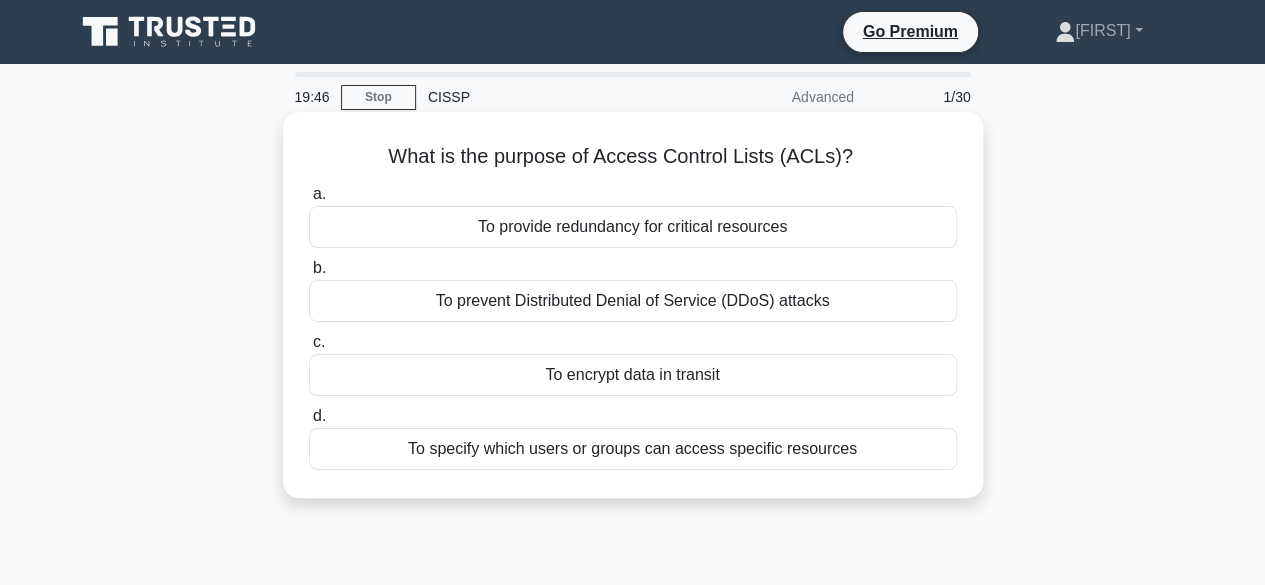 click on "a. To provide redundancy for critical resources b. To prevent Distributed Denial of Service (DDoS) attacks c. d." at bounding box center (633, 326) 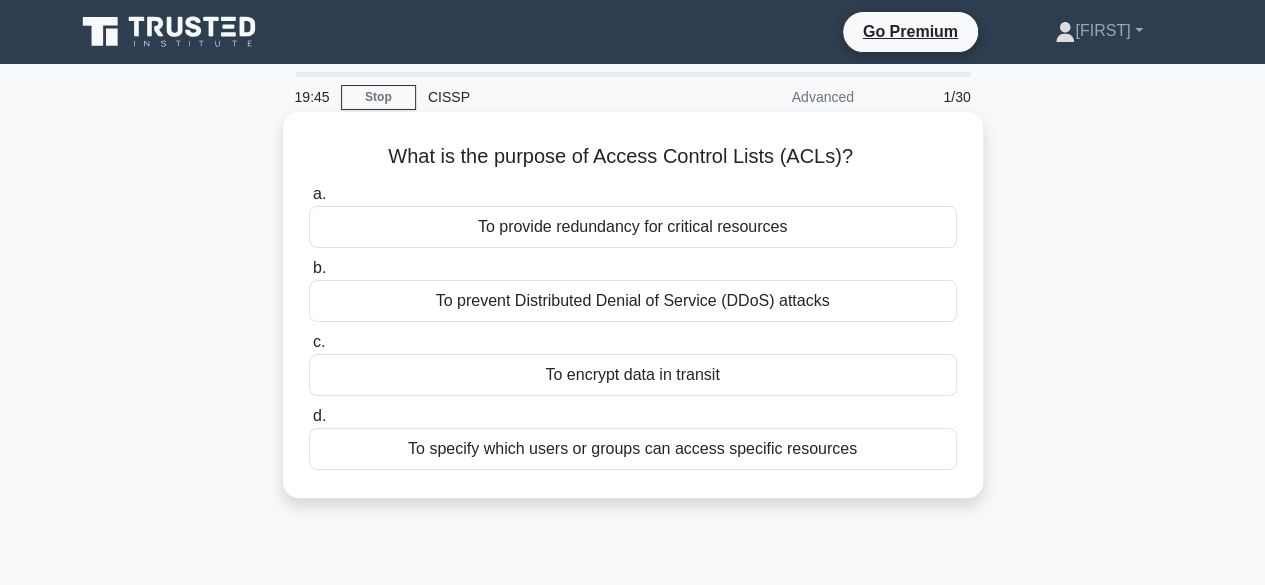 click on "To specify which users or groups can access specific resources" at bounding box center [633, 449] 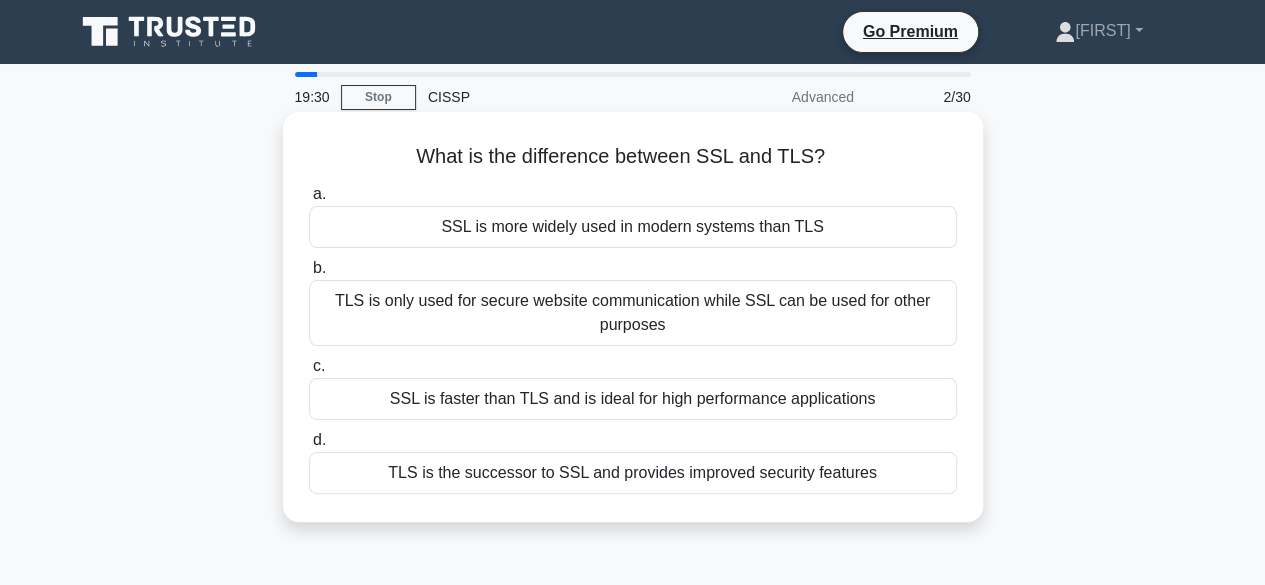 click on "TLS is the successor to SSL and provides improved security features" at bounding box center [633, 473] 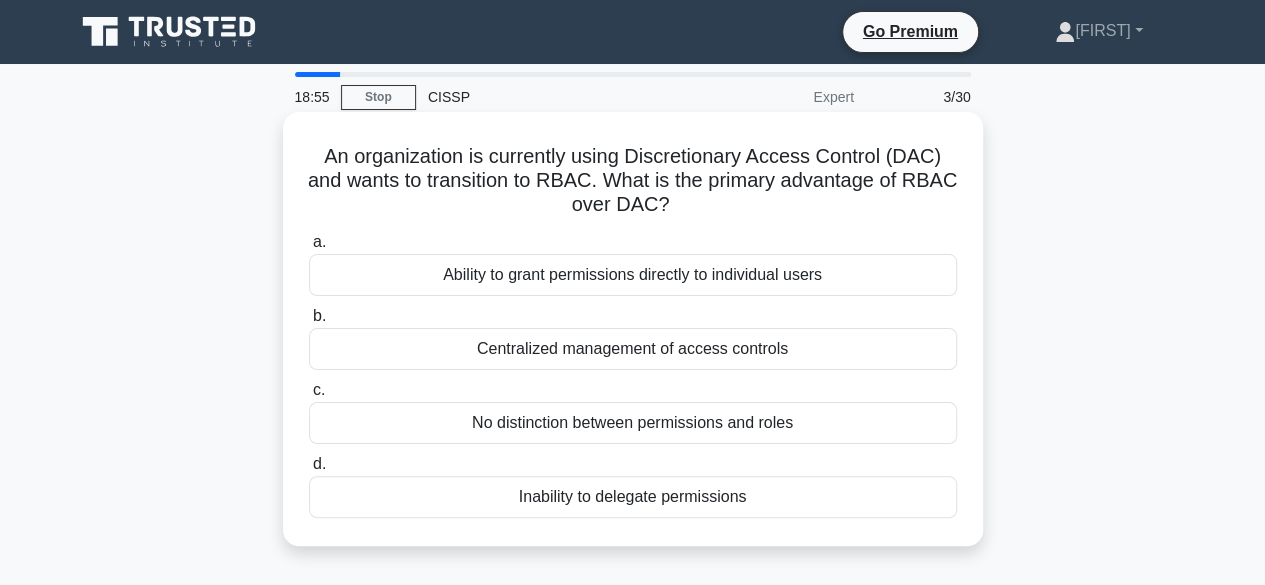 click on "Centralized management of access controls" at bounding box center (633, 349) 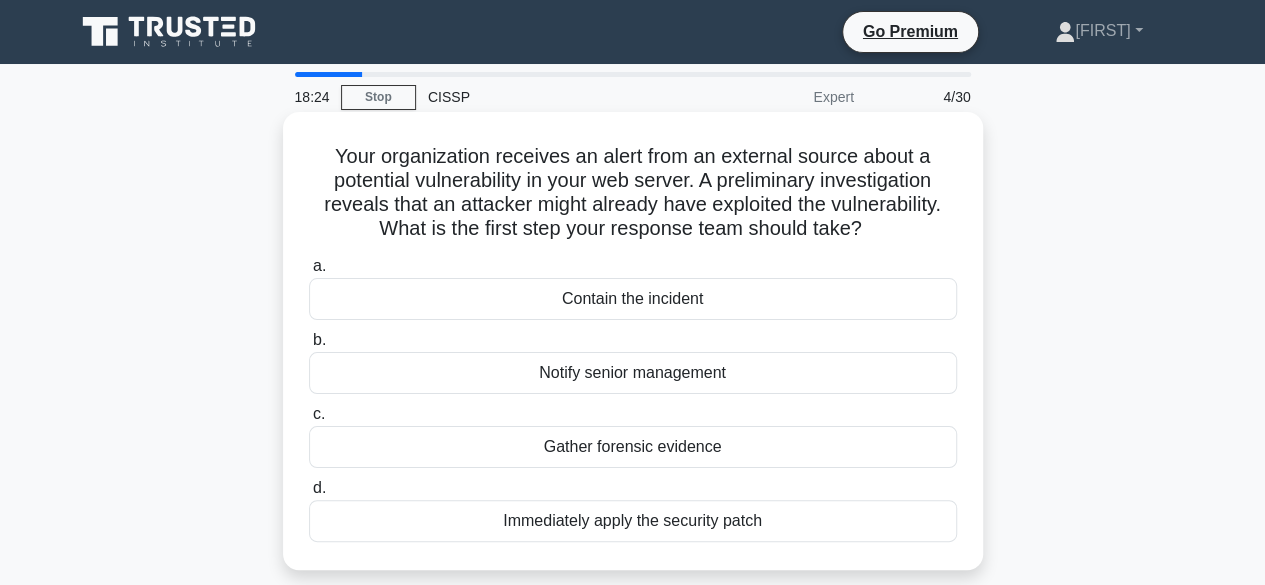 click on "Immediately apply the security patch" at bounding box center [633, 521] 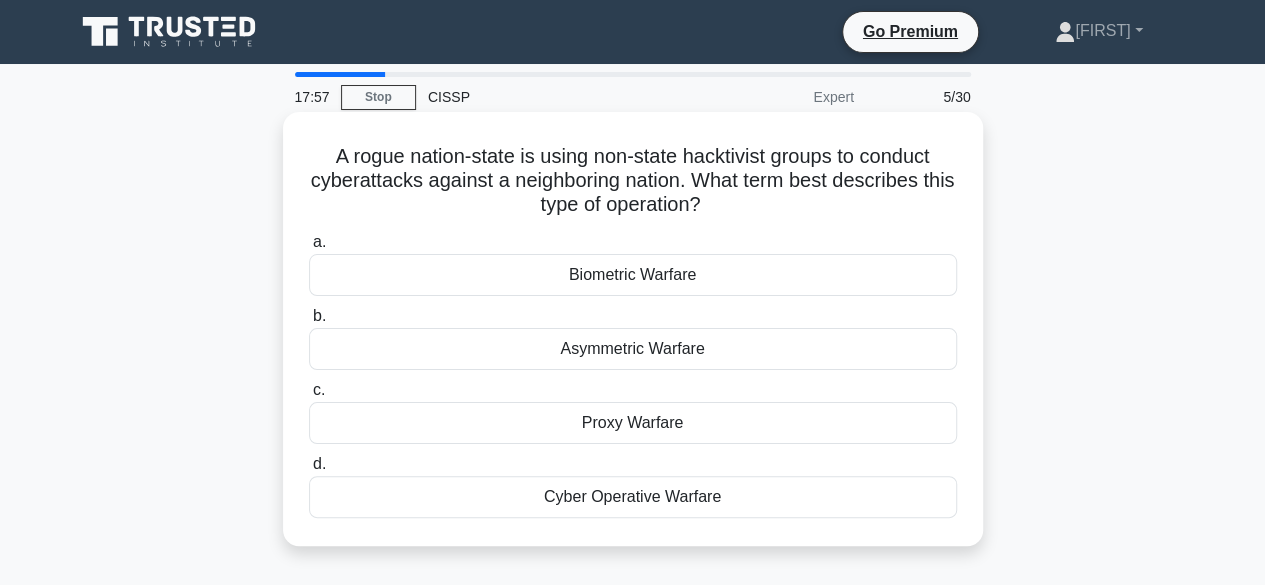 click on "Proxy Warfare" at bounding box center [633, 423] 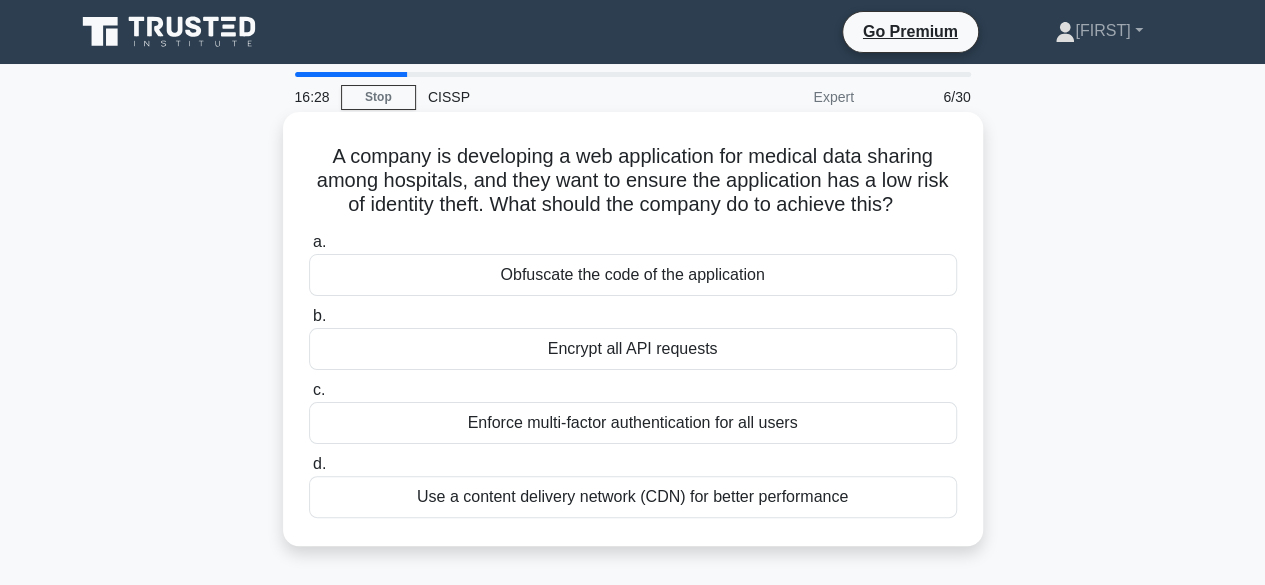 click on "Enforce multi-factor authentication for all users" at bounding box center (633, 423) 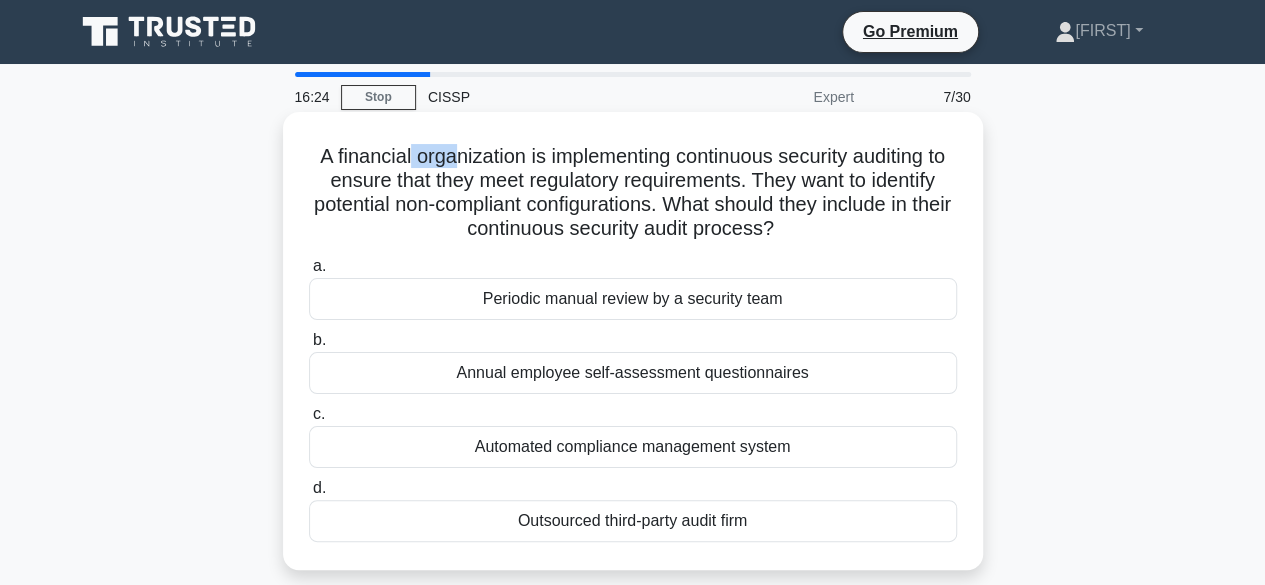 drag, startPoint x: 411, startPoint y: 157, endPoint x: 463, endPoint y: 165, distance: 52.611786 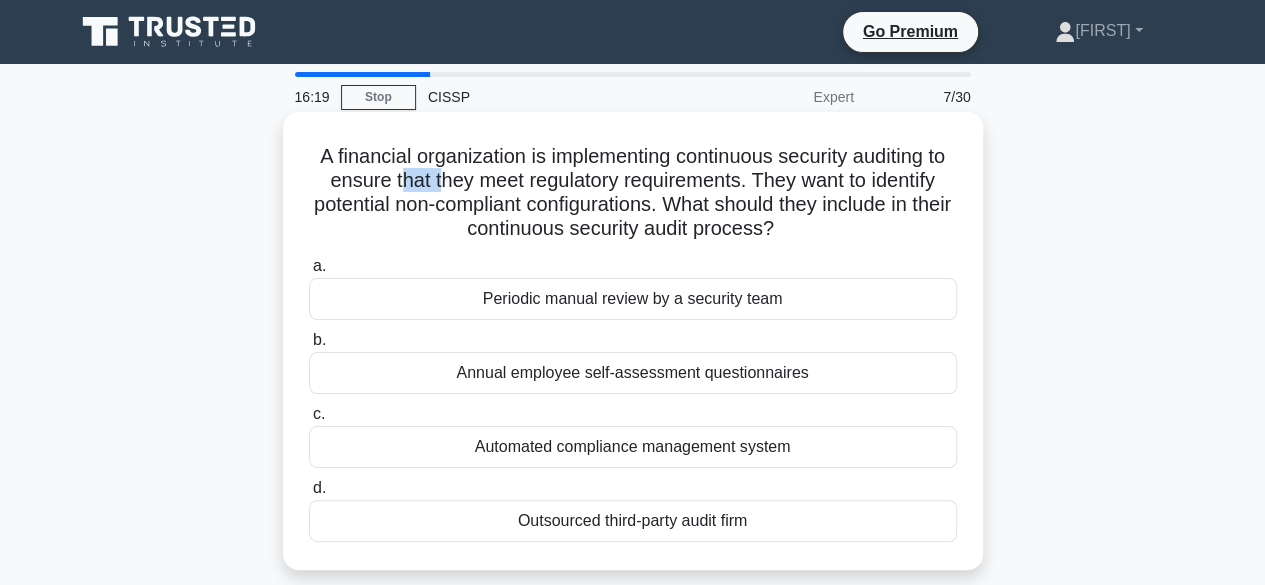 drag, startPoint x: 445, startPoint y: 181, endPoint x: 486, endPoint y: 187, distance: 41.4367 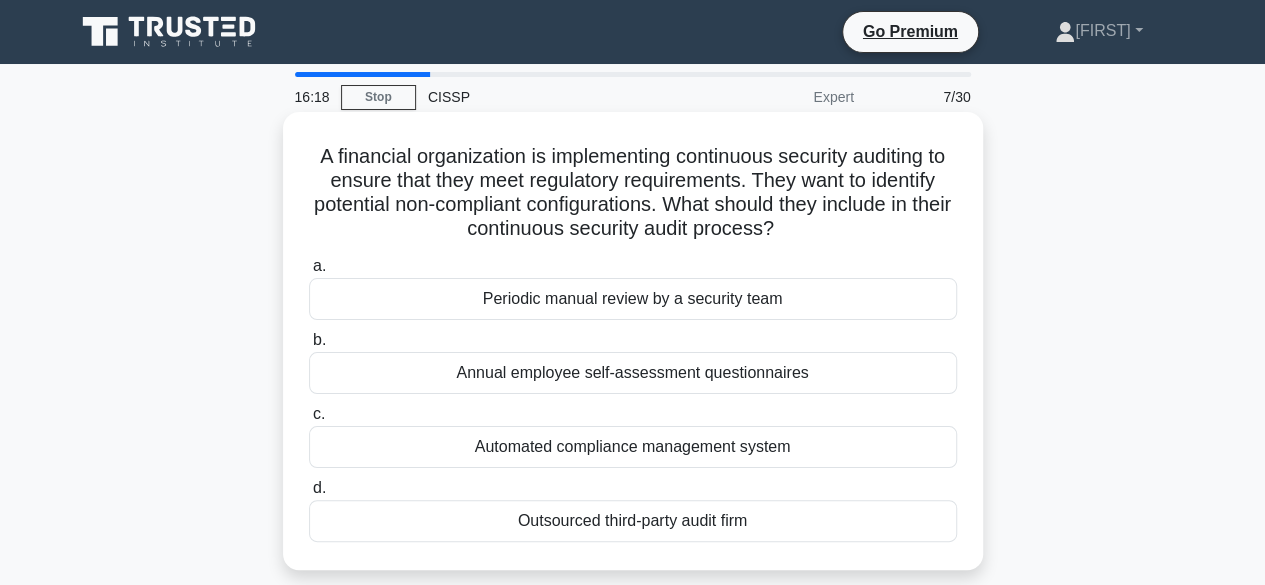 click on "A financial organization is implementing continuous security auditing to ensure that they meet regulatory requirements. They want to identify potential non-compliant configurations. What should they include in their continuous security audit process?
.spinner_0XTQ{transform-origin:center;animation:spinner_y6GP .75s linear infinite}@keyframes spinner_y6GP{100%{transform:rotate(360deg)}}" at bounding box center [633, 193] 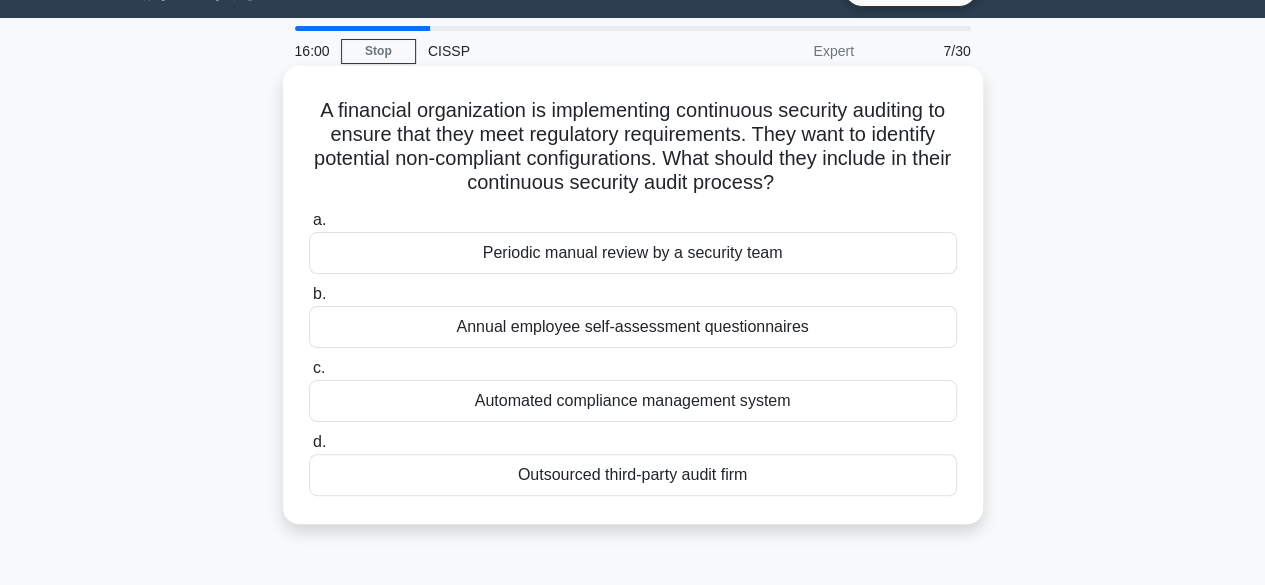 scroll, scrollTop: 45, scrollLeft: 0, axis: vertical 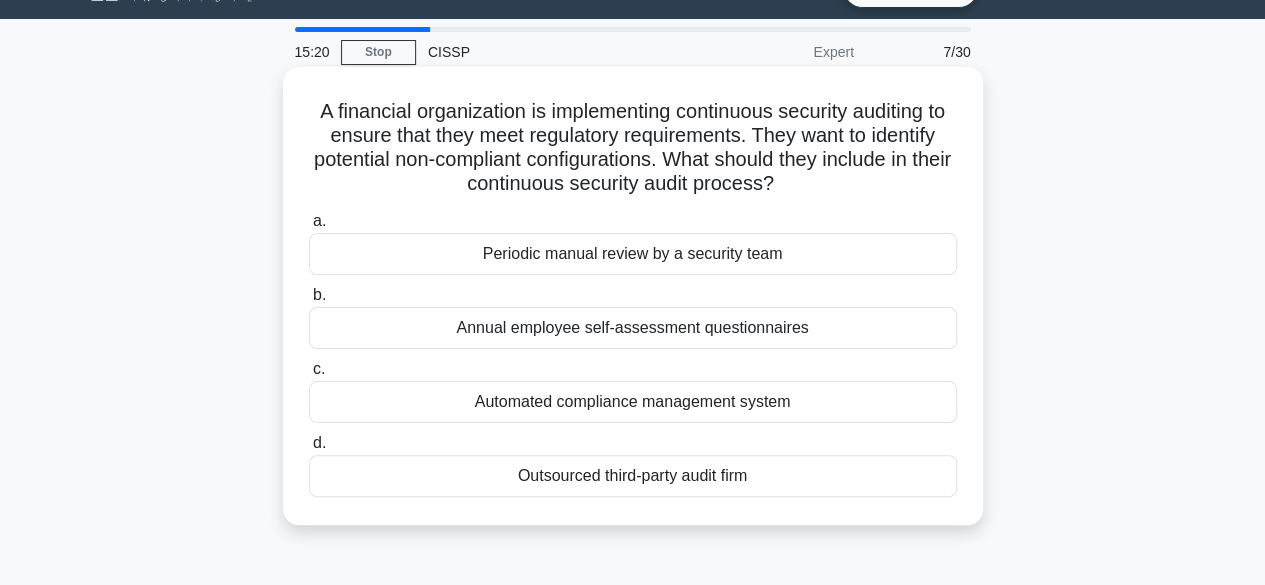 click on "Automated compliance management system" at bounding box center [633, 402] 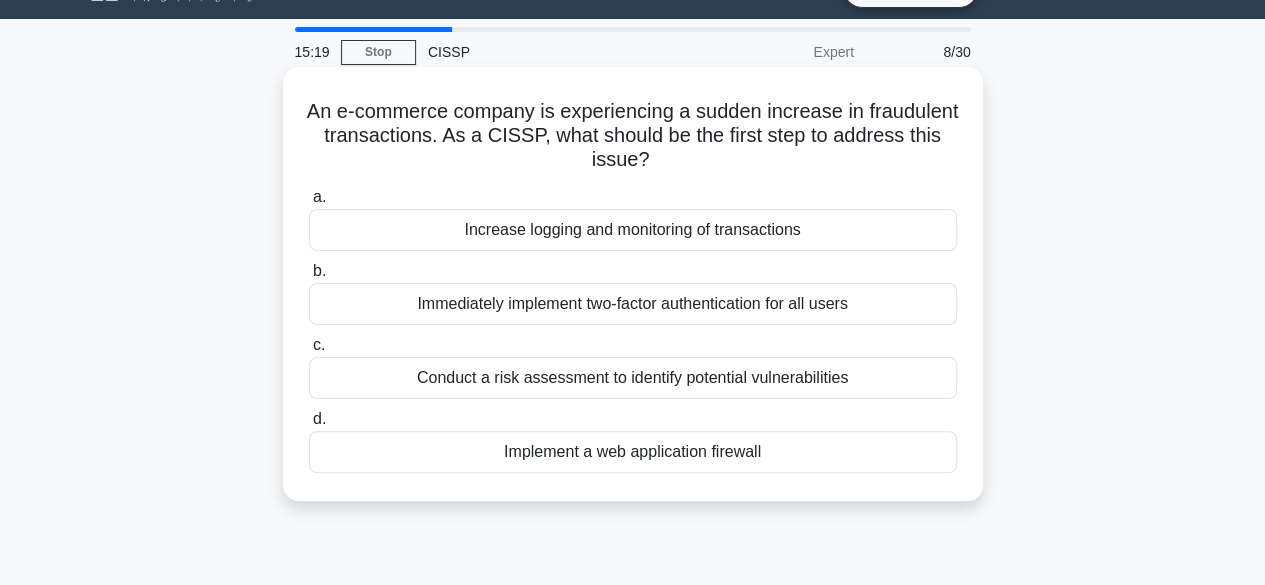 scroll, scrollTop: 0, scrollLeft: 0, axis: both 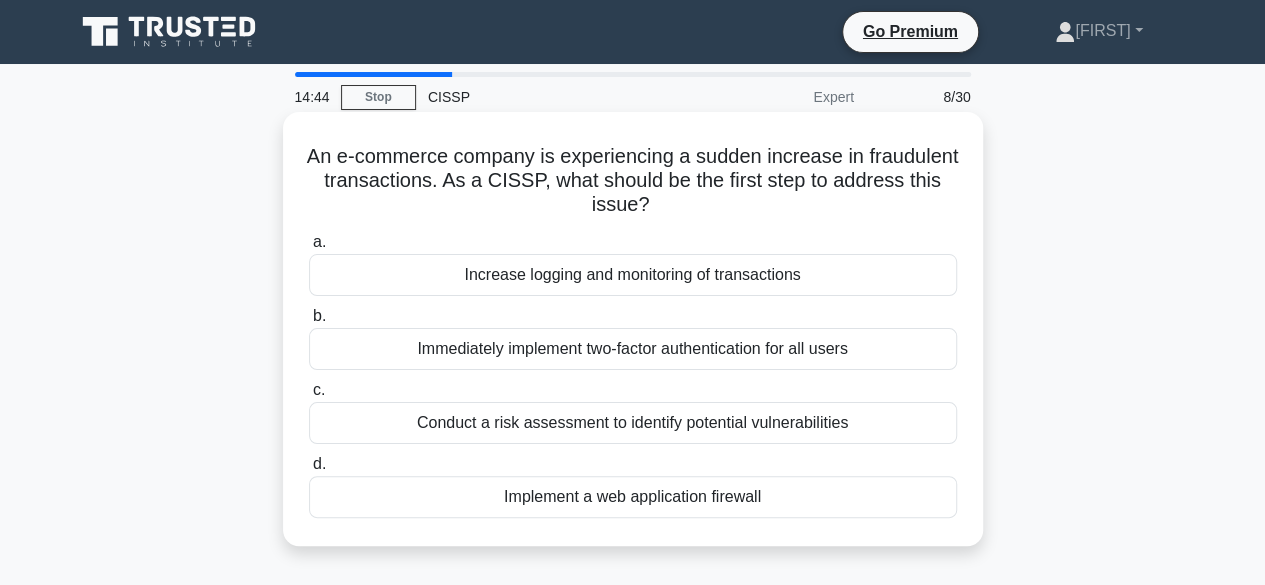 click on "Conduct a risk assessment to identify potential vulnerabilities" at bounding box center [633, 423] 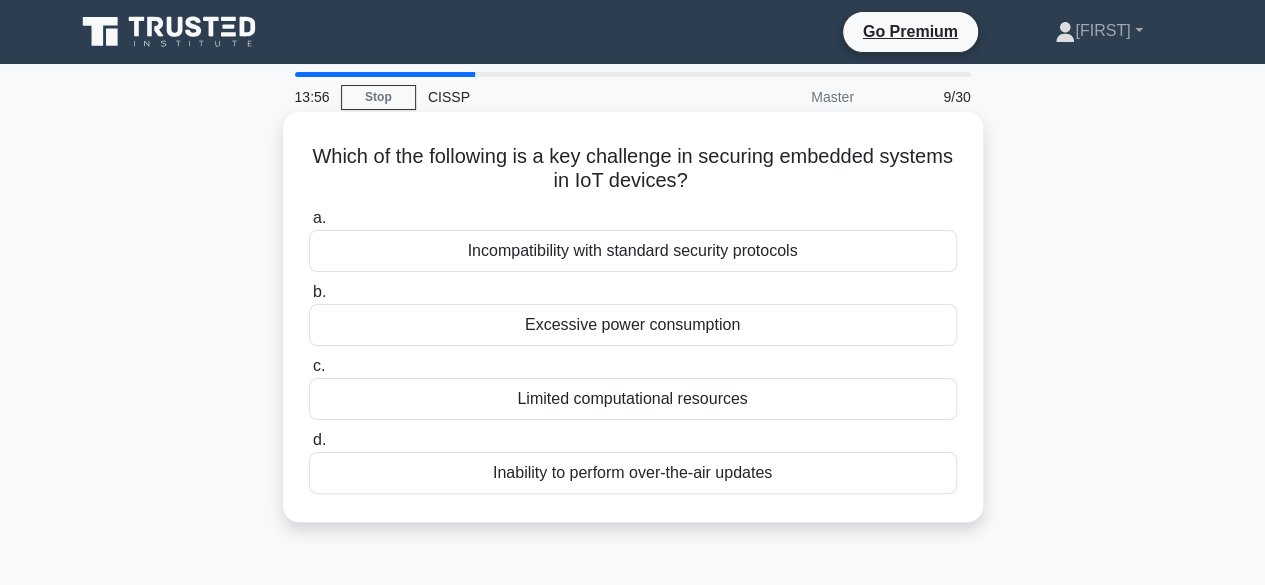 click on "Limited computational resources" at bounding box center (633, 399) 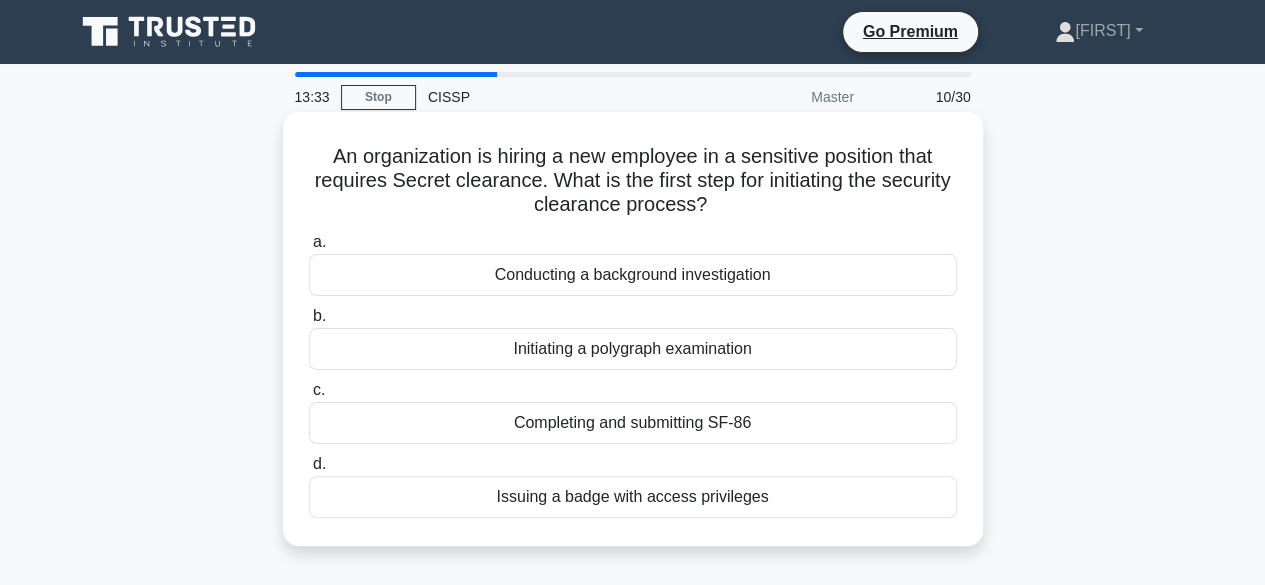 click on "Conducting a background investigation" at bounding box center [633, 275] 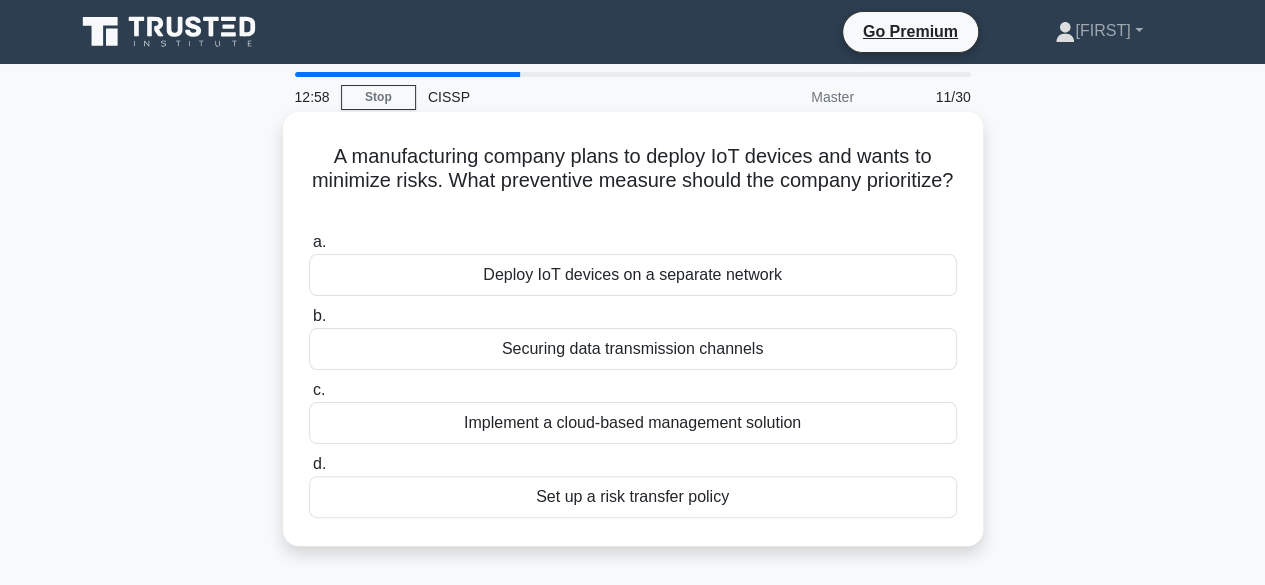 click on "Set up a risk transfer policy" at bounding box center (633, 497) 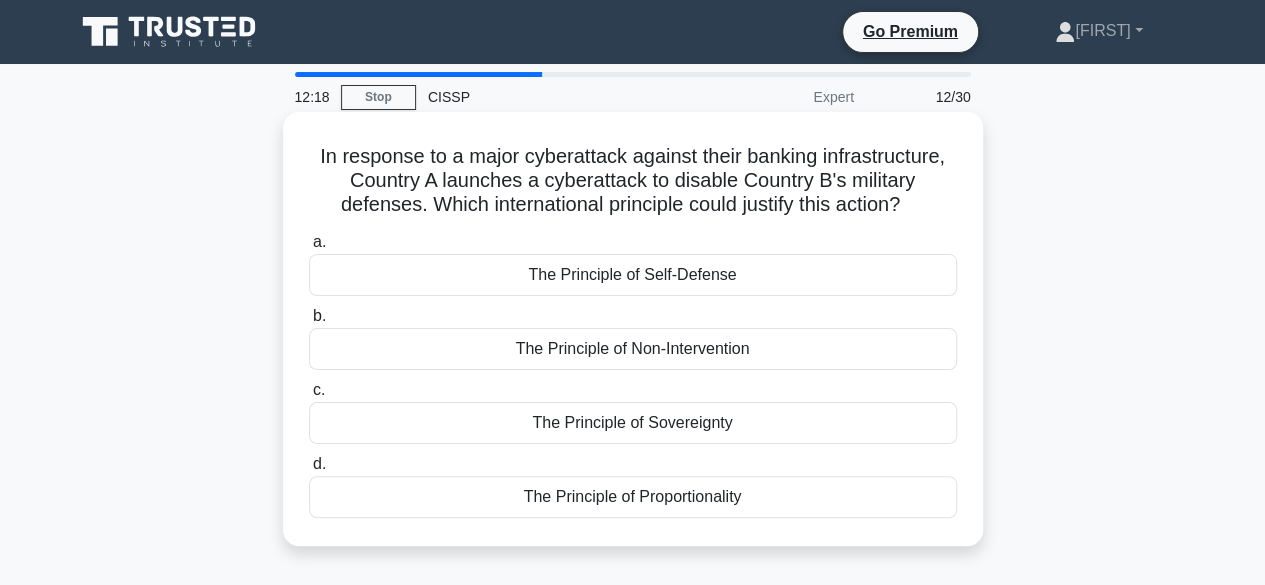 click on "The Principle of Proportionality" at bounding box center (633, 497) 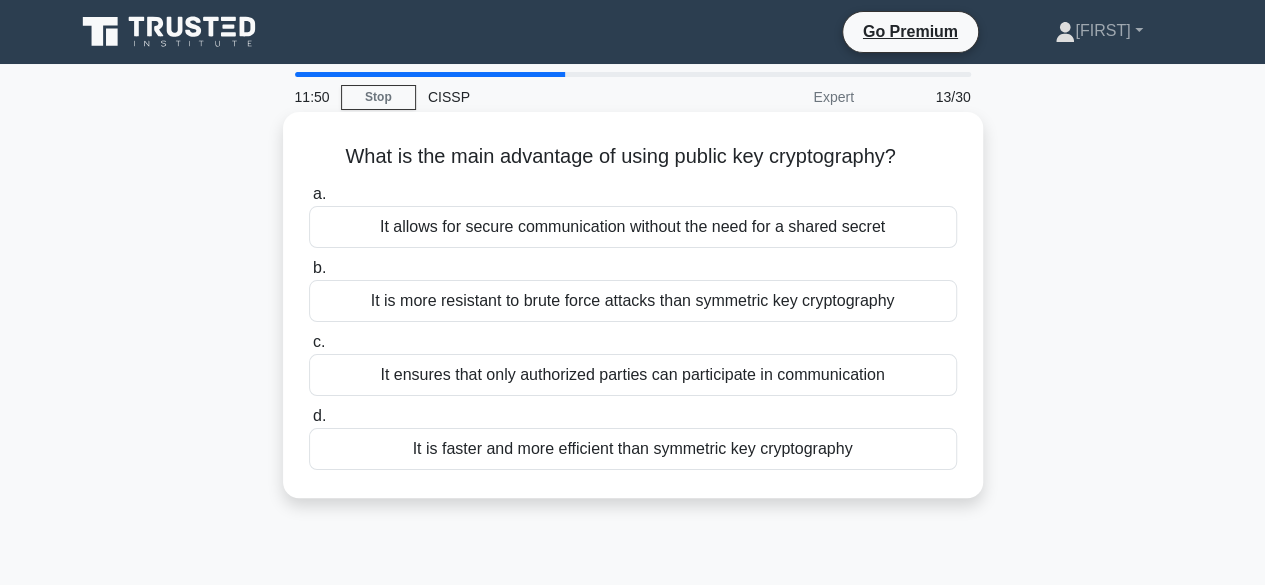 click on "It ensures that only authorized parties can participate in communication" at bounding box center [633, 375] 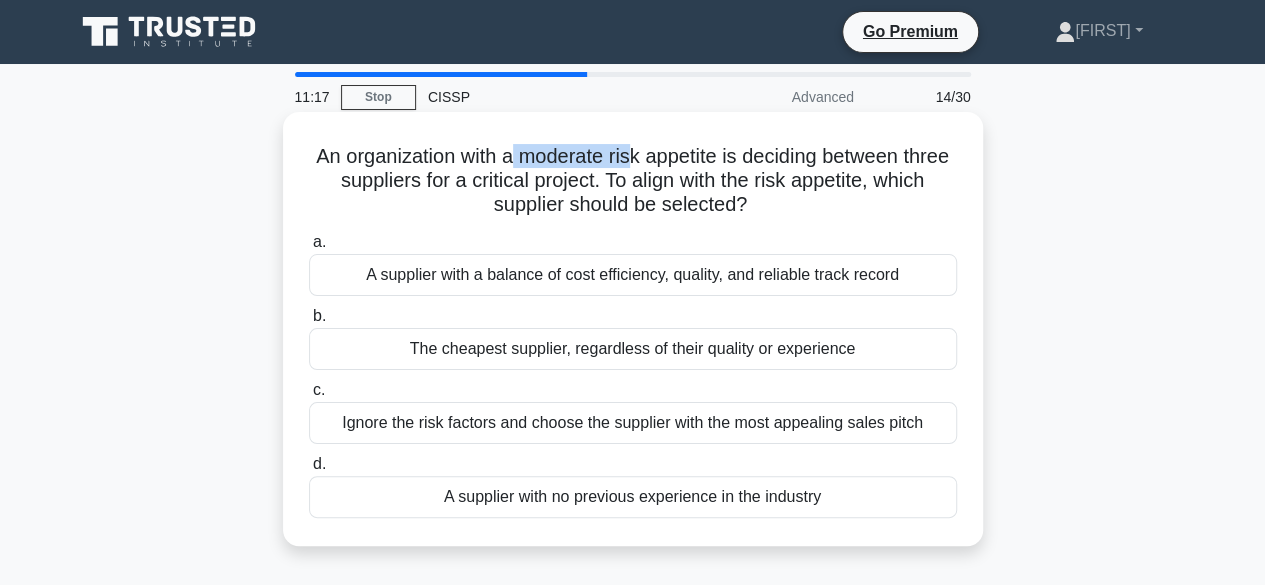 drag, startPoint x: 538, startPoint y: 163, endPoint x: 656, endPoint y: 163, distance: 118 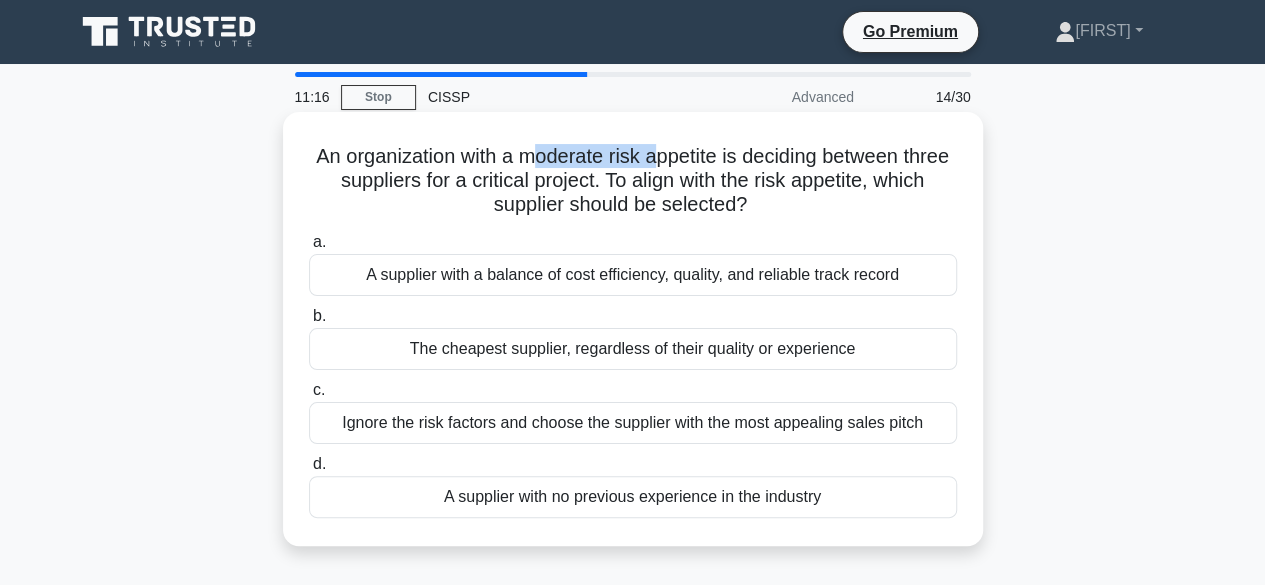 drag, startPoint x: 682, startPoint y: 160, endPoint x: 557, endPoint y: 159, distance: 125.004 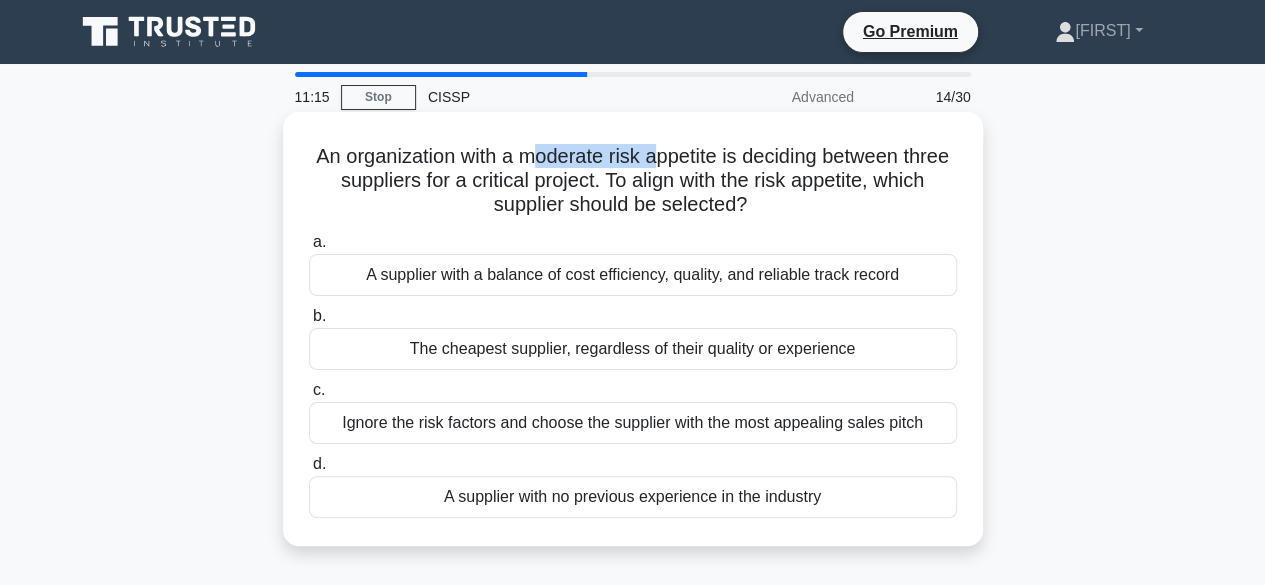 click on "An organization with a moderate risk appetite is deciding between three suppliers for a critical project. To align with the risk appetite, which supplier should be selected?
.spinner_0XTQ{transform-origin:center;animation:spinner_y6GP .75s linear infinite}@keyframes spinner_y6GP{100%{transform:rotate(360deg)}}" at bounding box center [633, 181] 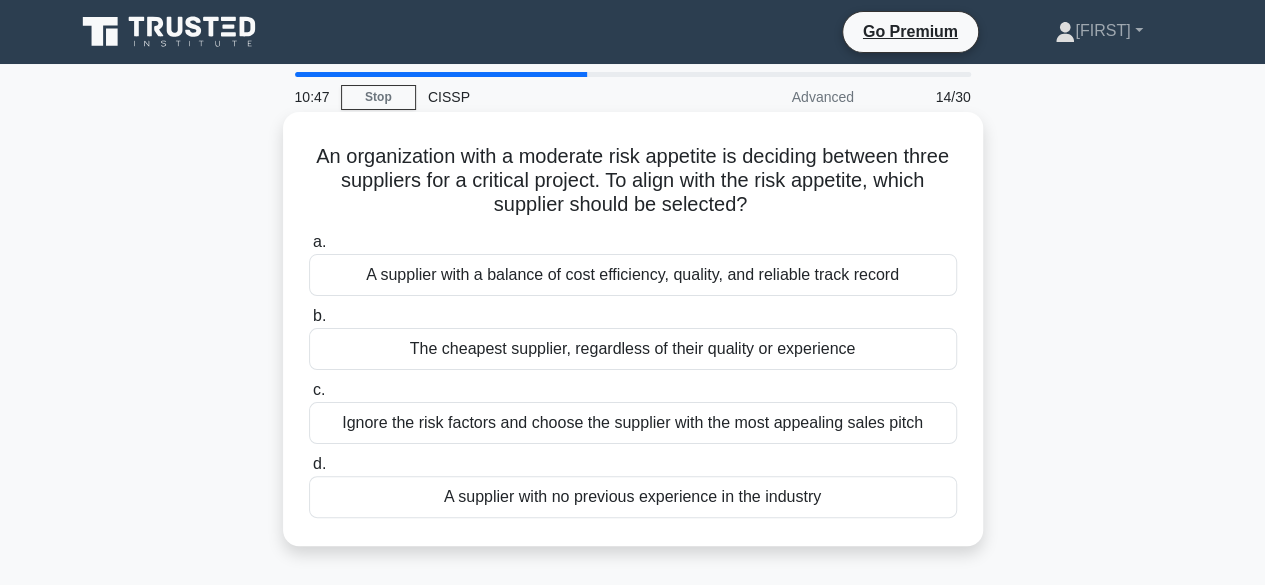 click on "A supplier with a balance of cost efficiency, quality, and reliable track record" at bounding box center (633, 275) 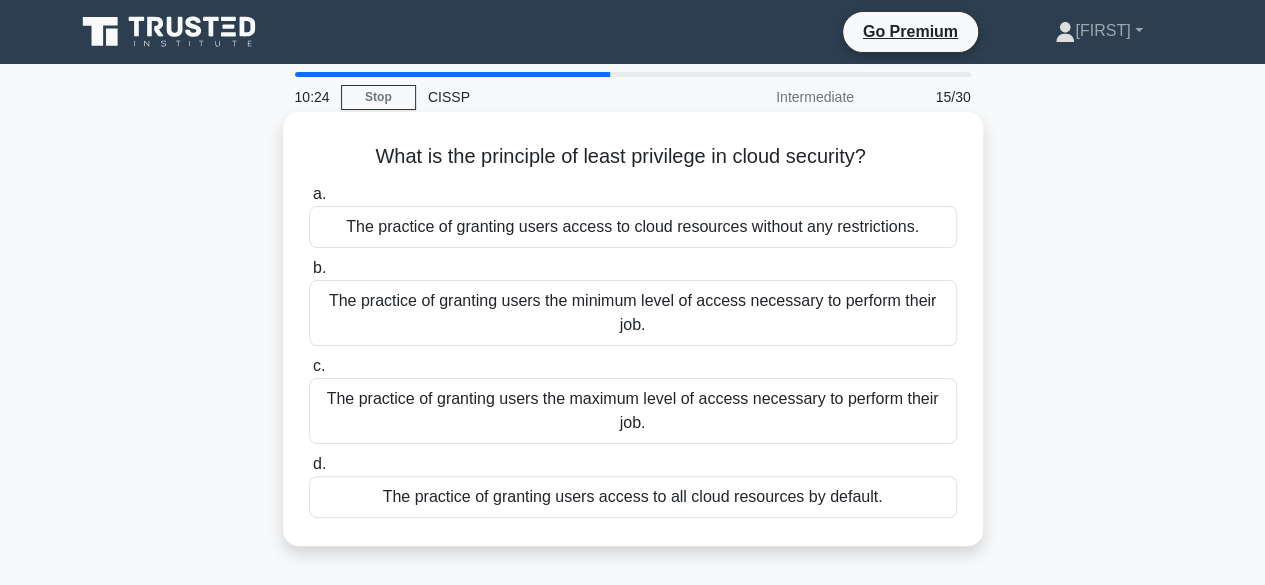 click on "The practice of granting users the minimum level of access necessary to perform their job." at bounding box center (633, 313) 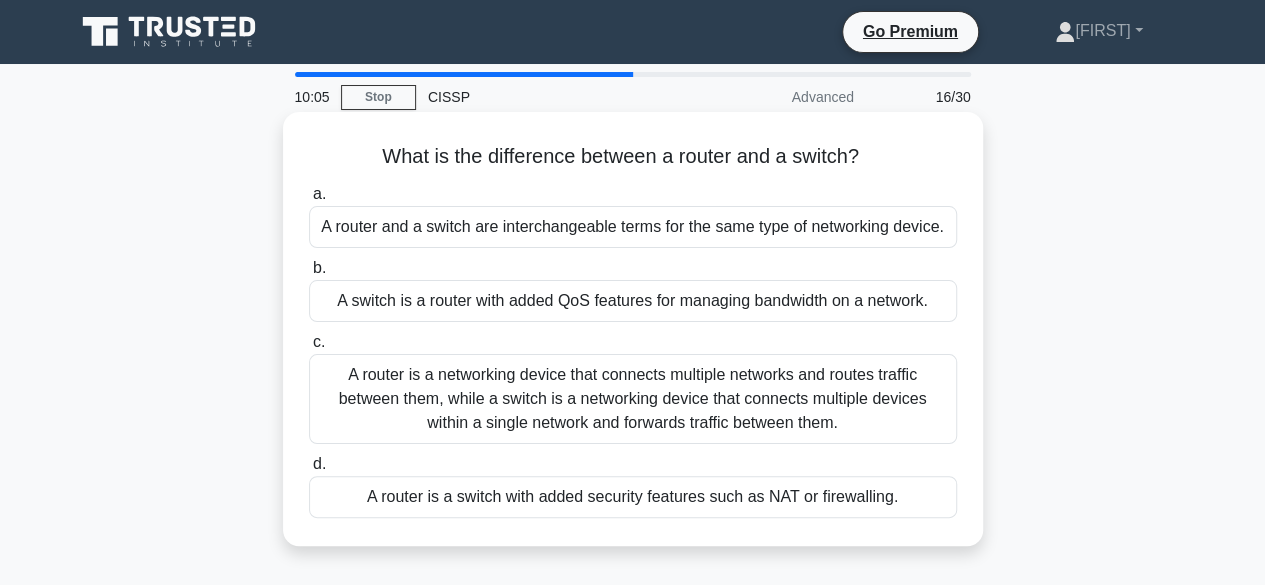 click on "A router is a networking device that connects multiple networks and routes traffic between them, while a switch is a networking device that connects multiple devices within a single network and forwards traffic between them." at bounding box center (633, 399) 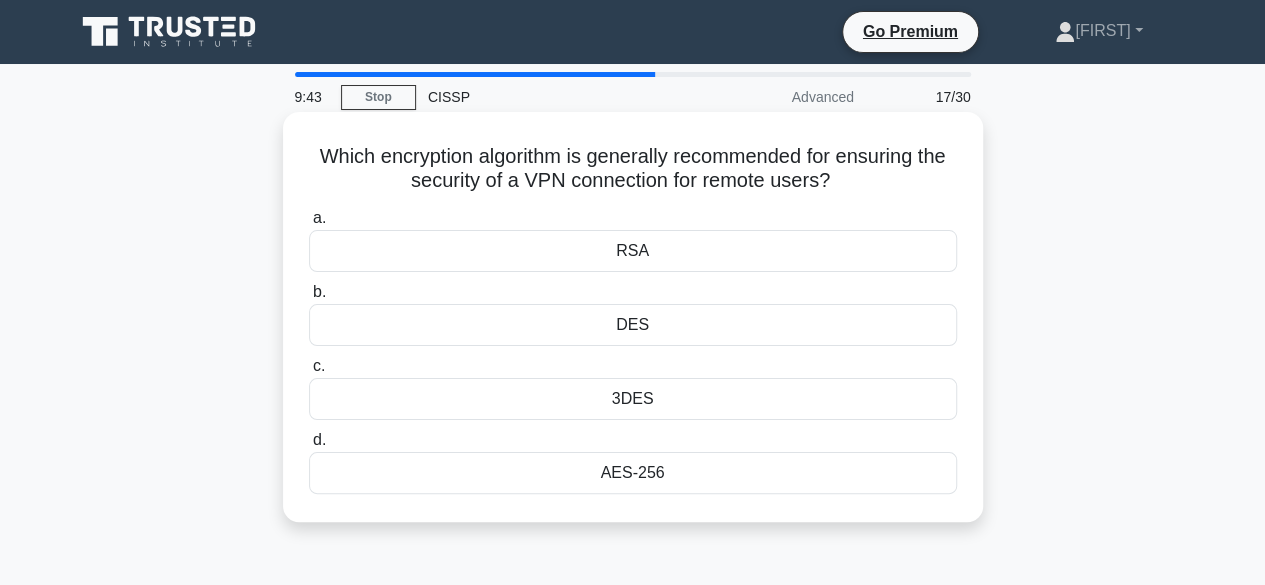 click on "AES-256" at bounding box center [633, 473] 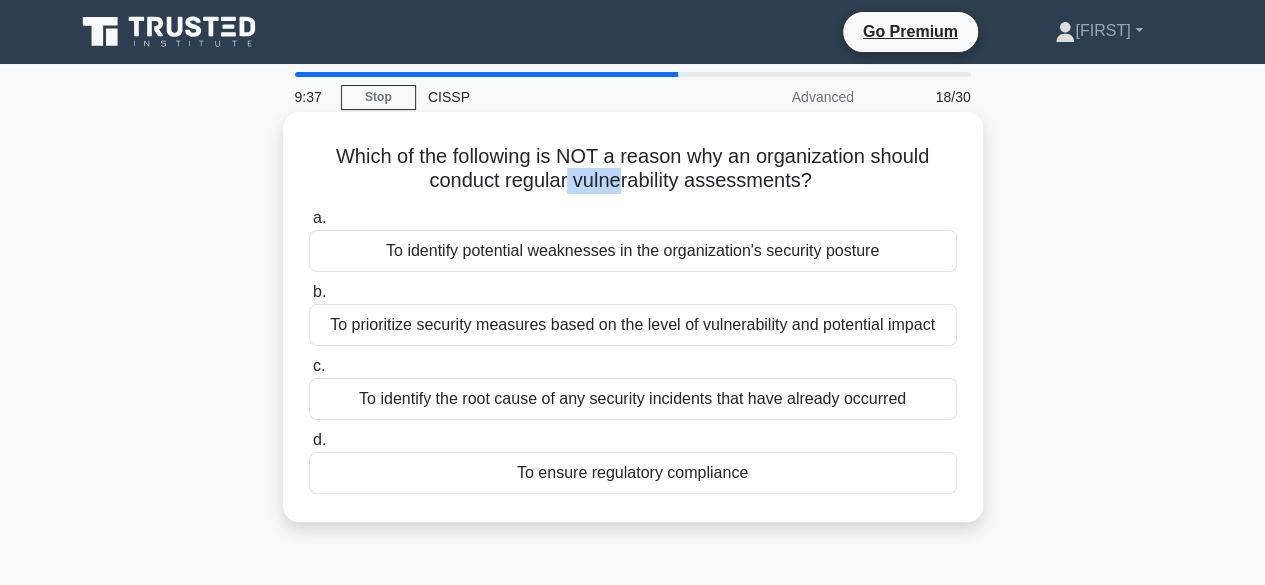drag, startPoint x: 564, startPoint y: 177, endPoint x: 619, endPoint y: 186, distance: 55.7315 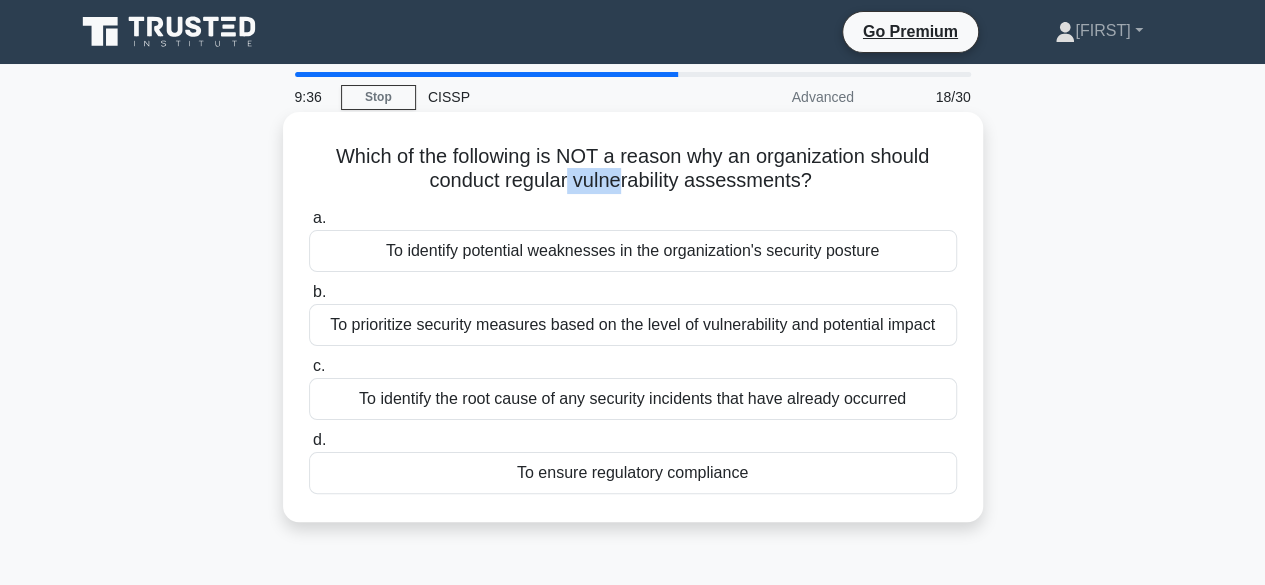 click on "Which of the following is NOT a reason why an organization should conduct regular vulnerability assessments?
.spinner_0XTQ{transform-origin:center;animation:spinner_y6GP .75s linear infinite}@keyframes spinner_y6GP{100%{transform:rotate(360deg)}}" at bounding box center (633, 169) 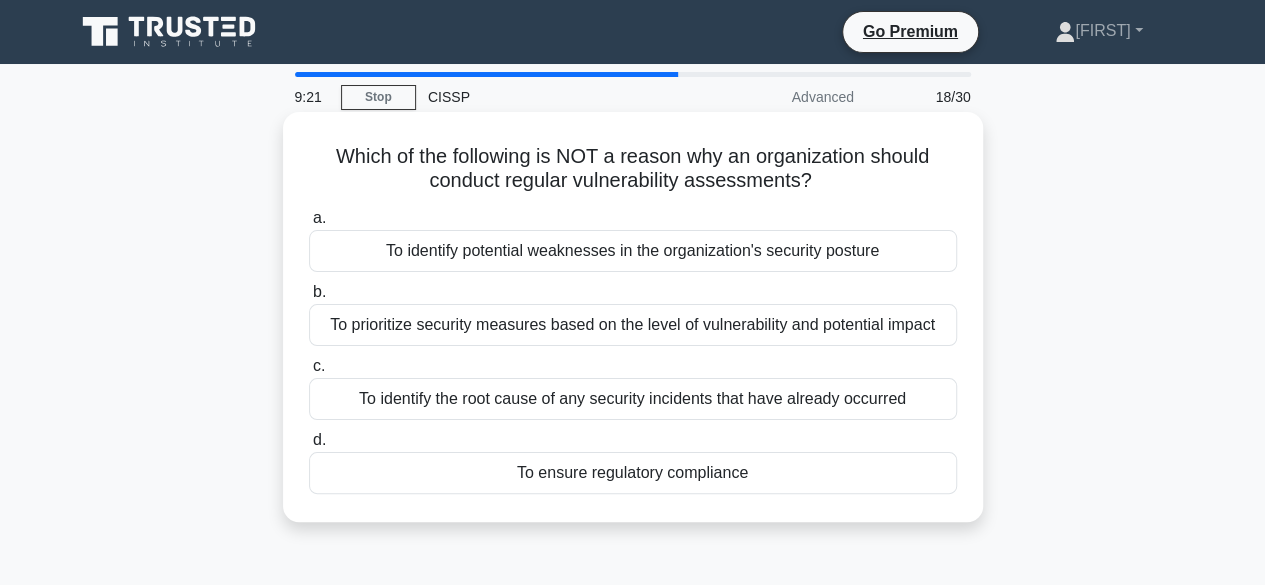 click on "To identify the root cause of any security incidents that have already occurred" at bounding box center [633, 399] 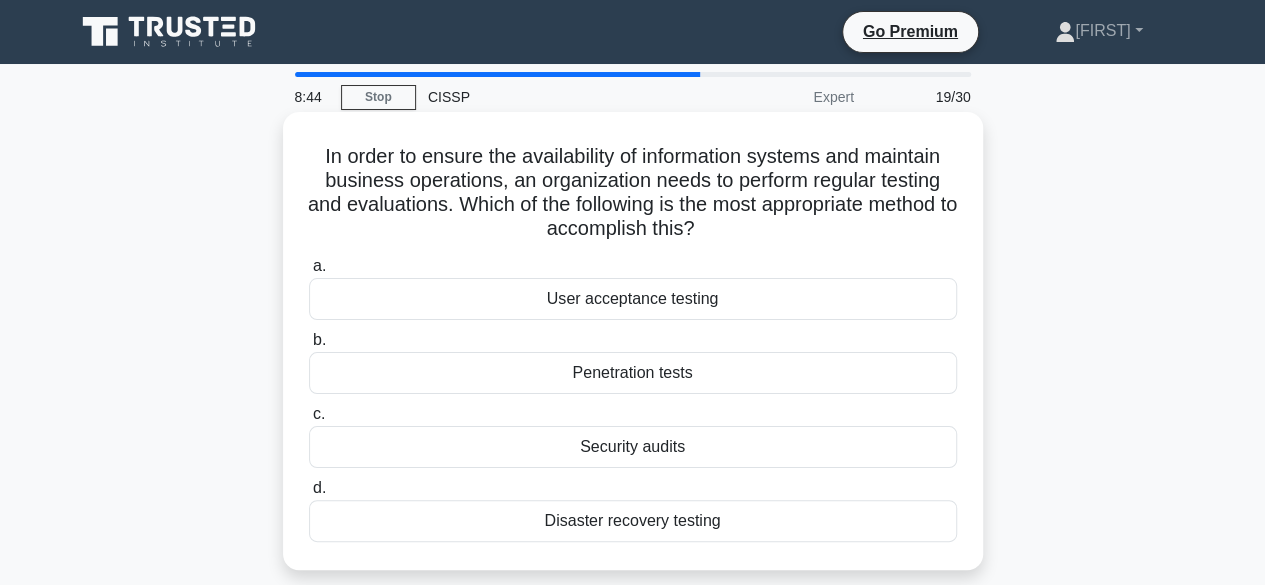 click on "Disaster recovery testing" at bounding box center (633, 521) 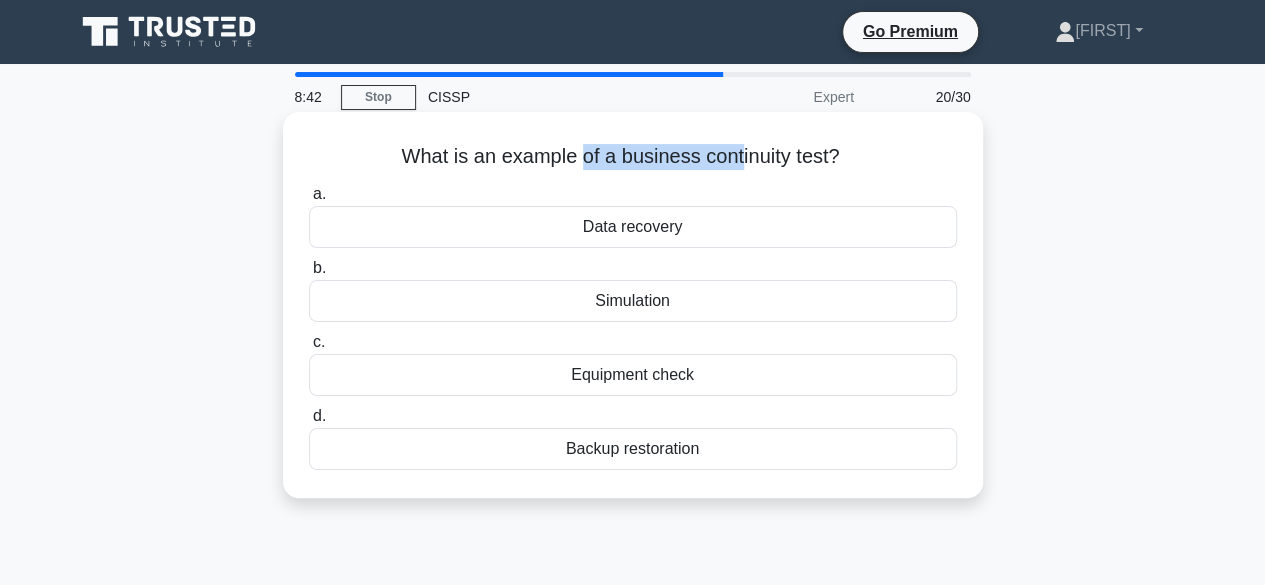 drag, startPoint x: 579, startPoint y: 145, endPoint x: 748, endPoint y: 164, distance: 170.0647 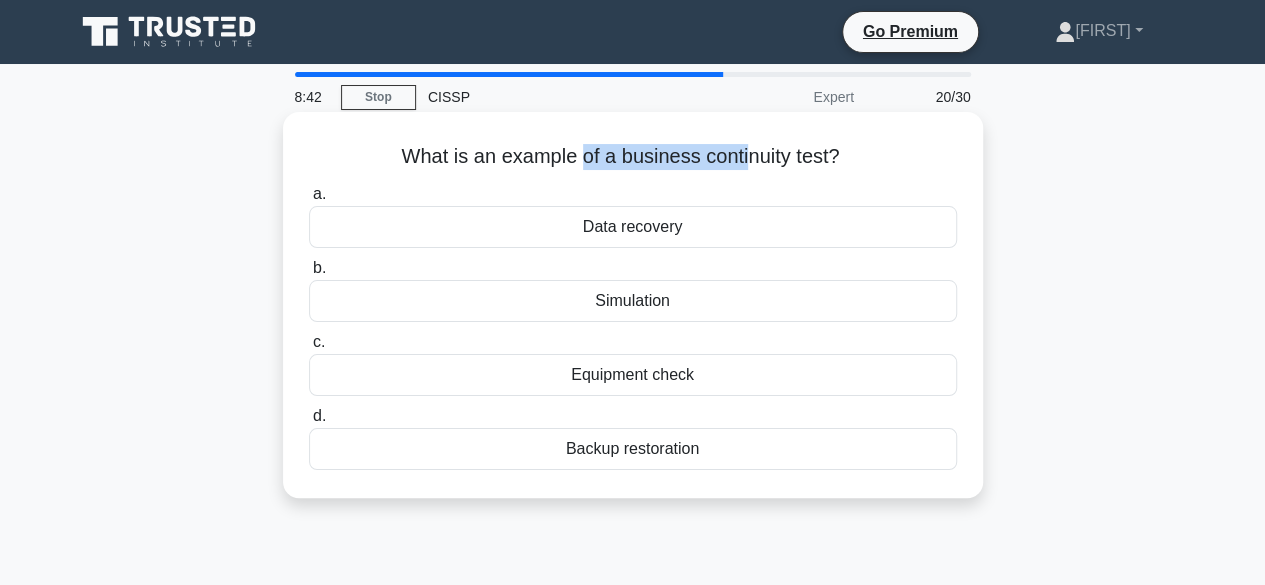 click on "What is an example of a business continuity test?
.spinner_0XTQ{transform-origin:center;animation:spinner_y6GP .75s linear infinite}@keyframes spinner_y6GP{100%{transform:rotate(360deg)}}" at bounding box center [633, 157] 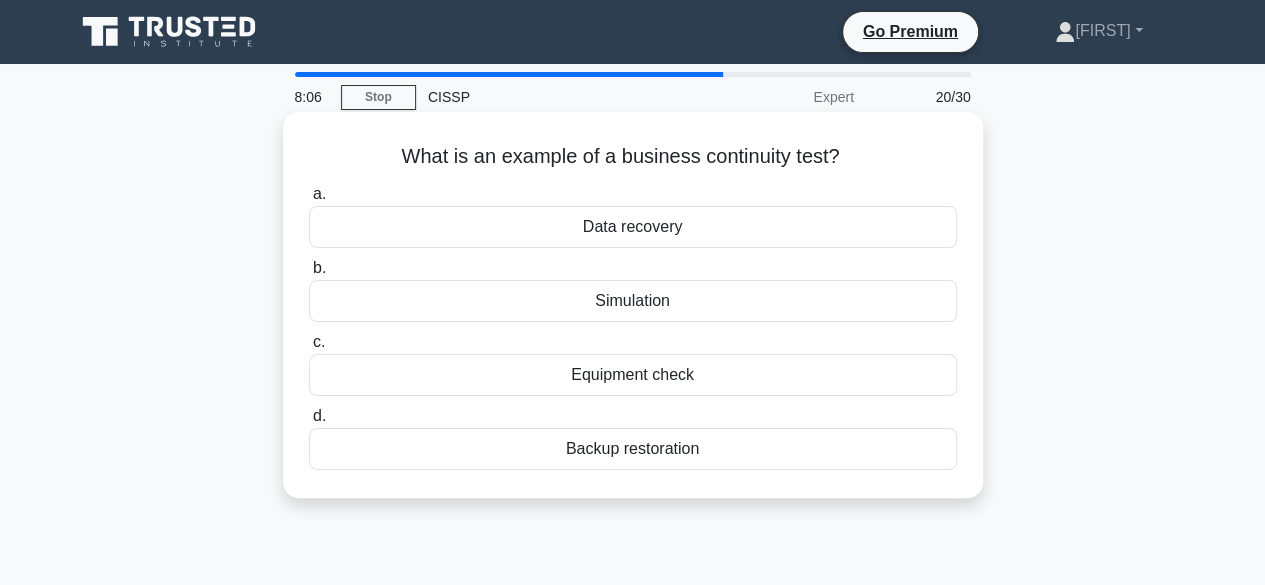 click on "Data recovery" at bounding box center (633, 227) 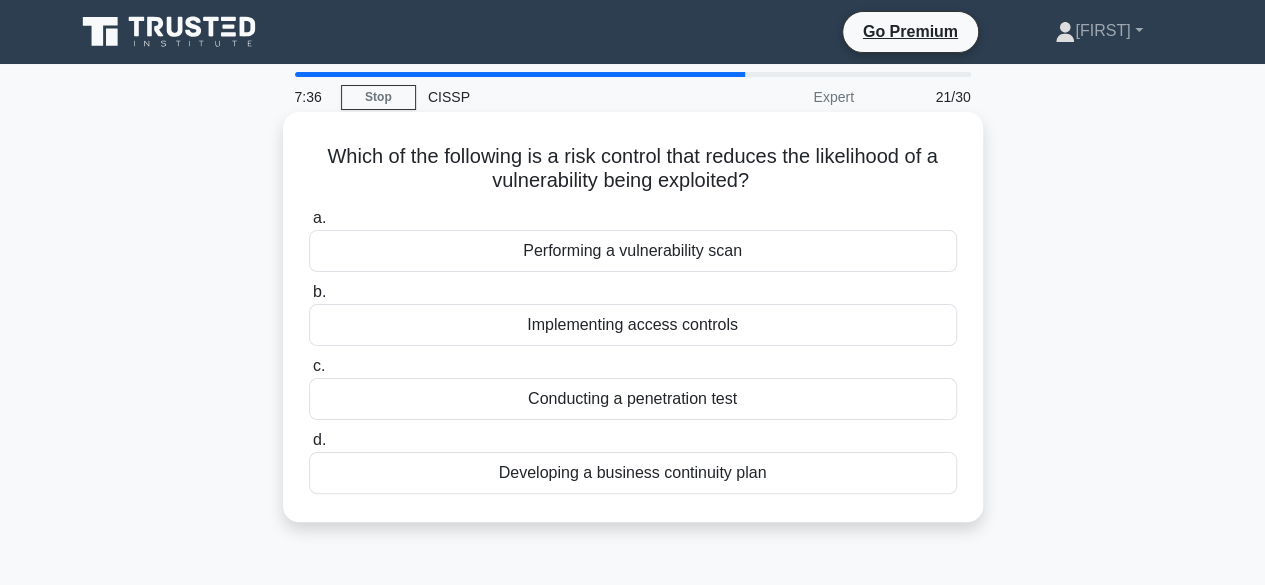 click on "Conducting a penetration test" at bounding box center (633, 399) 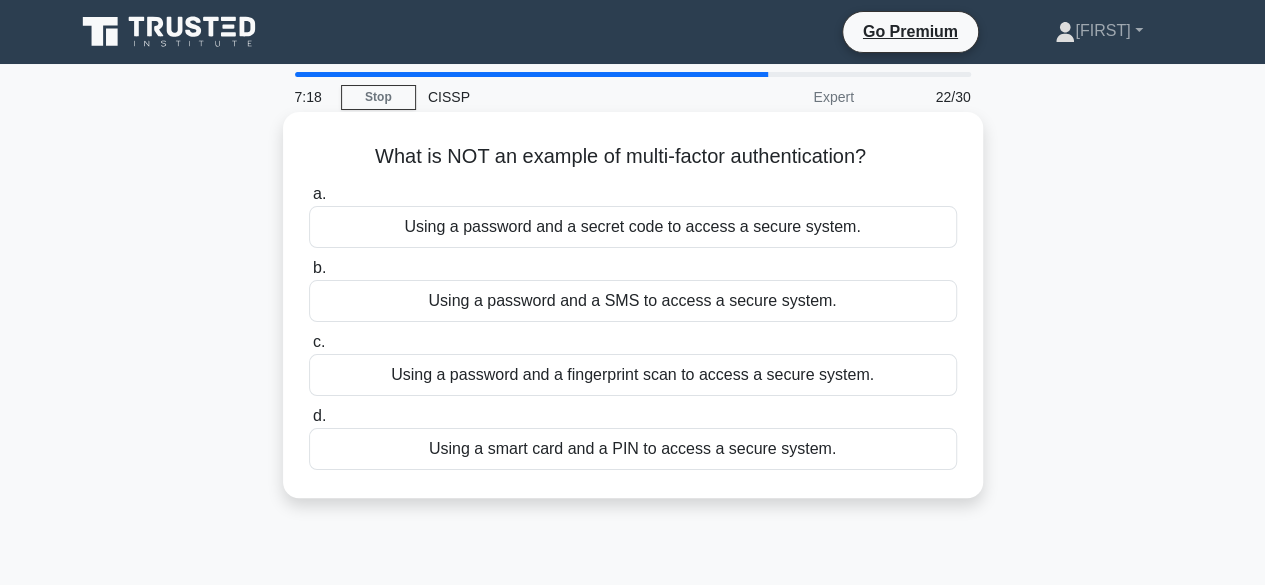 click on "Using a smart card and a PIN to access a secure system." at bounding box center (633, 449) 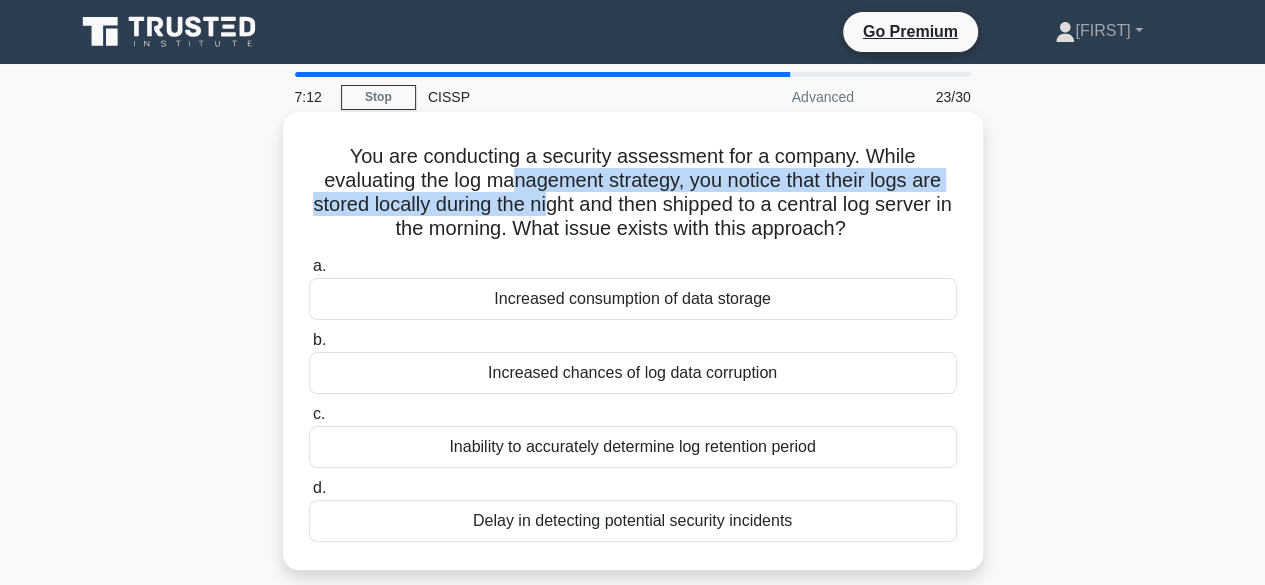 drag, startPoint x: 515, startPoint y: 188, endPoint x: 559, endPoint y: 207, distance: 47.92703 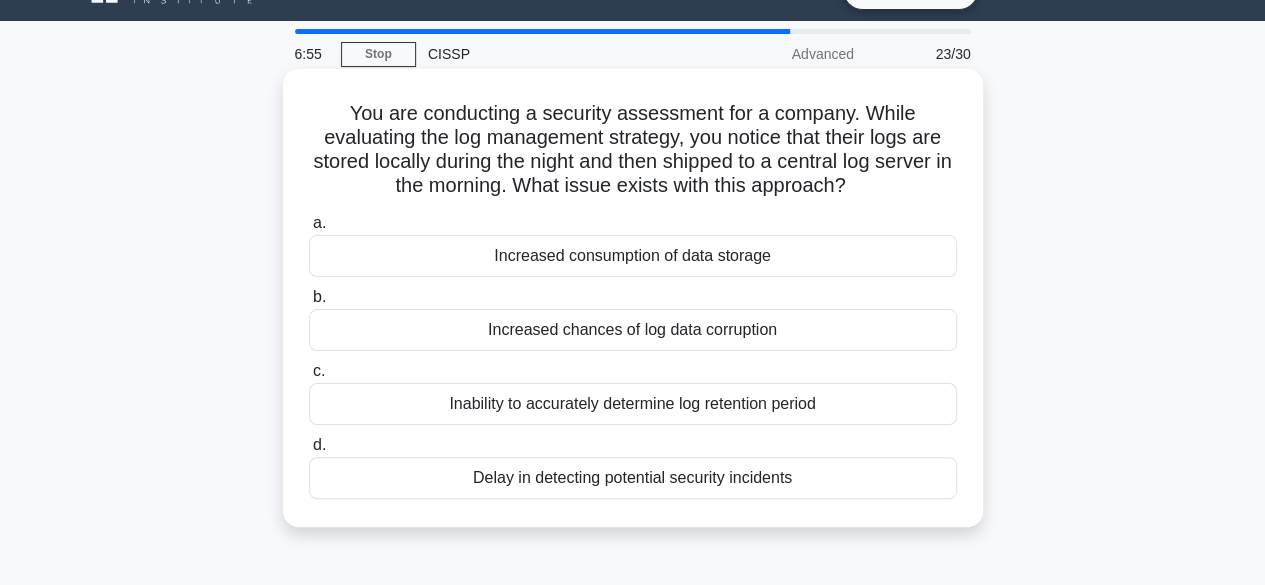 scroll, scrollTop: 45, scrollLeft: 0, axis: vertical 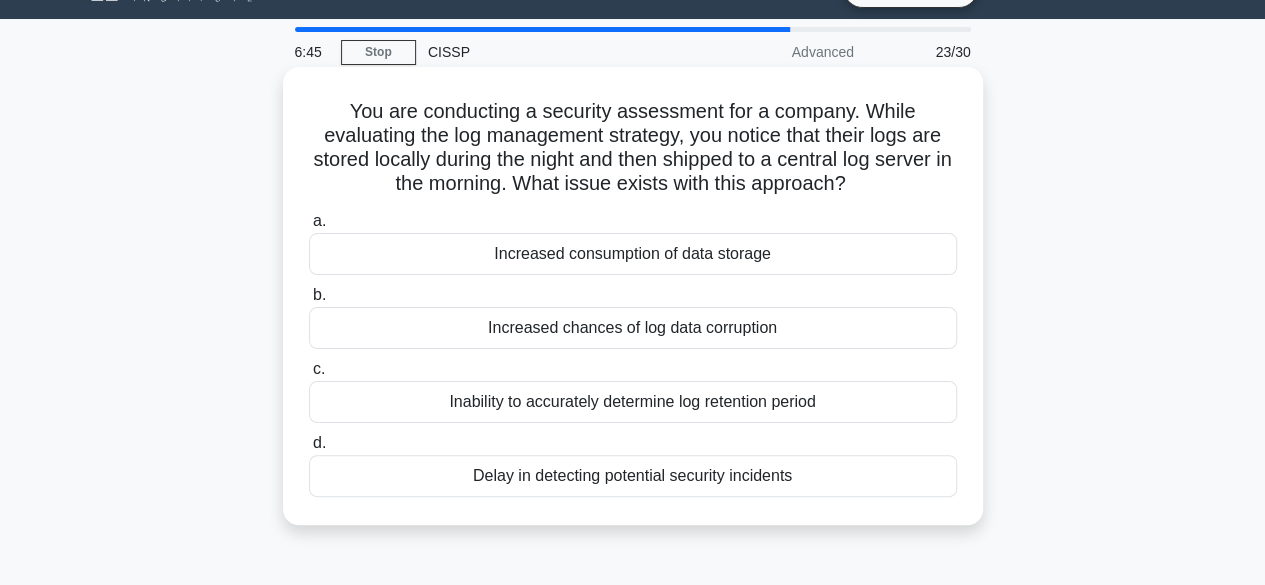 click on "Delay in detecting potential security incidents" at bounding box center (633, 476) 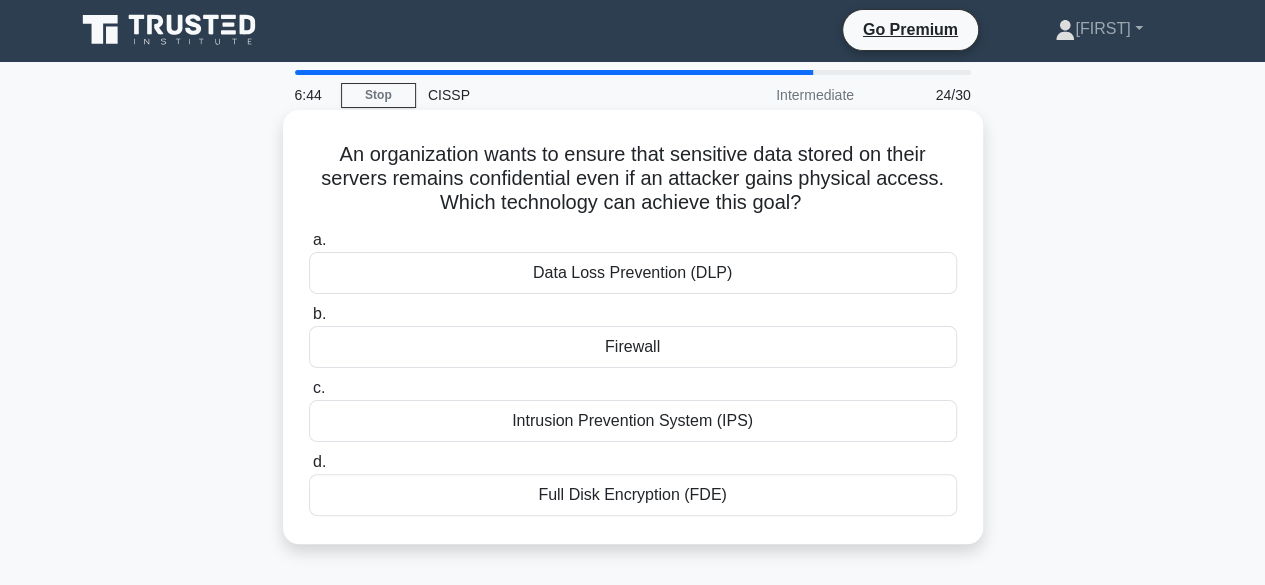 scroll, scrollTop: 0, scrollLeft: 0, axis: both 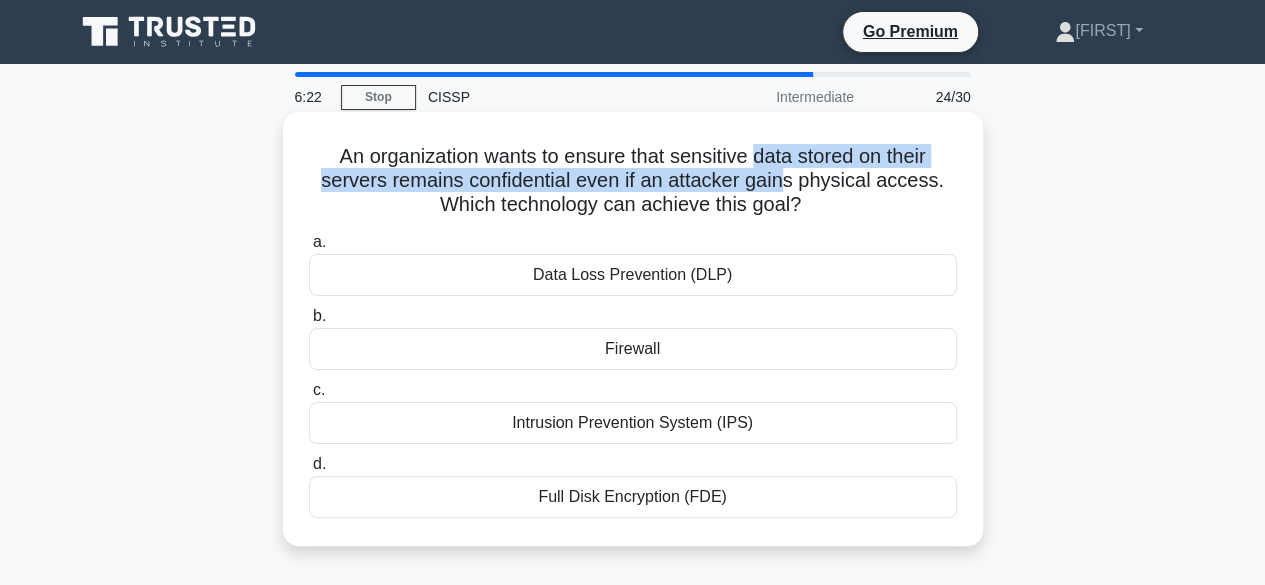 drag, startPoint x: 760, startPoint y: 162, endPoint x: 794, endPoint y: 183, distance: 39.962482 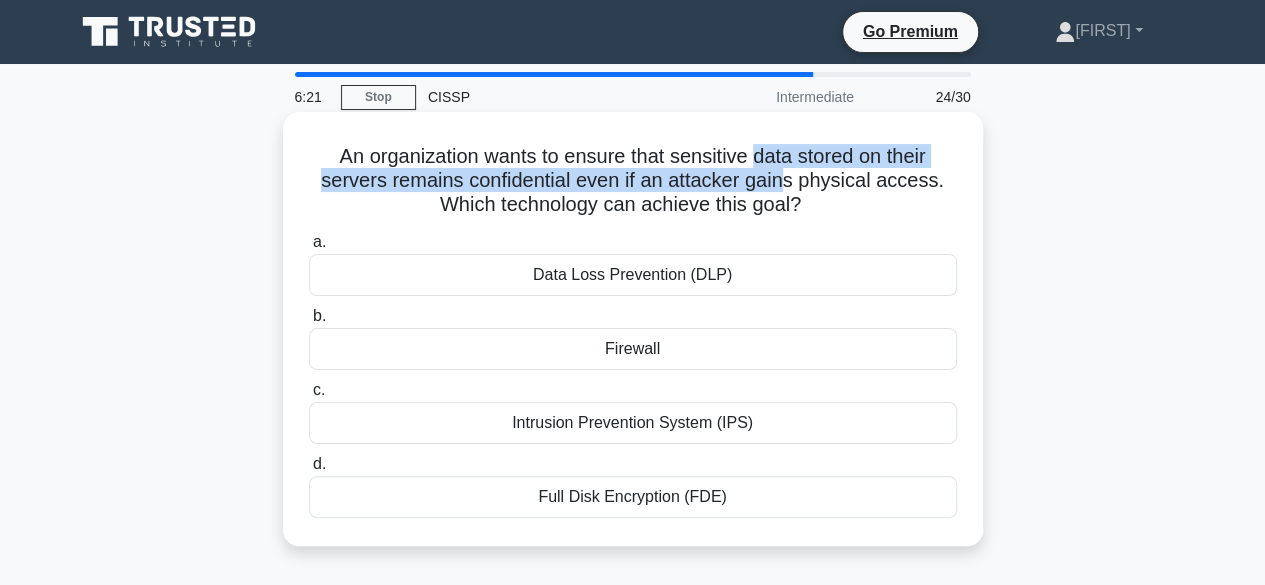 click on "An organization wants to ensure that sensitive data stored on their servers remains confidential even if an attacker gains physical access. Which technology can achieve this goal?
.spinner_0XTQ{transform-origin:center;animation:spinner_y6GP .75s linear infinite}@keyframes spinner_y6GP{100%{transform:rotate(360deg)}}" at bounding box center [633, 181] 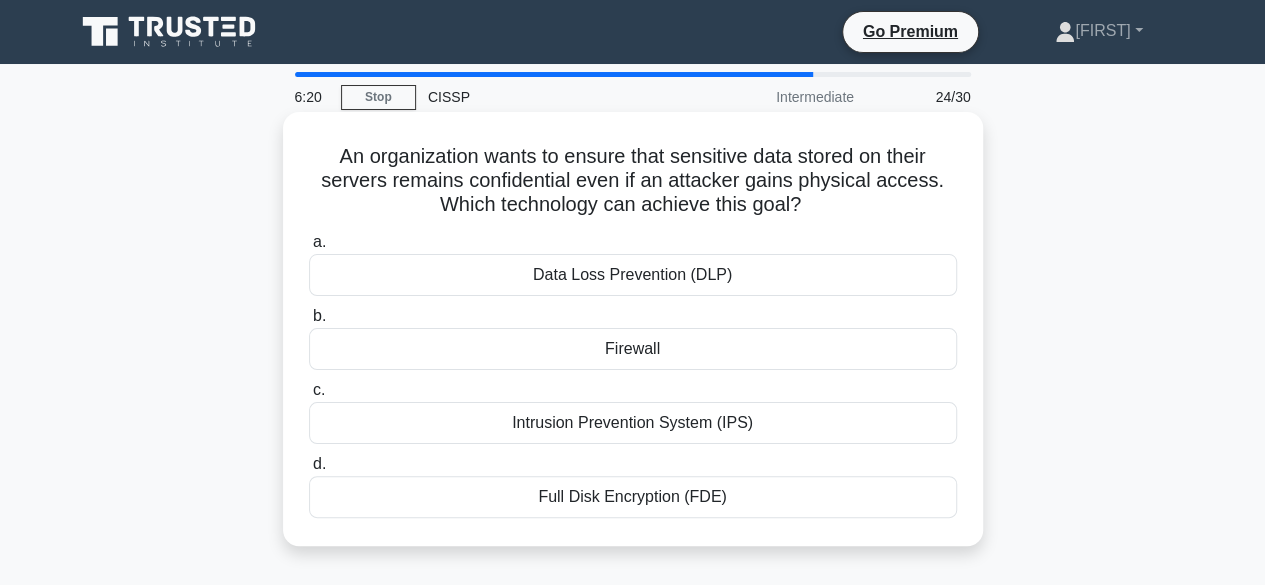 click on "An organization wants to ensure that sensitive data stored on their servers remains confidential even if an attacker gains physical access. Which technology can achieve this goal?
.spinner_0XTQ{transform-origin:center;animation:spinner_y6GP .75s linear infinite}@keyframes spinner_y6GP{100%{transform:rotate(360deg)}}" at bounding box center (633, 181) 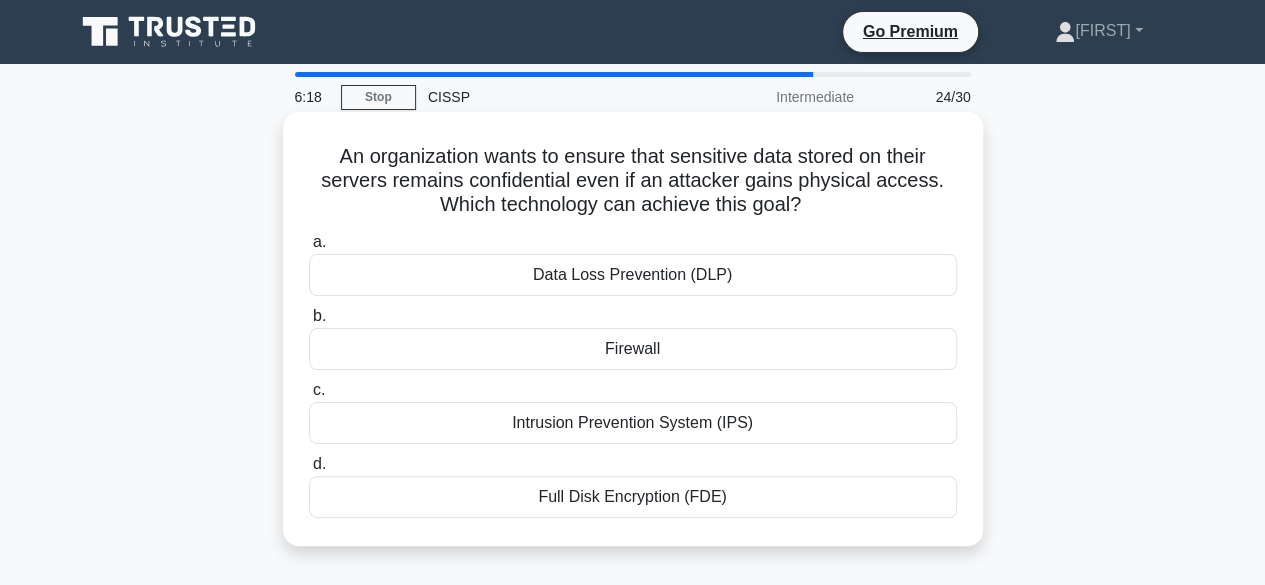 click on "Full Disk Encryption (FDE)" at bounding box center [633, 497] 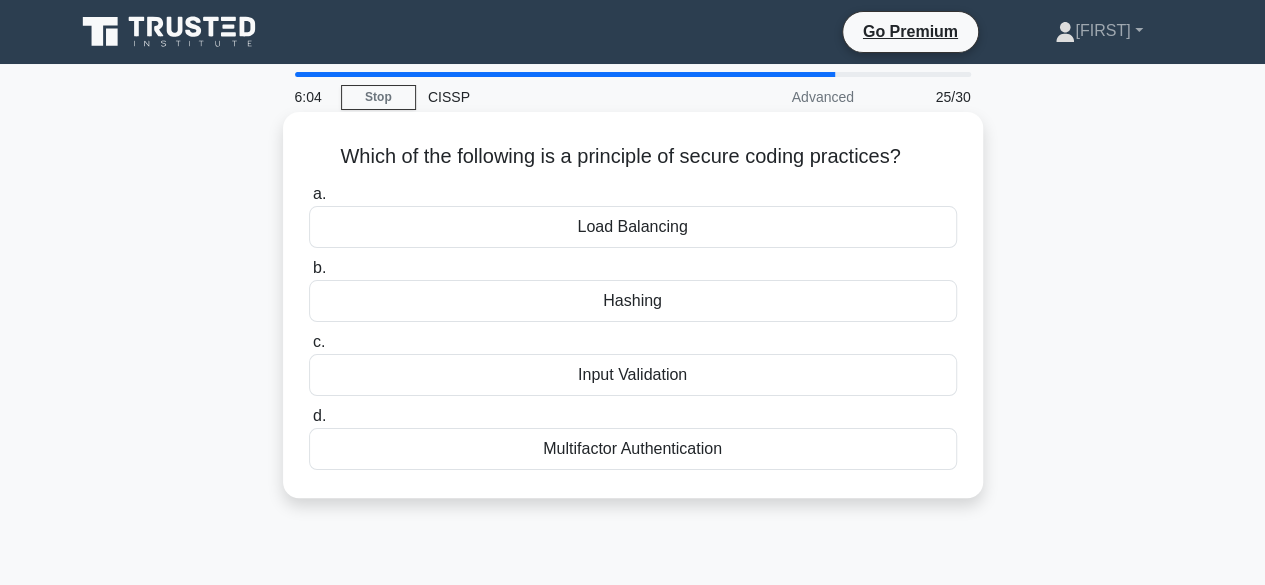 click on "Input Validation" at bounding box center [633, 375] 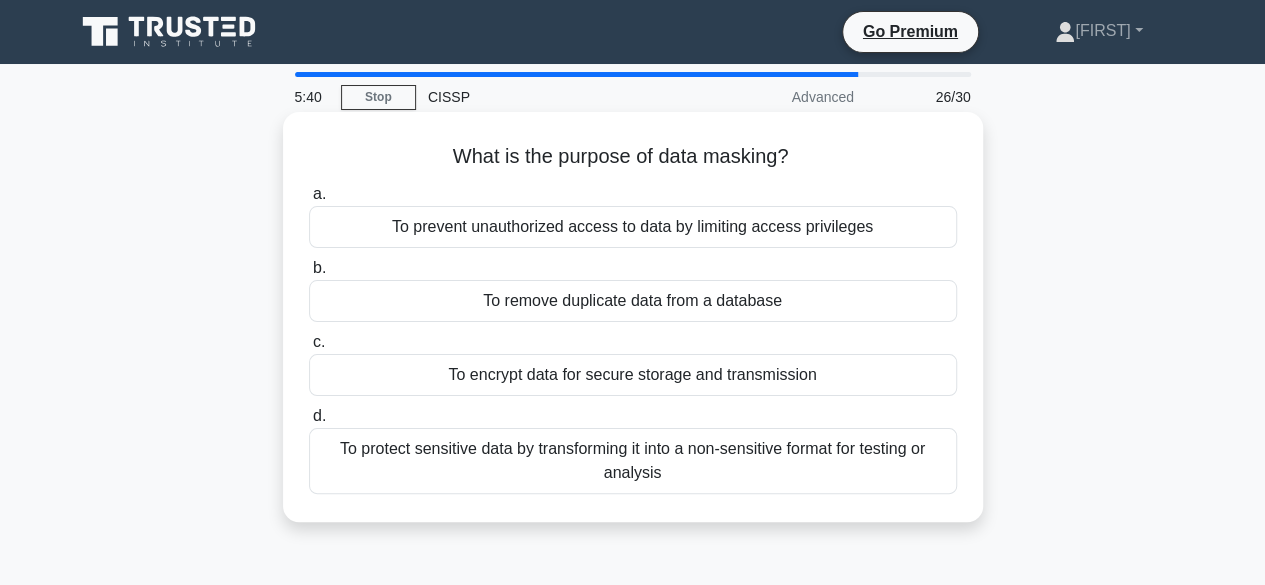 click on "To encrypt data for secure storage and transmission" at bounding box center (633, 375) 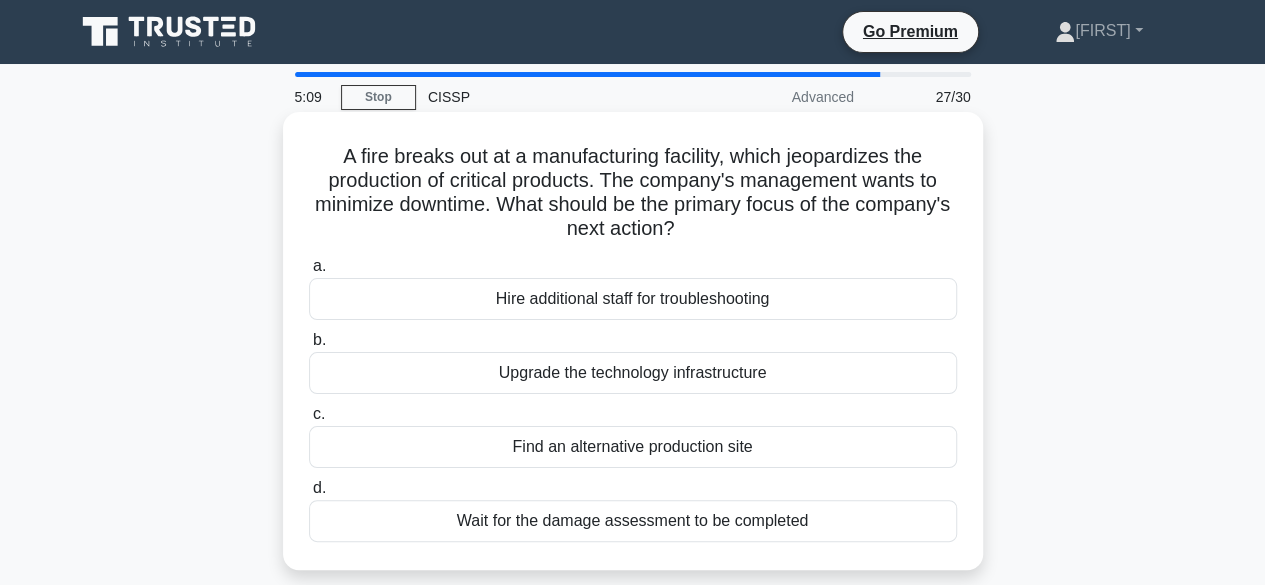 click on "Find an alternative production site" at bounding box center [633, 447] 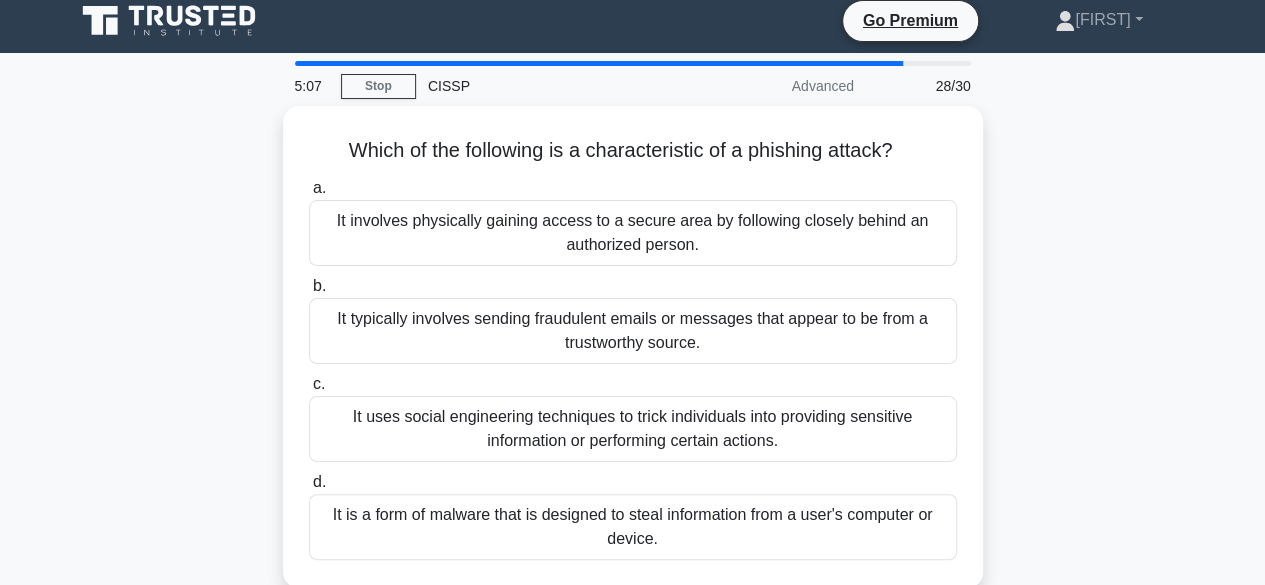 scroll, scrollTop: 0, scrollLeft: 0, axis: both 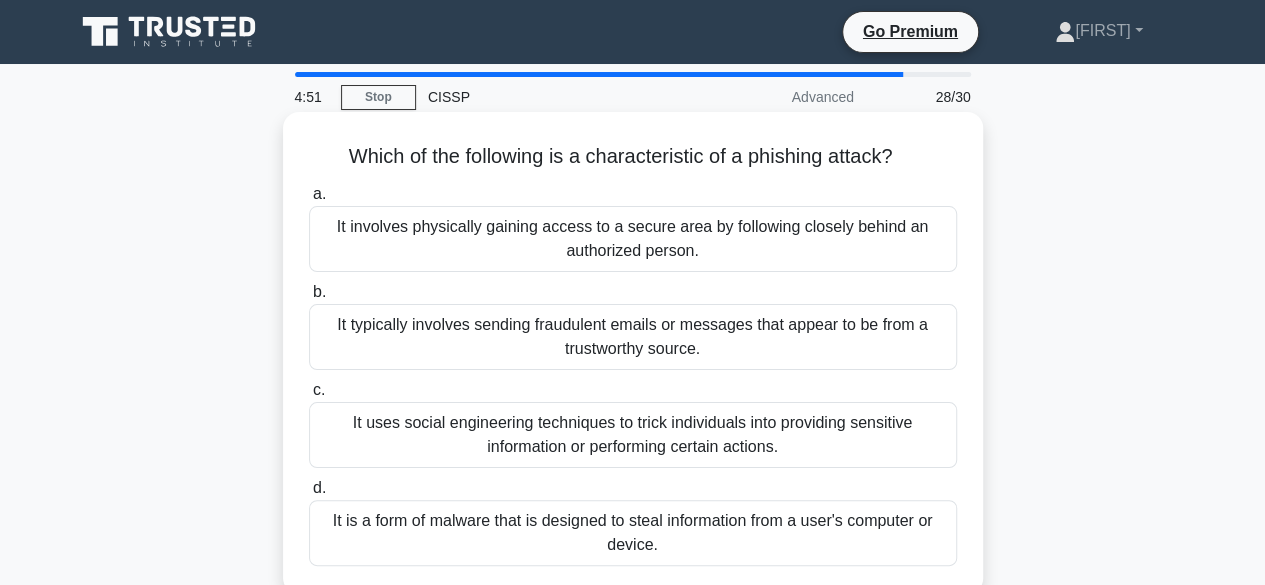 click on "It typically involves sending fraudulent emails or messages that appear to be from a trustworthy source." at bounding box center [633, 337] 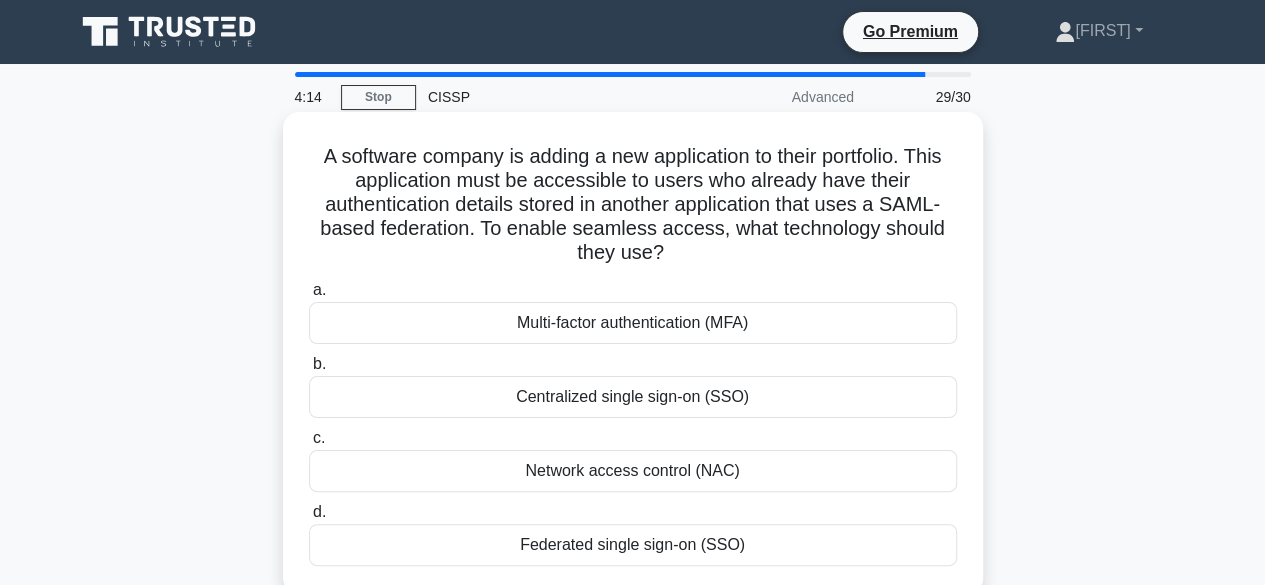click on "Federated single sign-on (SSO)" at bounding box center [633, 545] 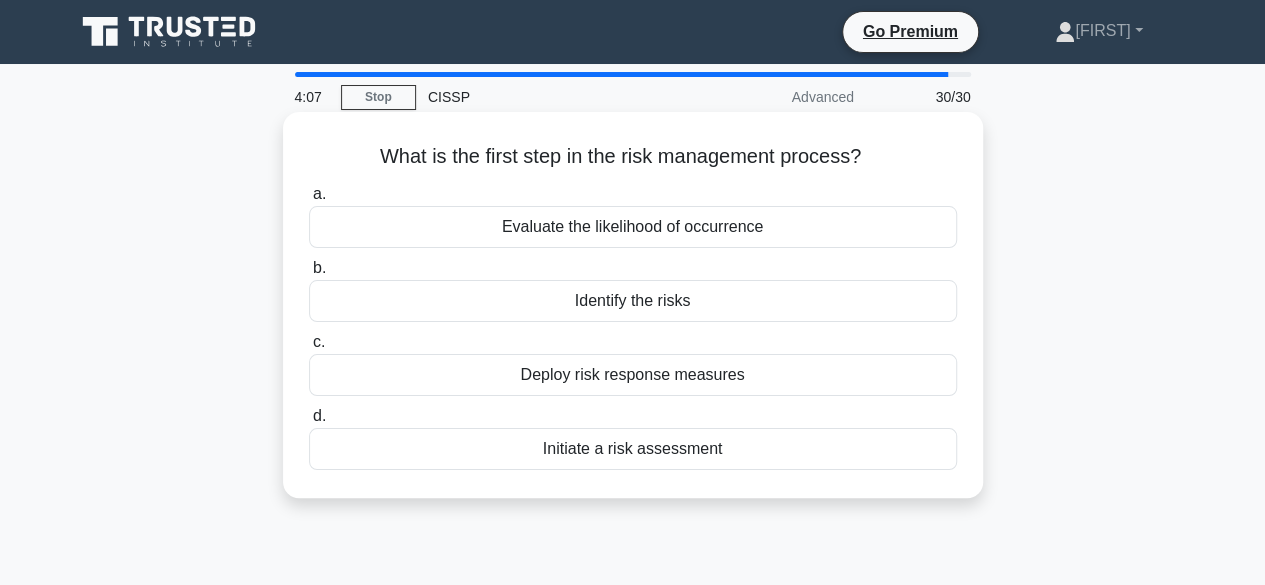 click on "Identify the risks" at bounding box center [633, 301] 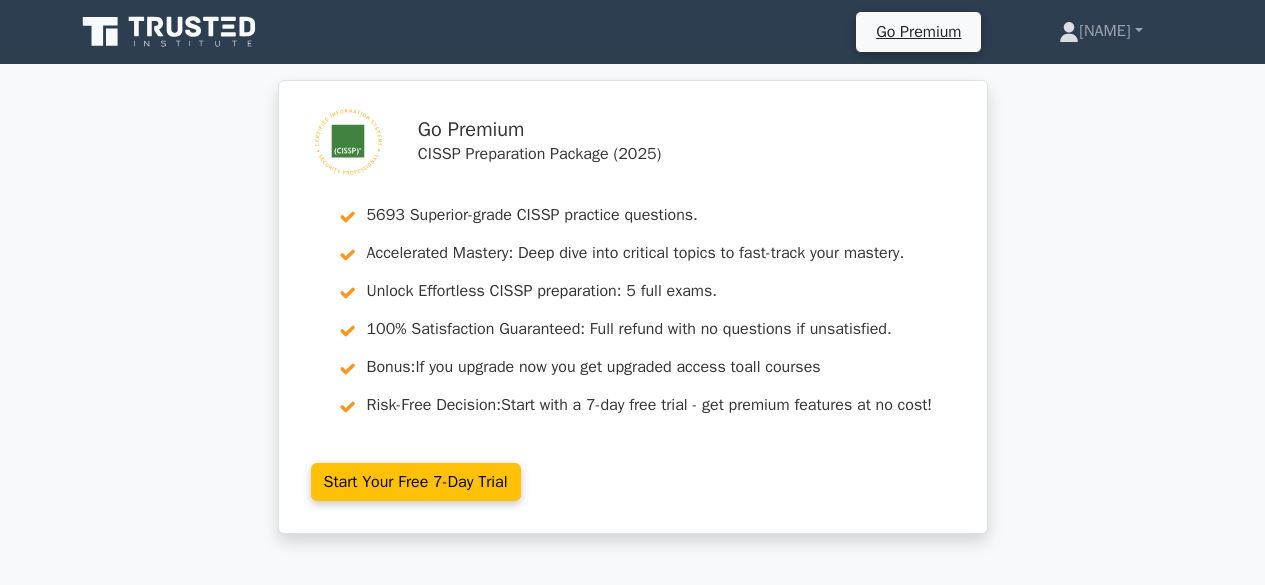 scroll, scrollTop: 569, scrollLeft: 0, axis: vertical 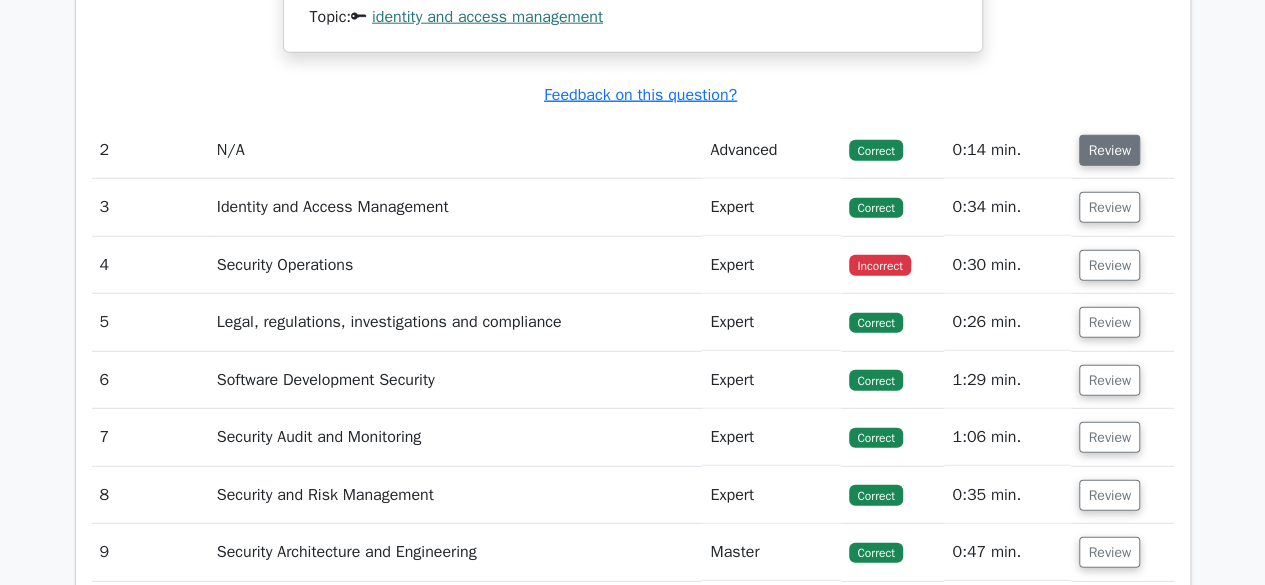 click on "Review" at bounding box center (1109, 150) 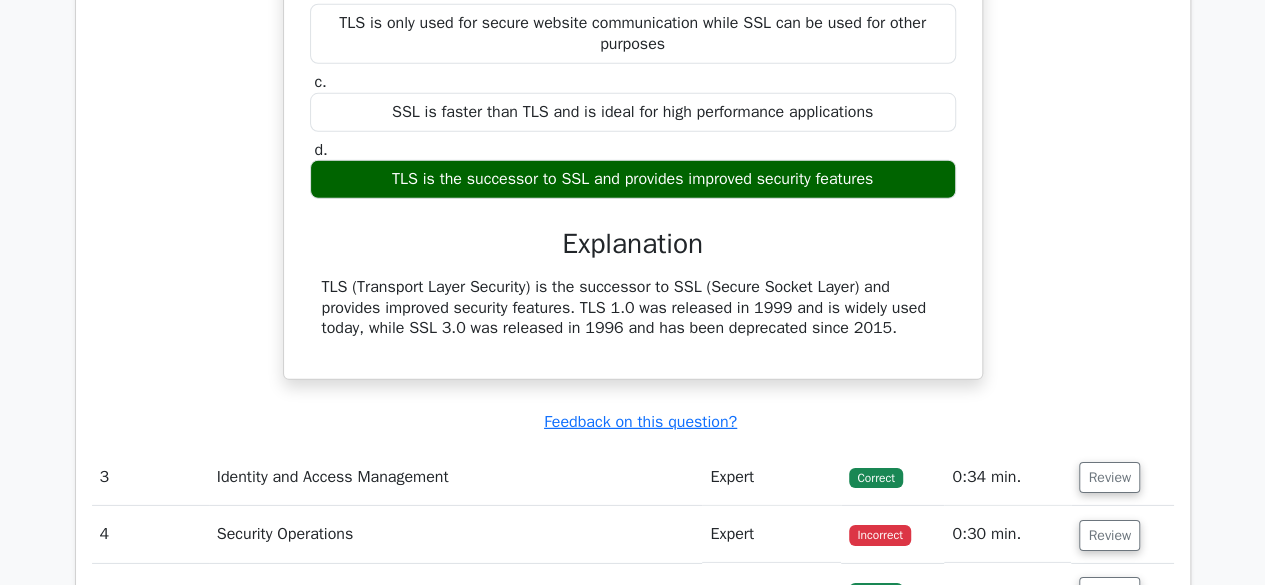 scroll, scrollTop: 2947, scrollLeft: 0, axis: vertical 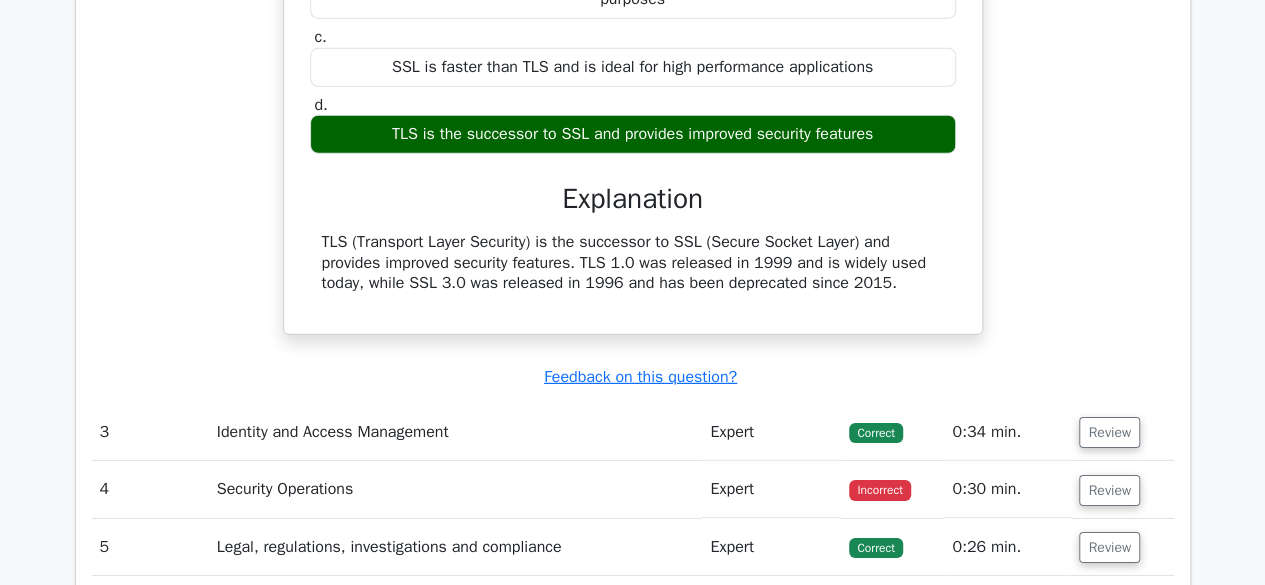 click on "Review" at bounding box center [1122, 432] 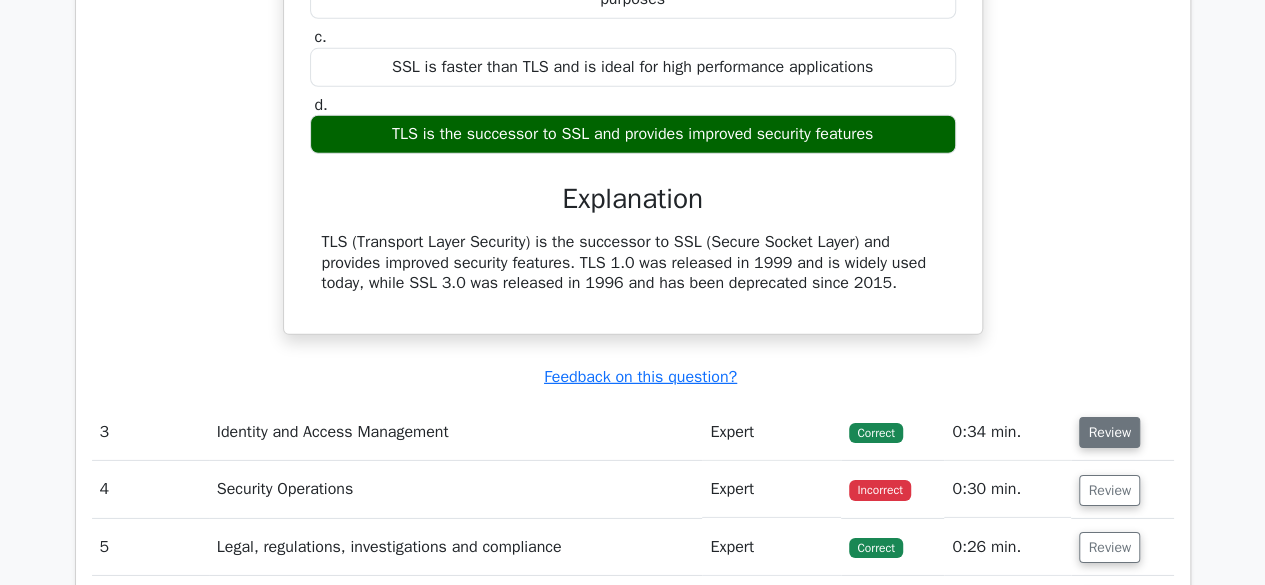 click on "Review" at bounding box center [1109, 432] 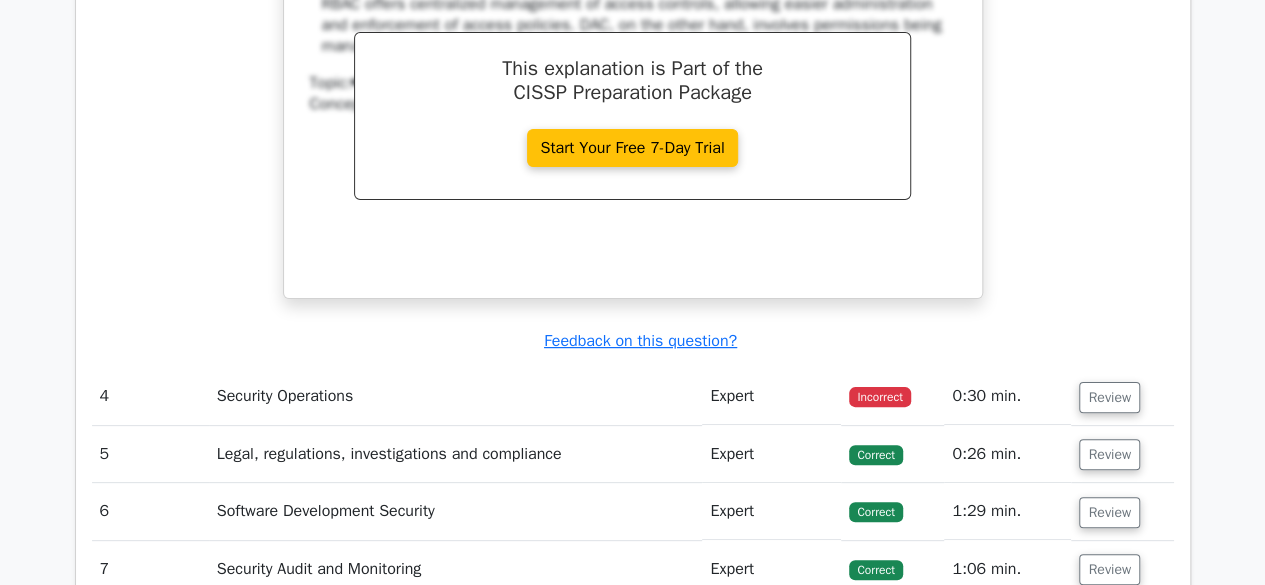scroll, scrollTop: 3921, scrollLeft: 0, axis: vertical 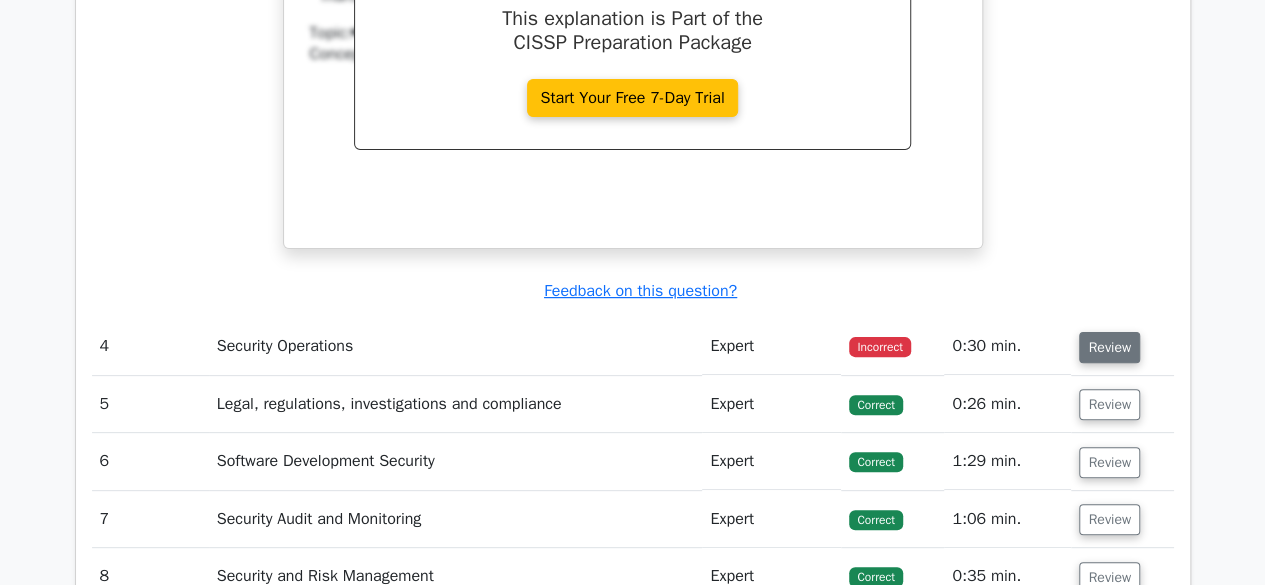 click on "Review" at bounding box center [1109, 347] 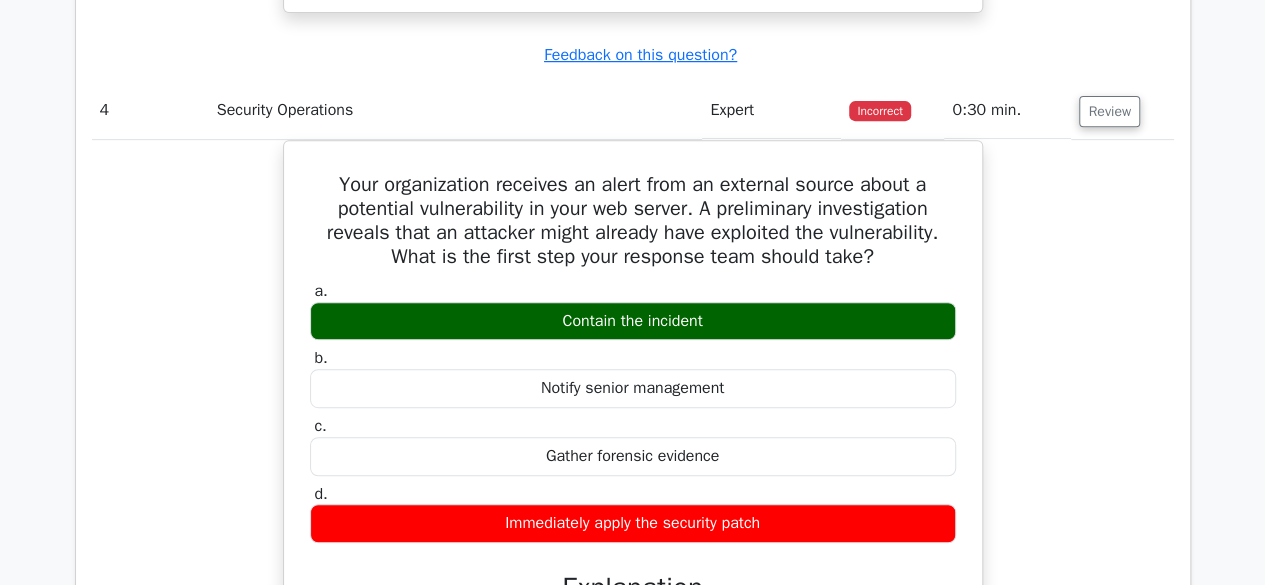 scroll, scrollTop: 4158, scrollLeft: 0, axis: vertical 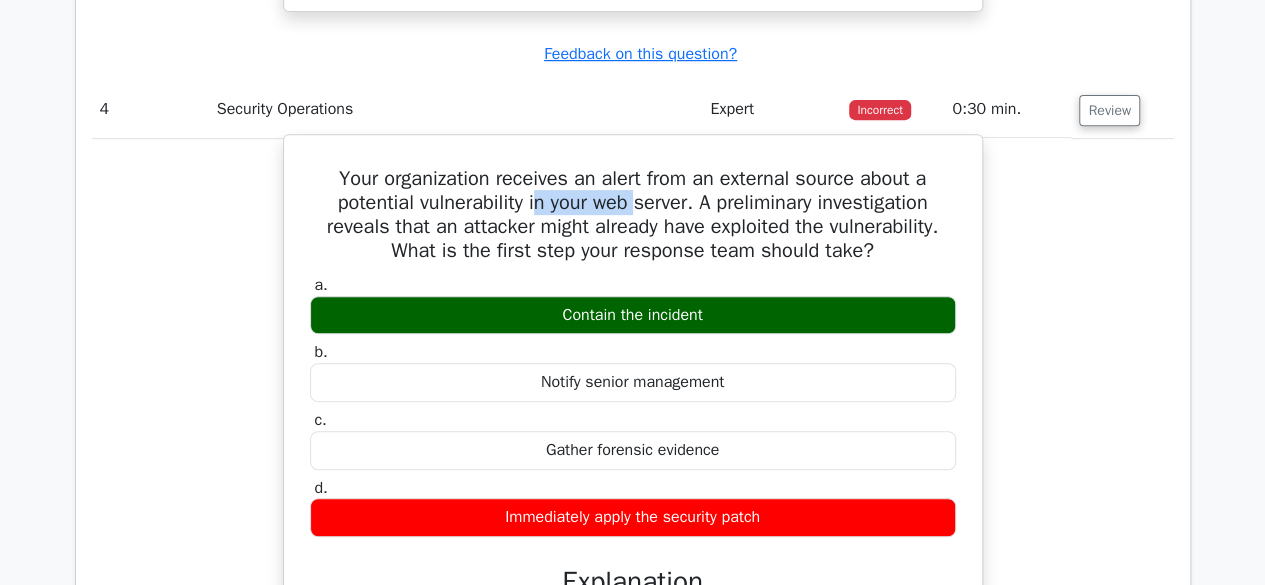 drag, startPoint x: 528, startPoint y: 191, endPoint x: 633, endPoint y: 191, distance: 105 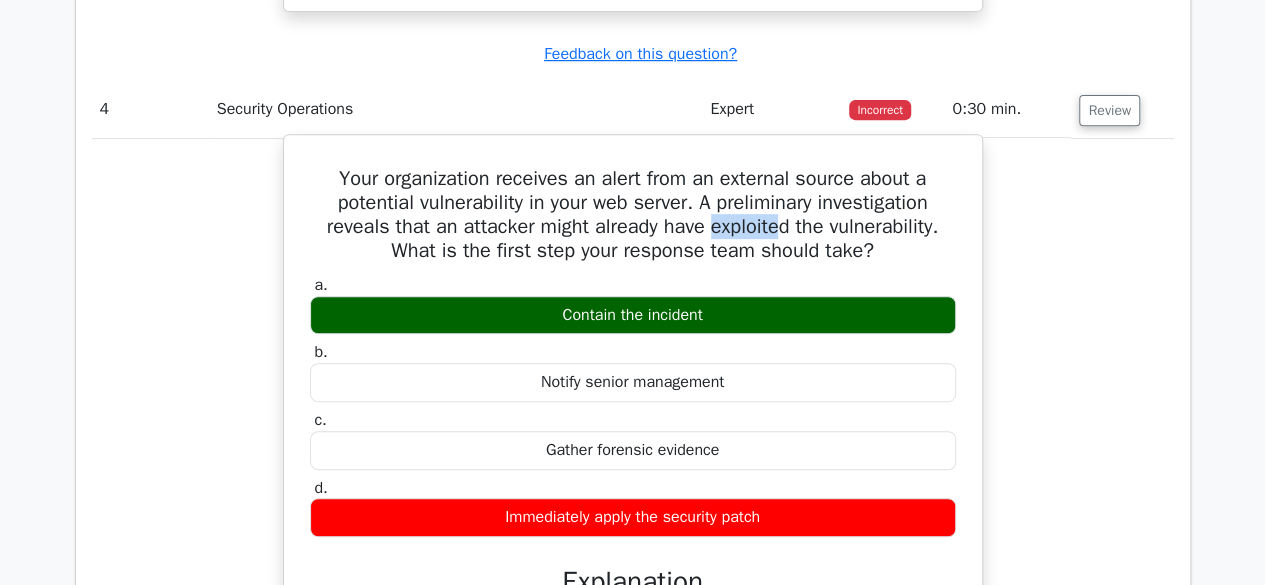 drag, startPoint x: 708, startPoint y: 208, endPoint x: 800, endPoint y: 226, distance: 93.74433 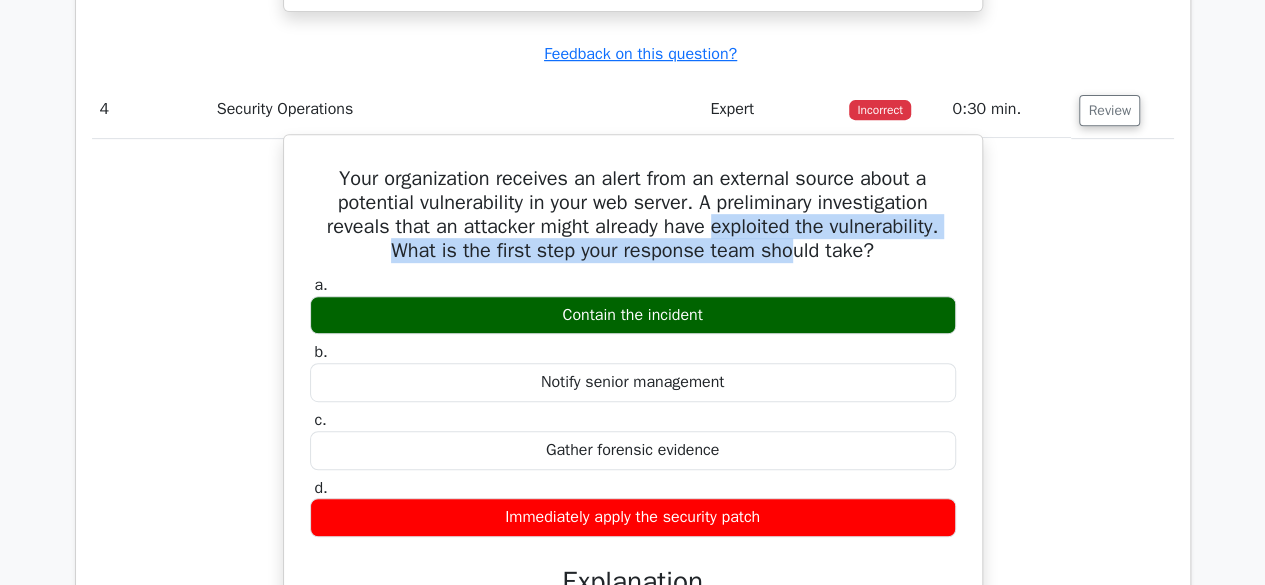 click on "Your organization receives an alert from an external source about a potential vulnerability in your web server. A preliminary investigation reveals that an attacker might already have exploited the vulnerability. What is the first step your response team should take?" at bounding box center [633, 215] 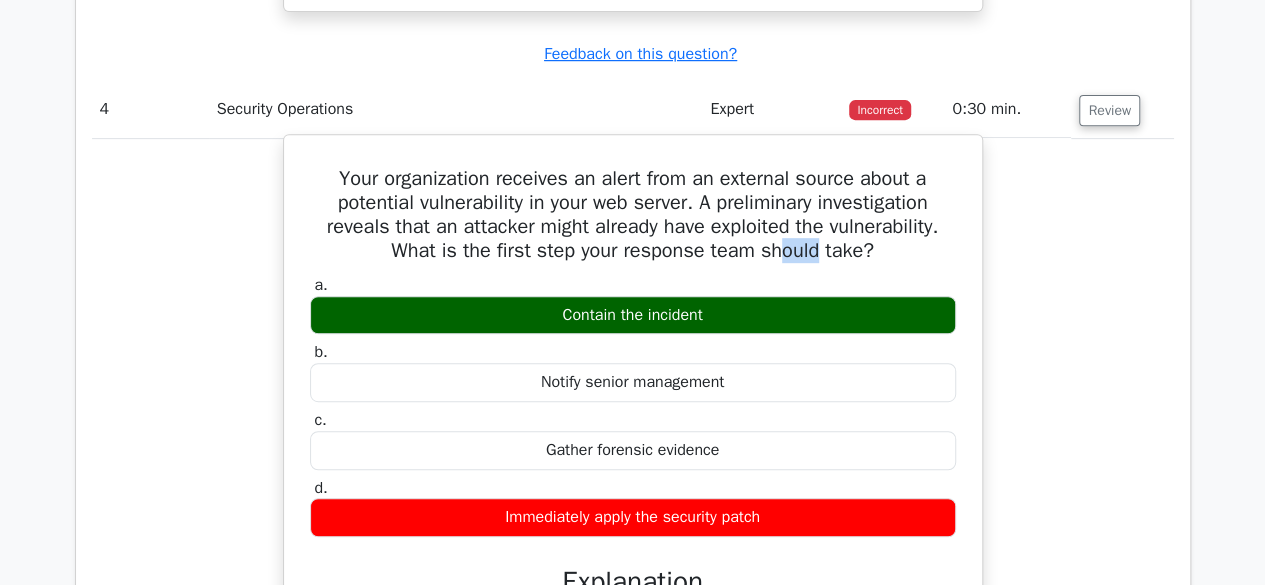 drag, startPoint x: 788, startPoint y: 234, endPoint x: 828, endPoint y: 237, distance: 40.112343 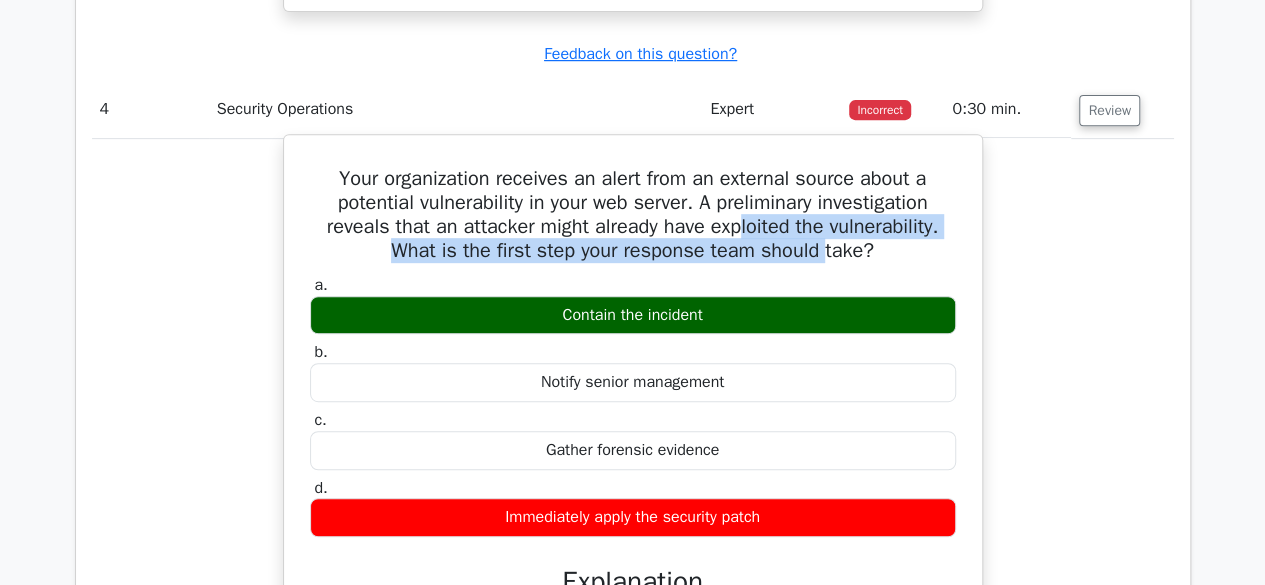 drag, startPoint x: 833, startPoint y: 239, endPoint x: 728, endPoint y: 203, distance: 111 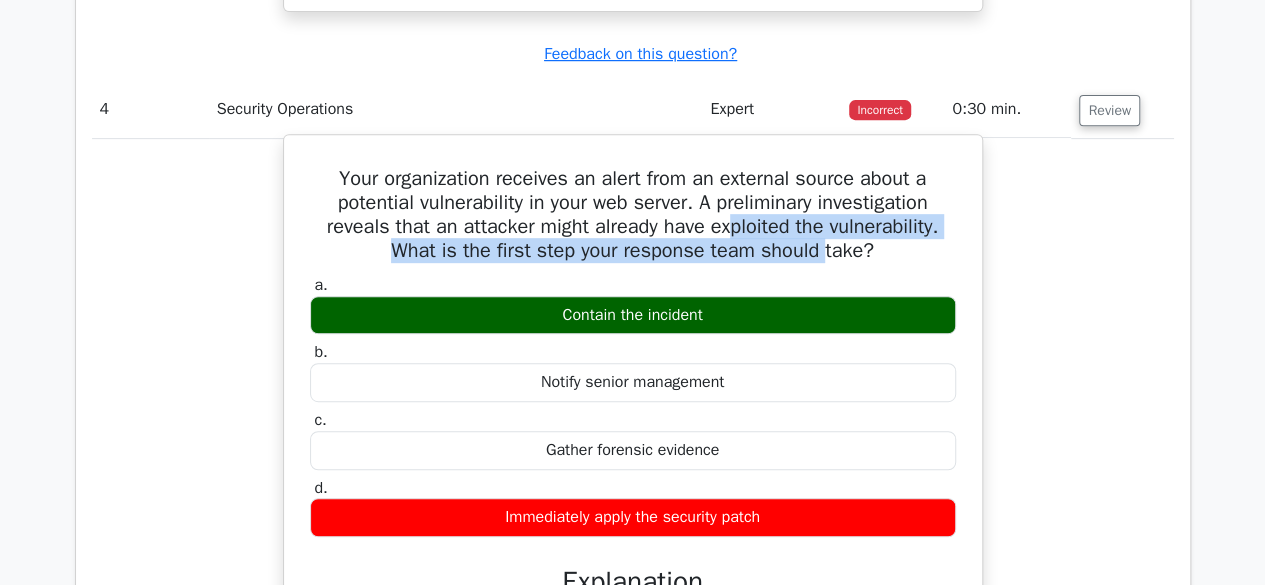click on "Your organization receives an alert from an external source about a potential vulnerability in your web server. A preliminary investigation reveals that an attacker might already have exploited the vulnerability. What is the first step your response team should take?" at bounding box center [633, 215] 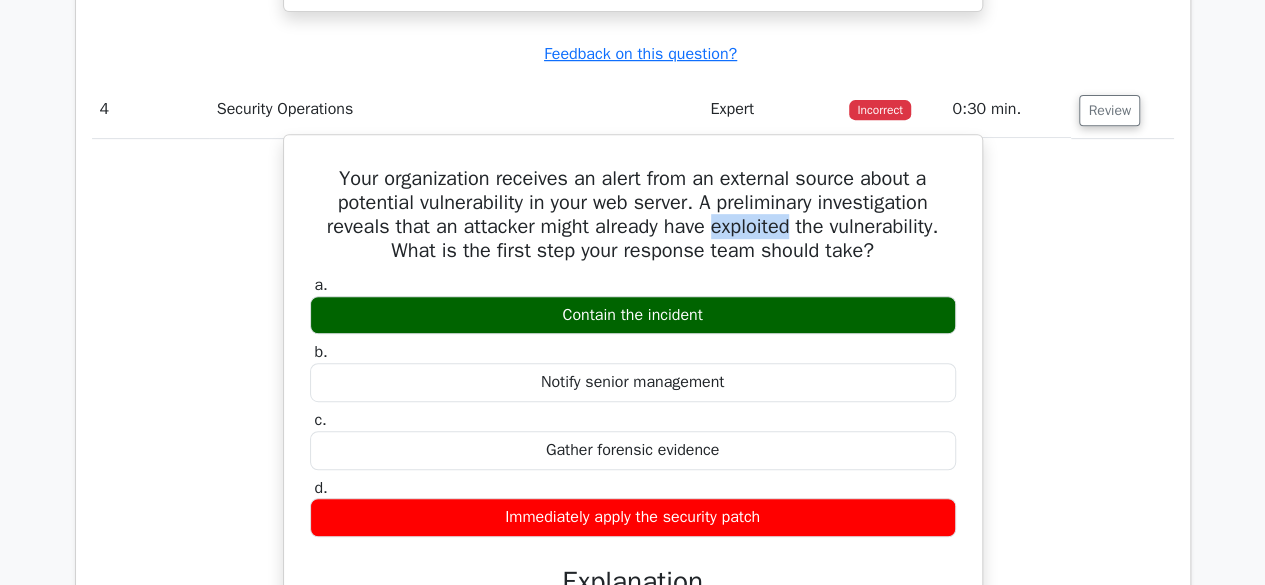 drag, startPoint x: 728, startPoint y: 203, endPoint x: 775, endPoint y: 223, distance: 51.078373 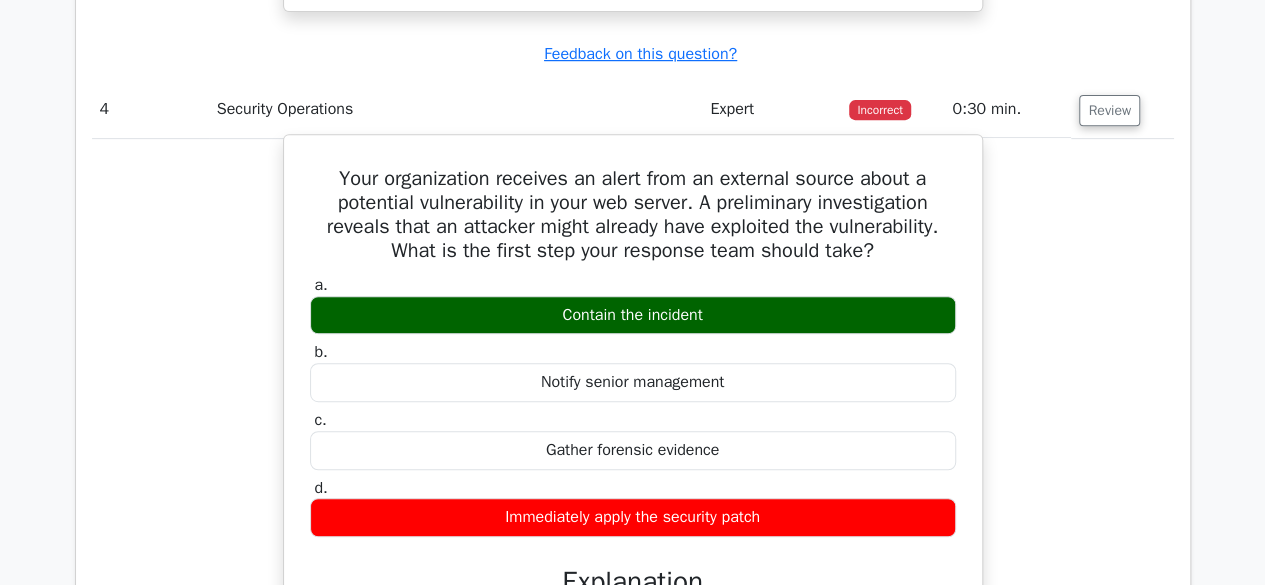 click on "Your organization receives an alert from an external source about a potential vulnerability in your web server. A preliminary investigation reveals that an attacker might already have exploited the vulnerability. What is the first step your response team should take?" at bounding box center [633, 215] 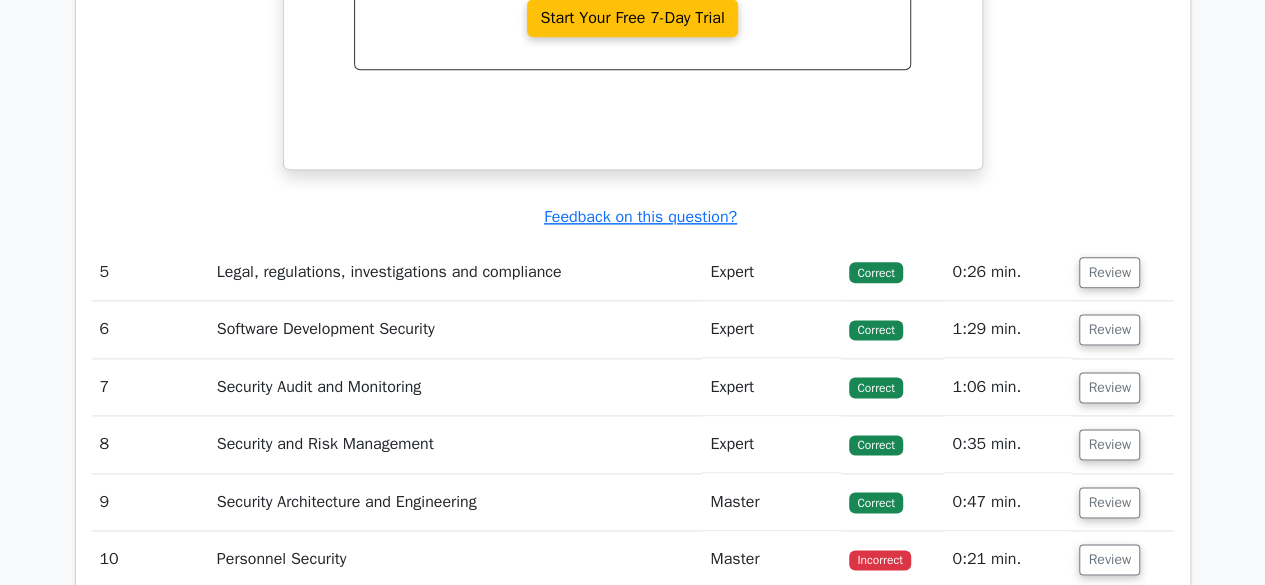 scroll, scrollTop: 4912, scrollLeft: 0, axis: vertical 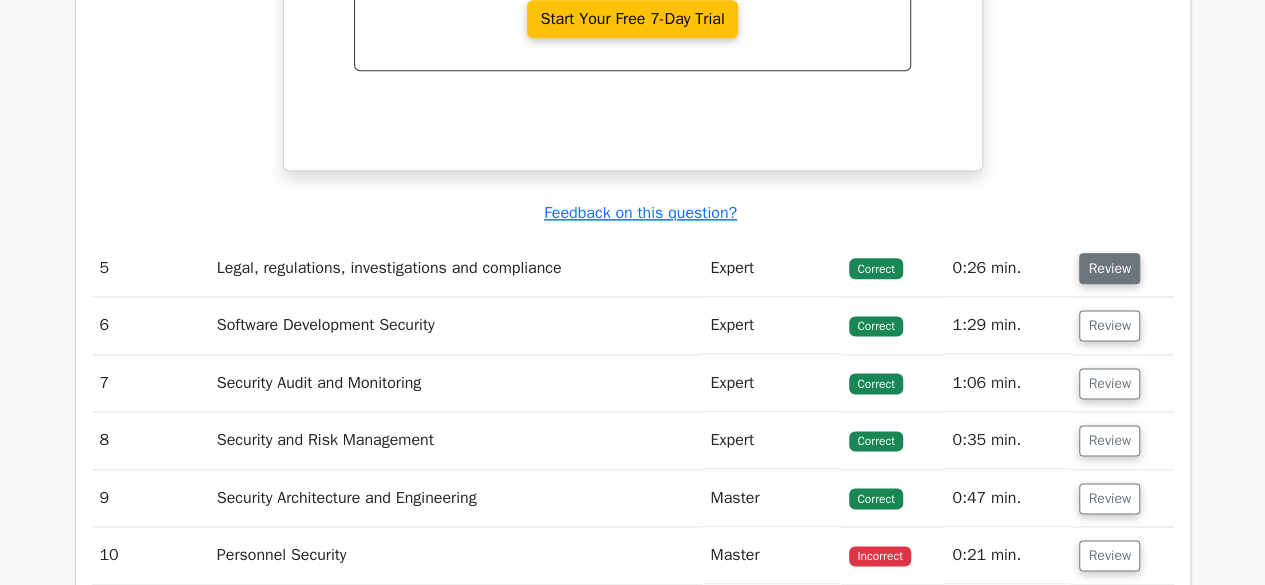 click on "Review" at bounding box center (1109, 268) 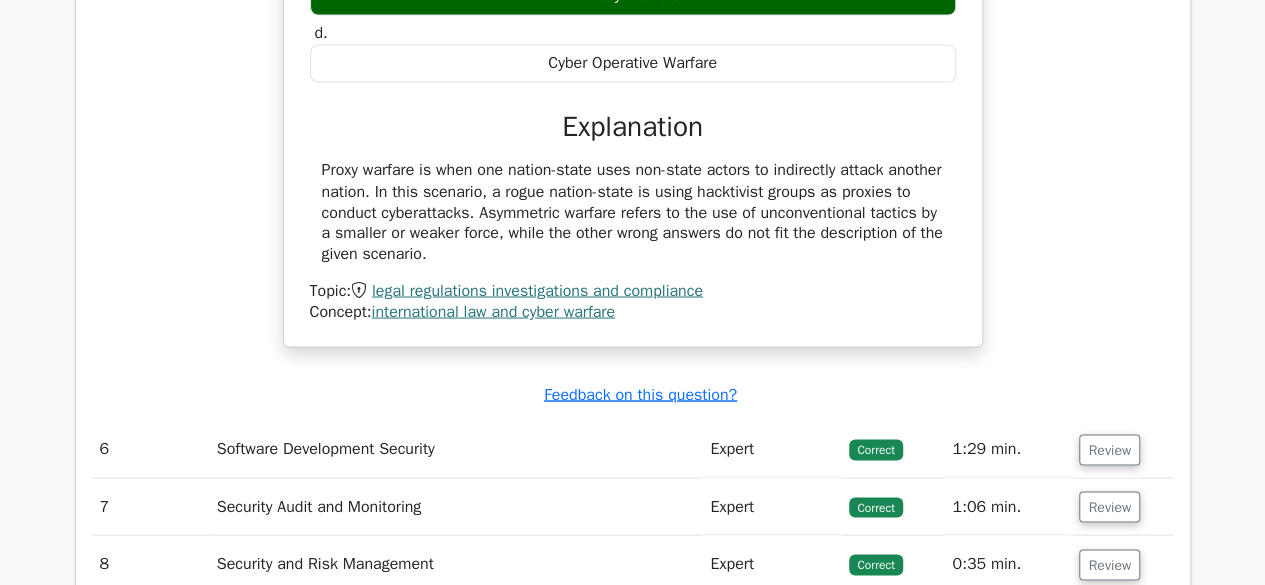scroll, scrollTop: 5541, scrollLeft: 0, axis: vertical 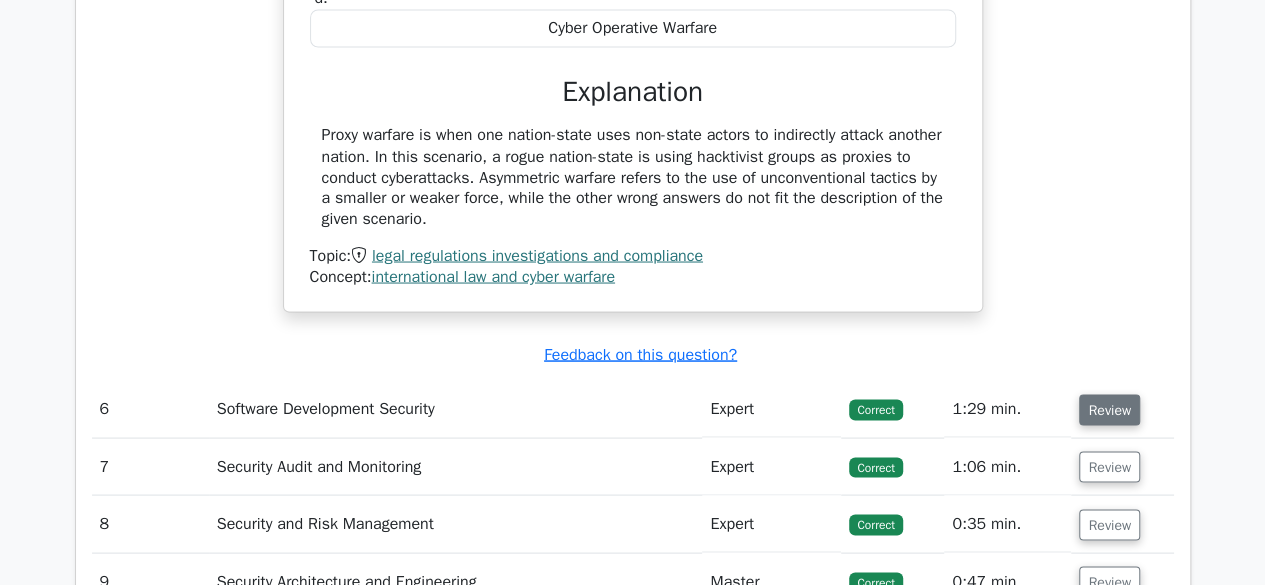 click on "Review" at bounding box center [1109, 409] 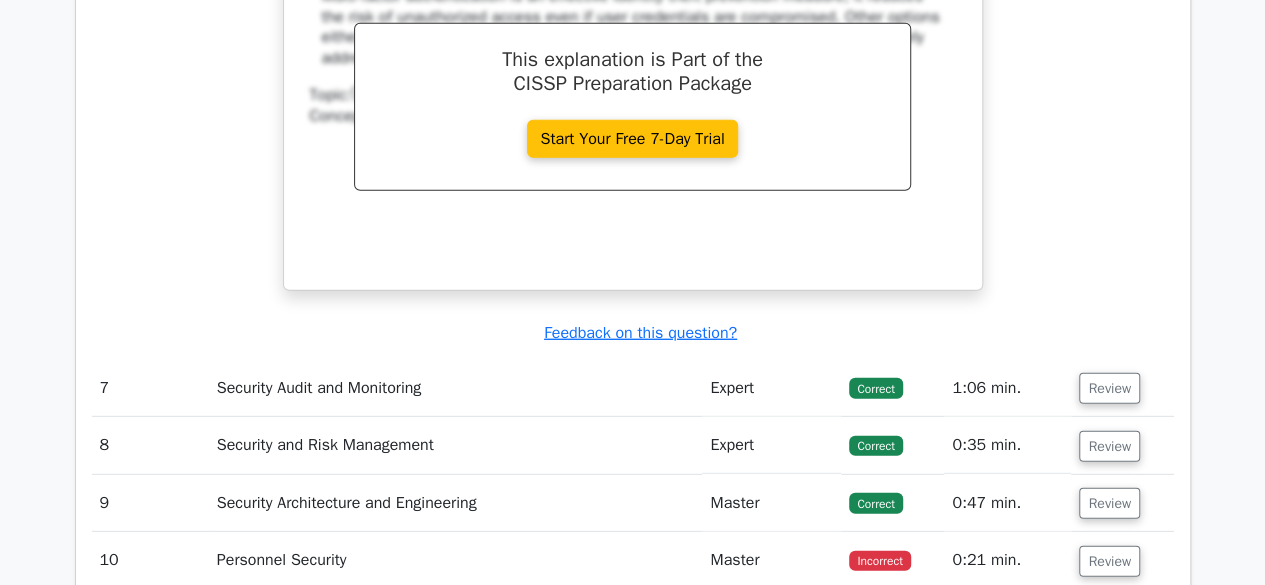 scroll, scrollTop: 6476, scrollLeft: 0, axis: vertical 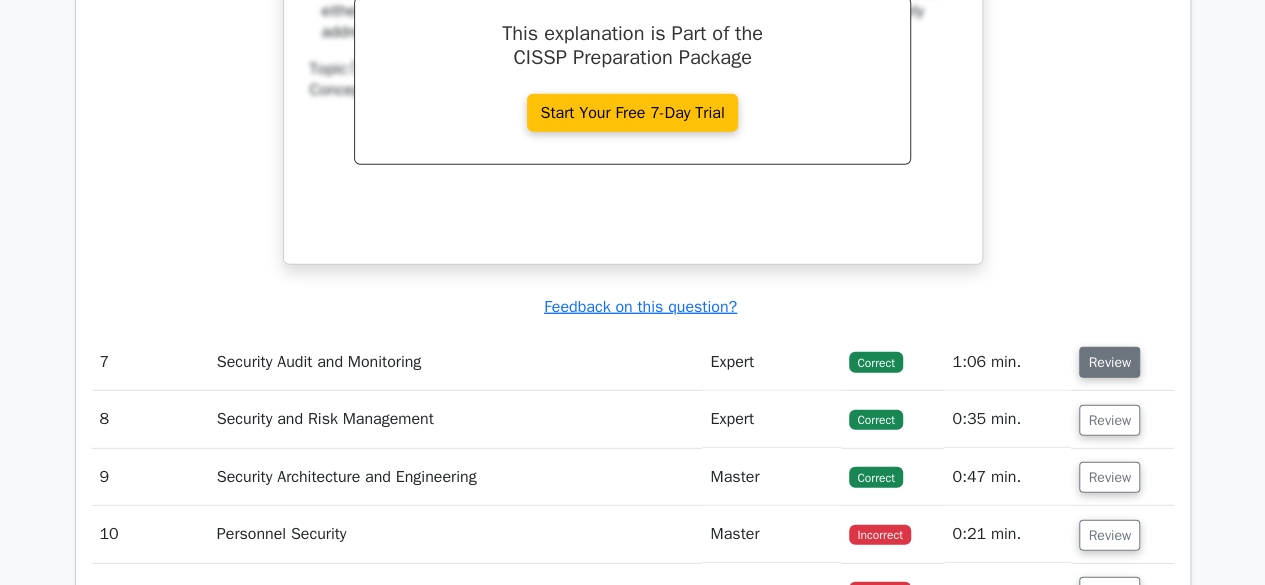 click on "Review" at bounding box center (1109, 362) 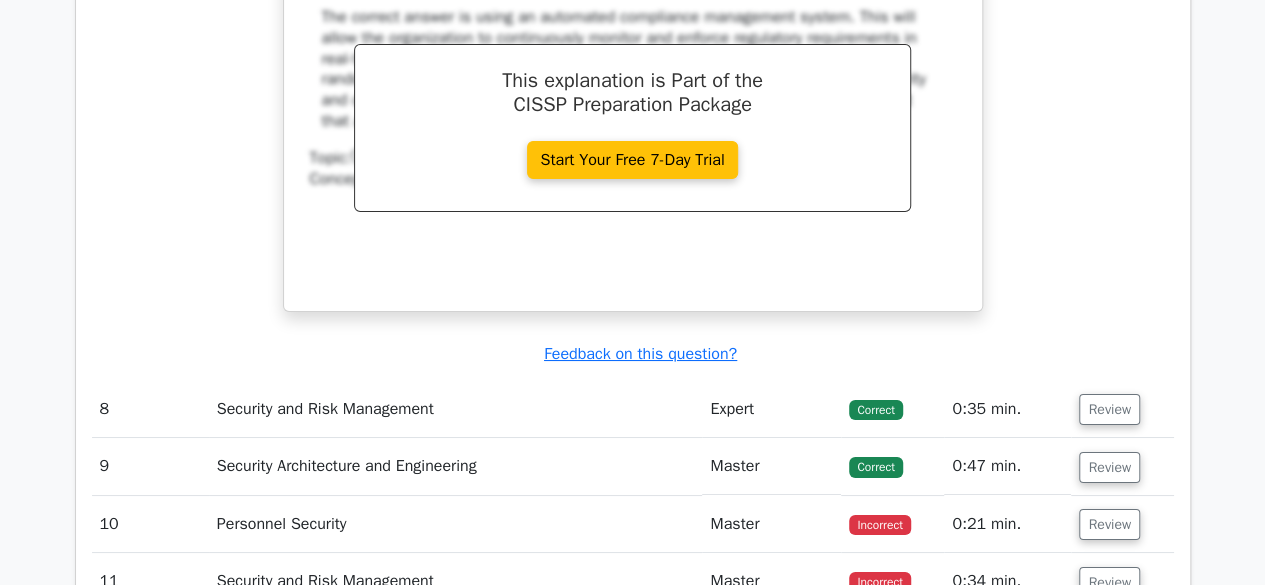 scroll, scrollTop: 7386, scrollLeft: 0, axis: vertical 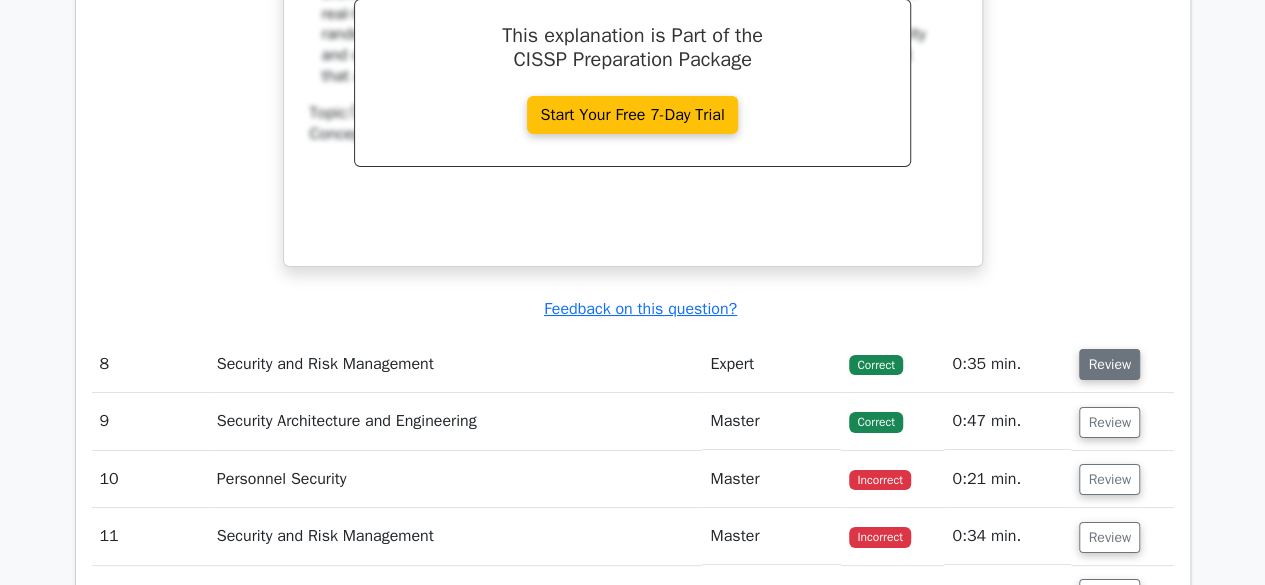 click on "Review" at bounding box center [1109, 364] 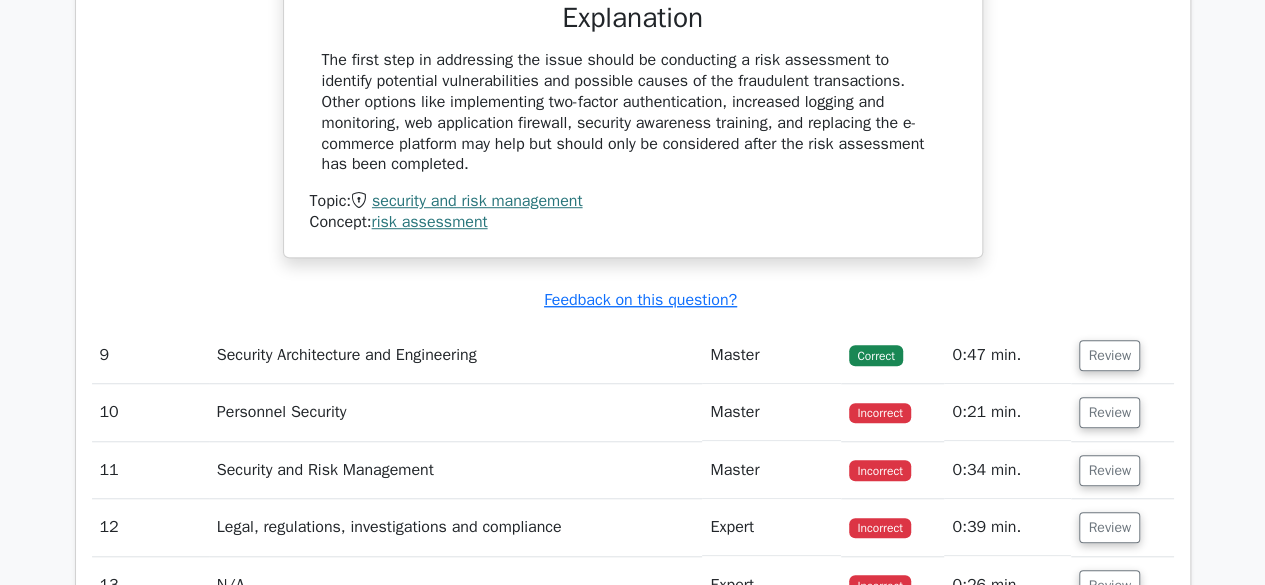 scroll, scrollTop: 8299, scrollLeft: 0, axis: vertical 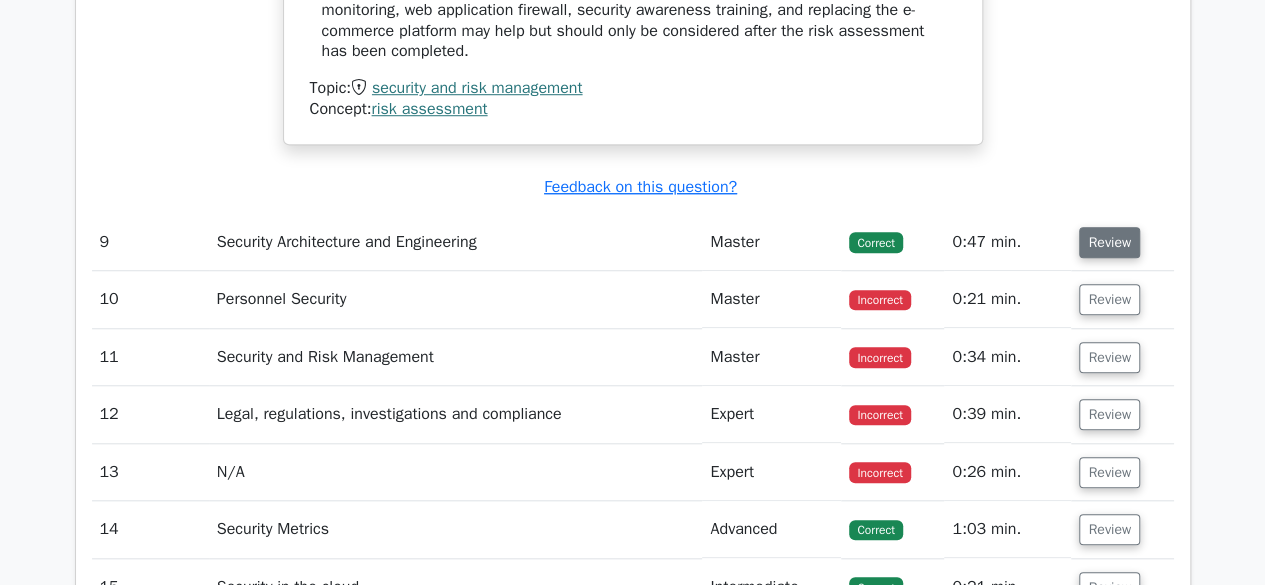 click on "Review" at bounding box center [1109, 242] 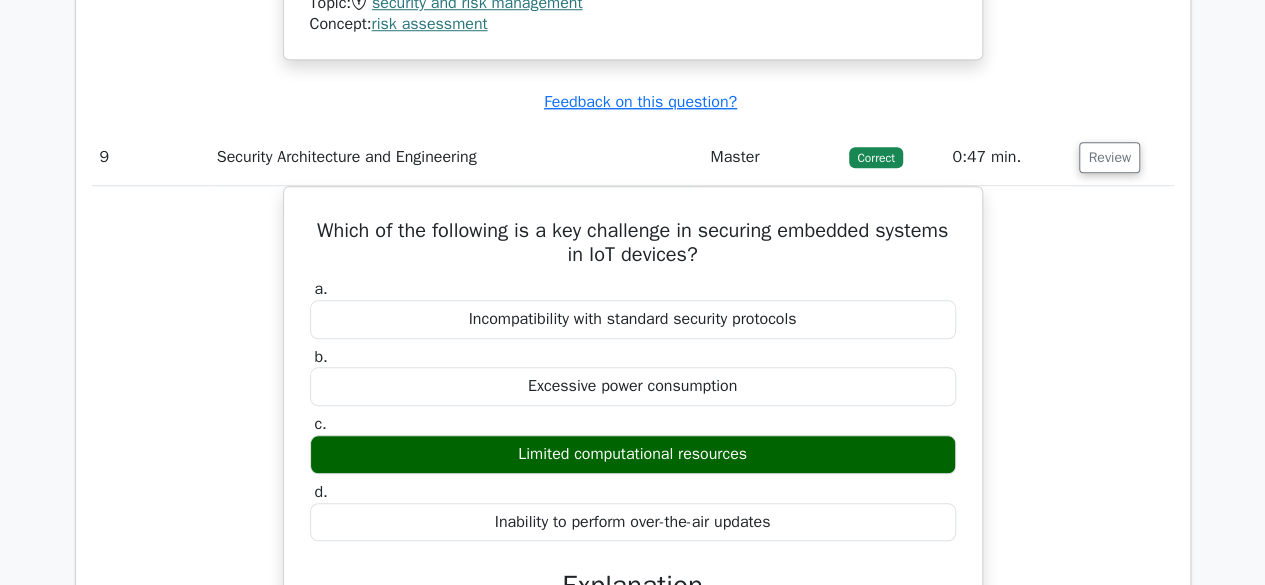 scroll, scrollTop: 8386, scrollLeft: 0, axis: vertical 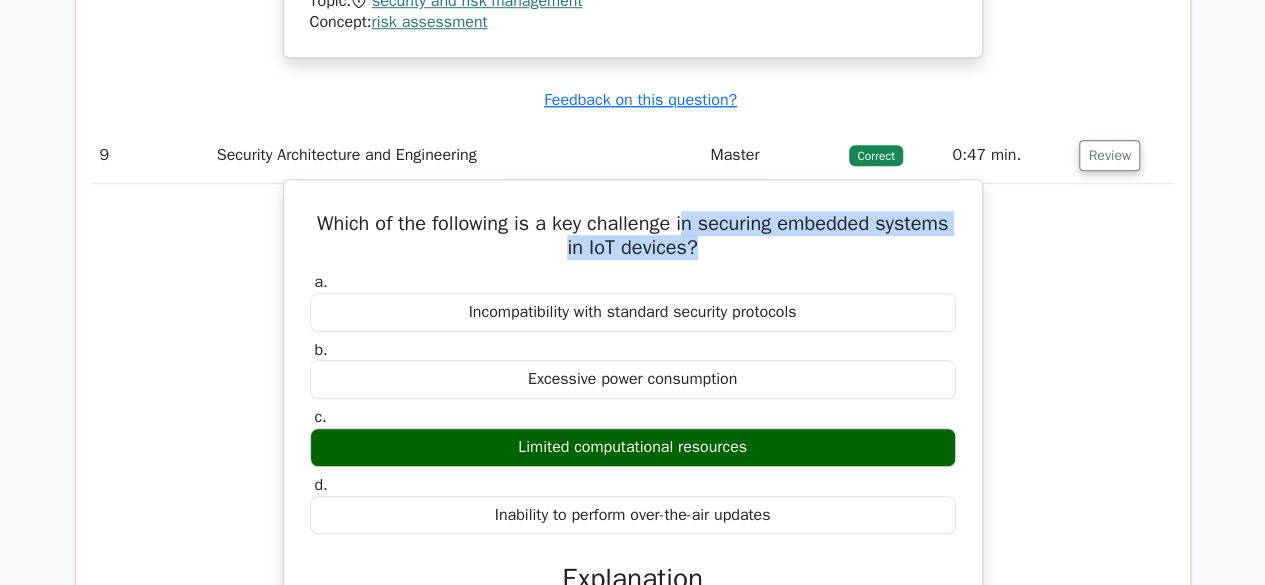 drag, startPoint x: 832, startPoint y: 211, endPoint x: 710, endPoint y: 164, distance: 130.7402 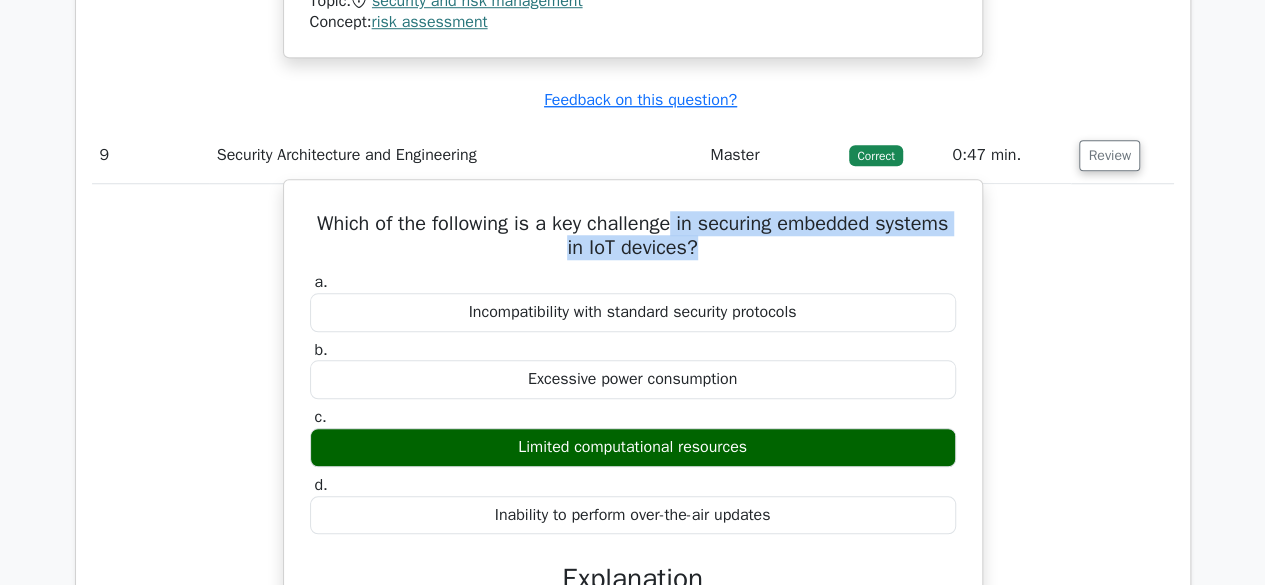 click on "Which of the following is a key challenge in securing embedded systems in IoT devices?
a.
Incompatibility with standard security protocols
b.
c." at bounding box center [633, 728] 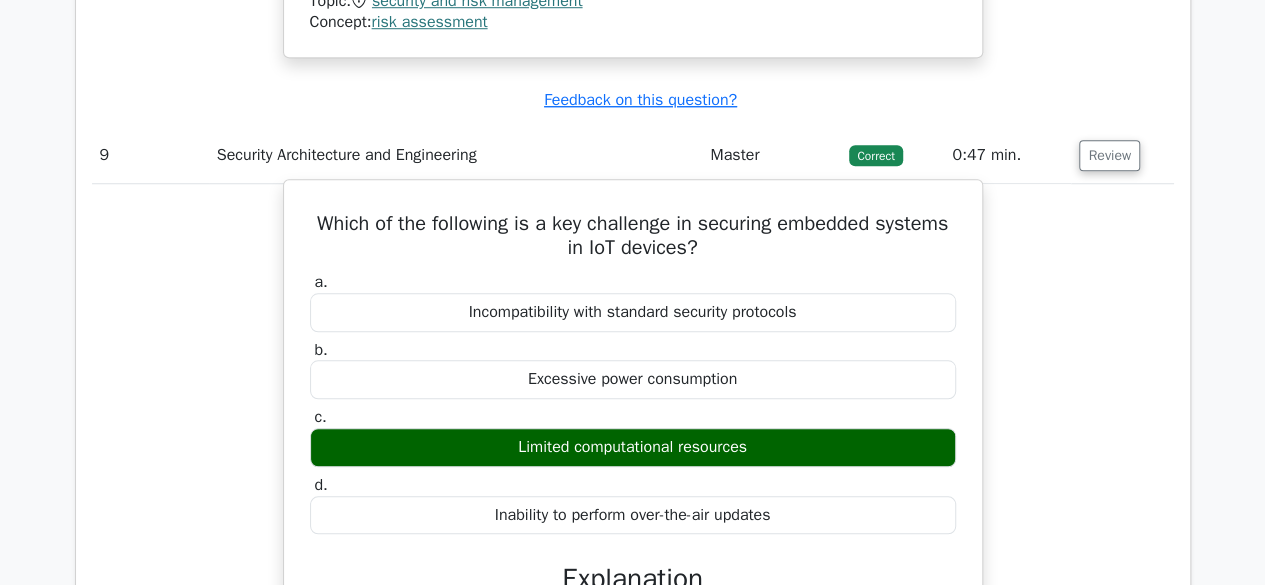click on "Which of the following is a key challenge in securing embedded systems in IoT devices?" at bounding box center (633, 236) 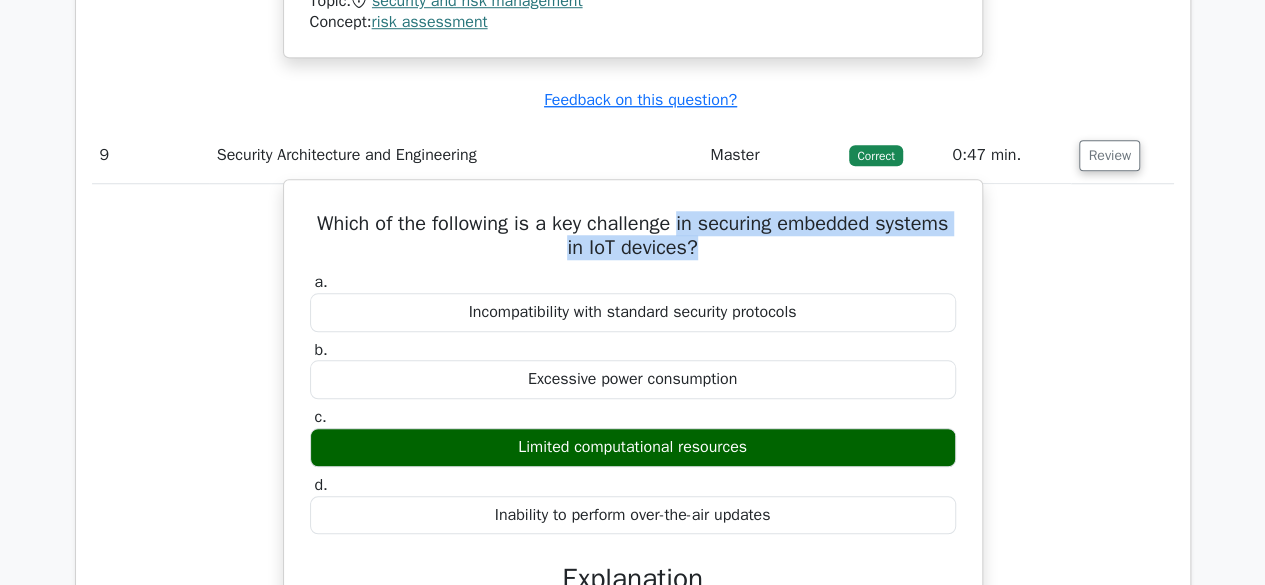 drag, startPoint x: 766, startPoint y: 218, endPoint x: 721, endPoint y: 193, distance: 51.47815 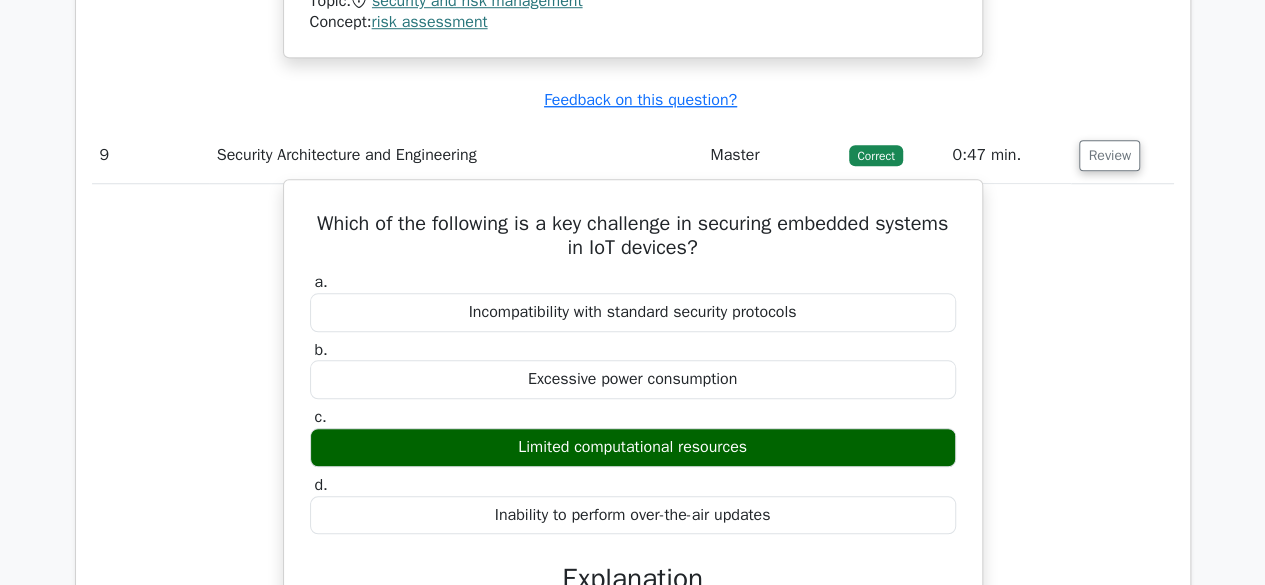drag, startPoint x: 627, startPoint y: 219, endPoint x: 644, endPoint y: 219, distance: 17 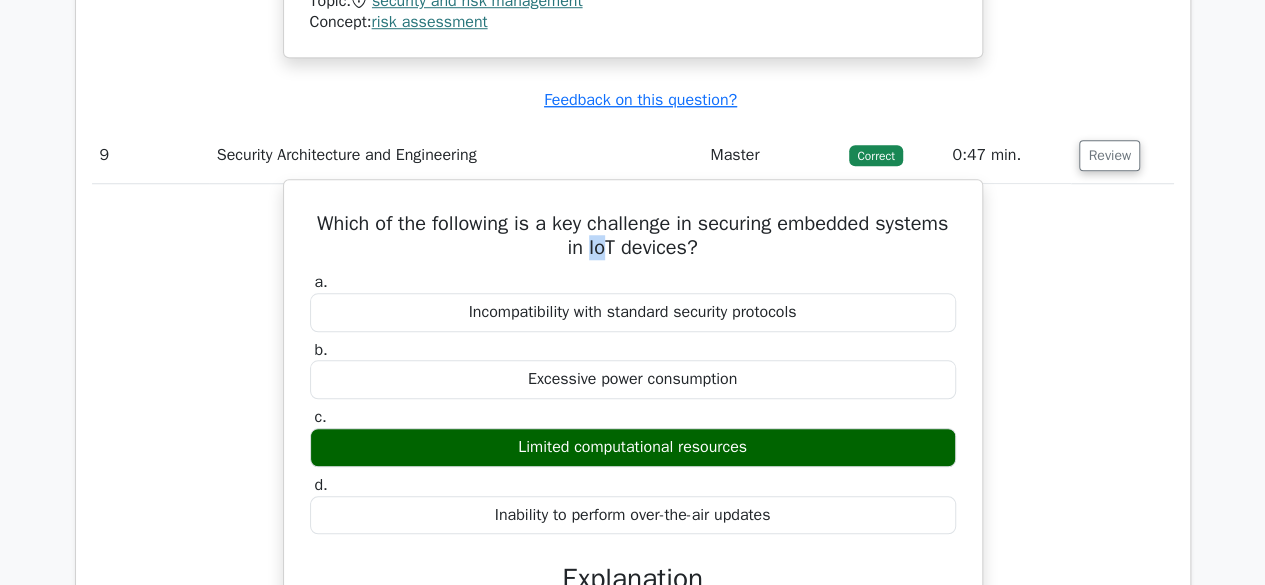 click on "Which of the following is a key challenge in securing embedded systems in IoT devices?" at bounding box center (633, 236) 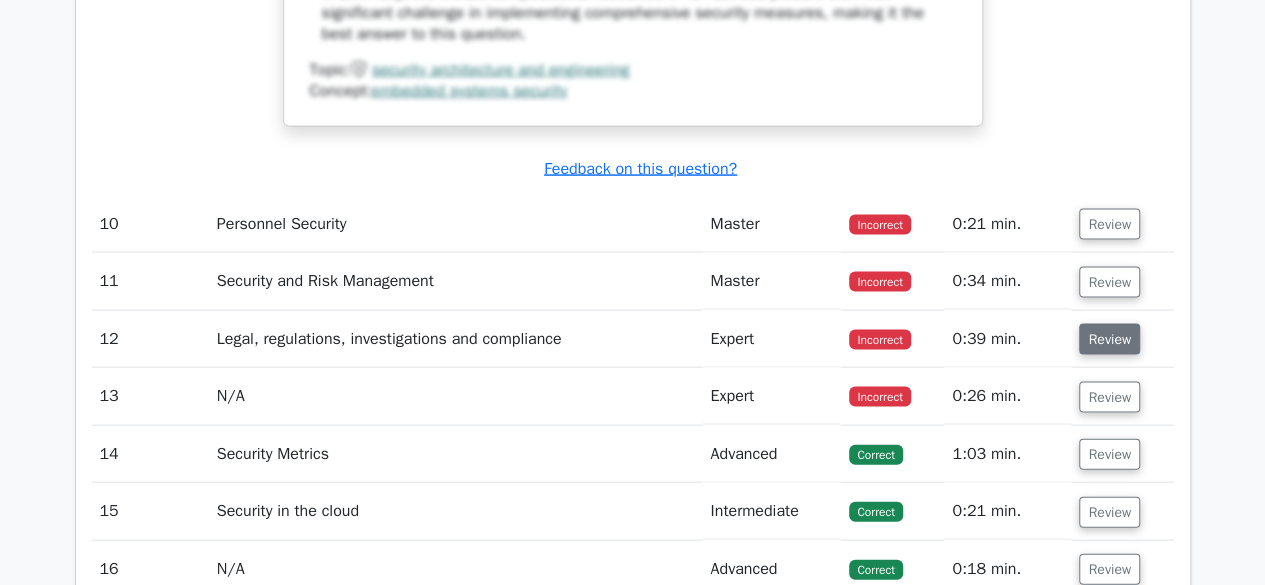 scroll, scrollTop: 9564, scrollLeft: 0, axis: vertical 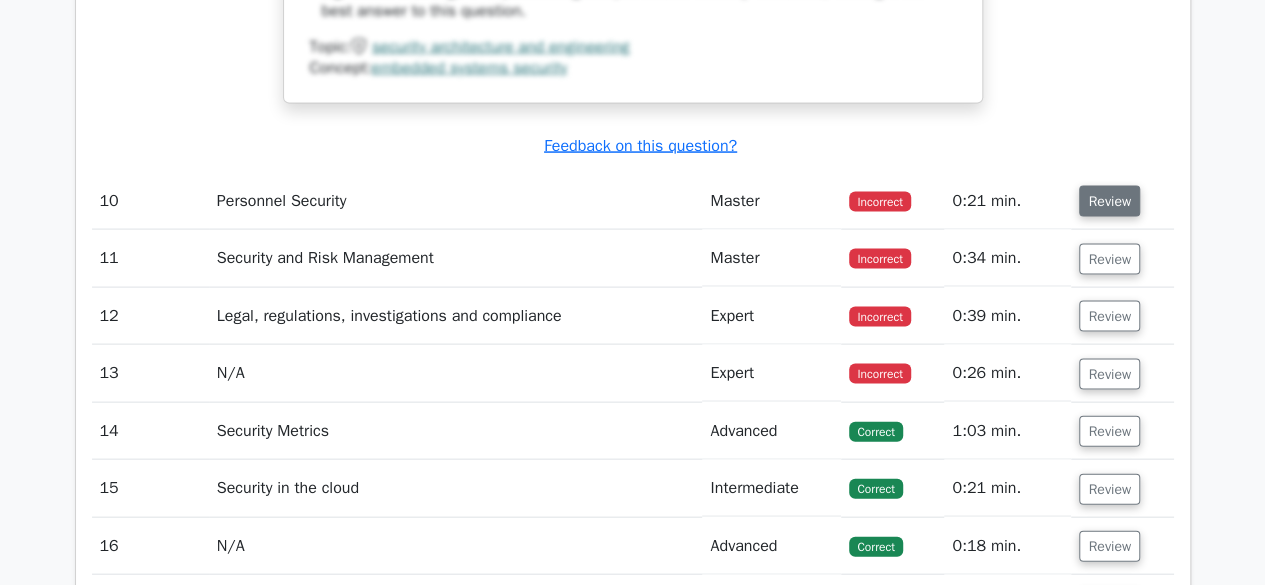 click on "Review" at bounding box center [1109, 201] 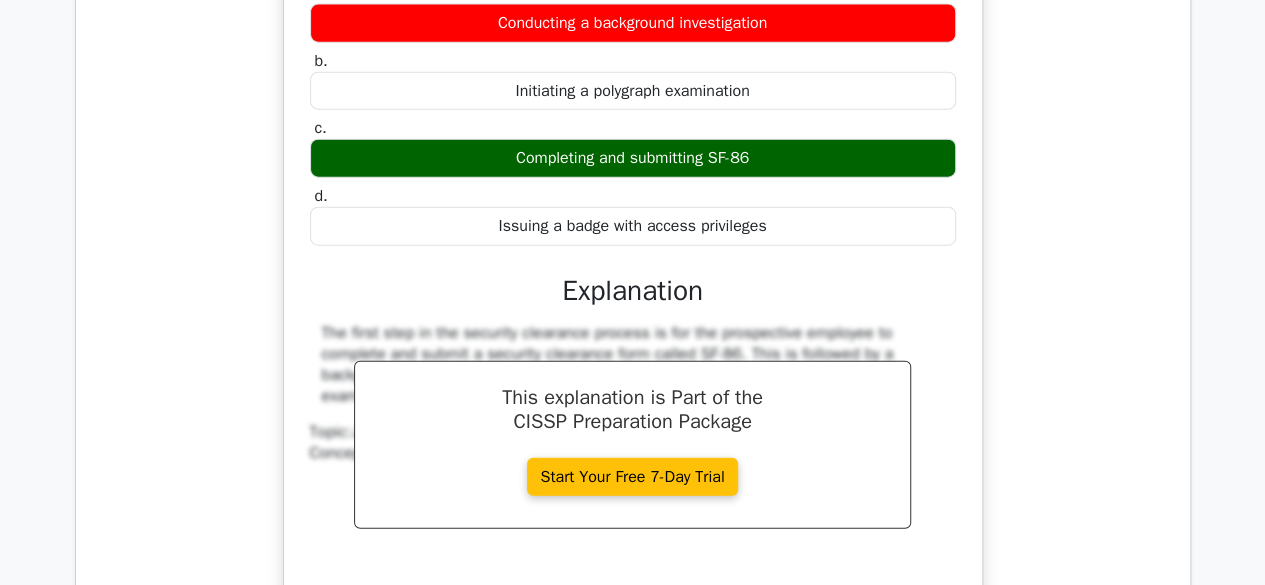 scroll, scrollTop: 9904, scrollLeft: 0, axis: vertical 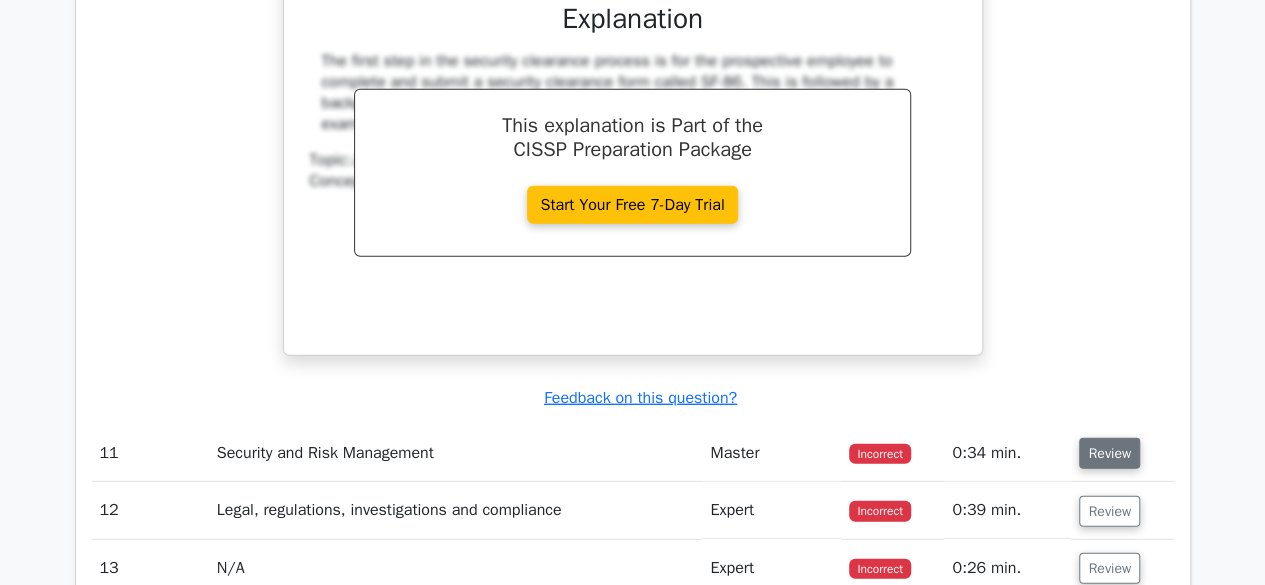 click on "Review" at bounding box center (1109, 453) 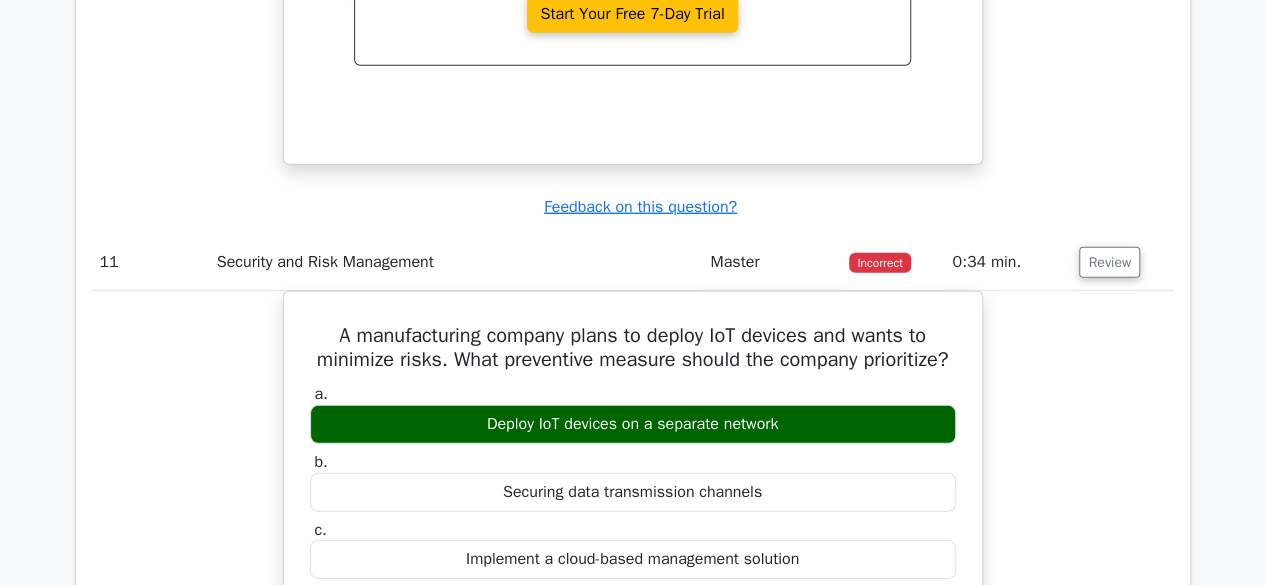 scroll, scrollTop: 10392, scrollLeft: 0, axis: vertical 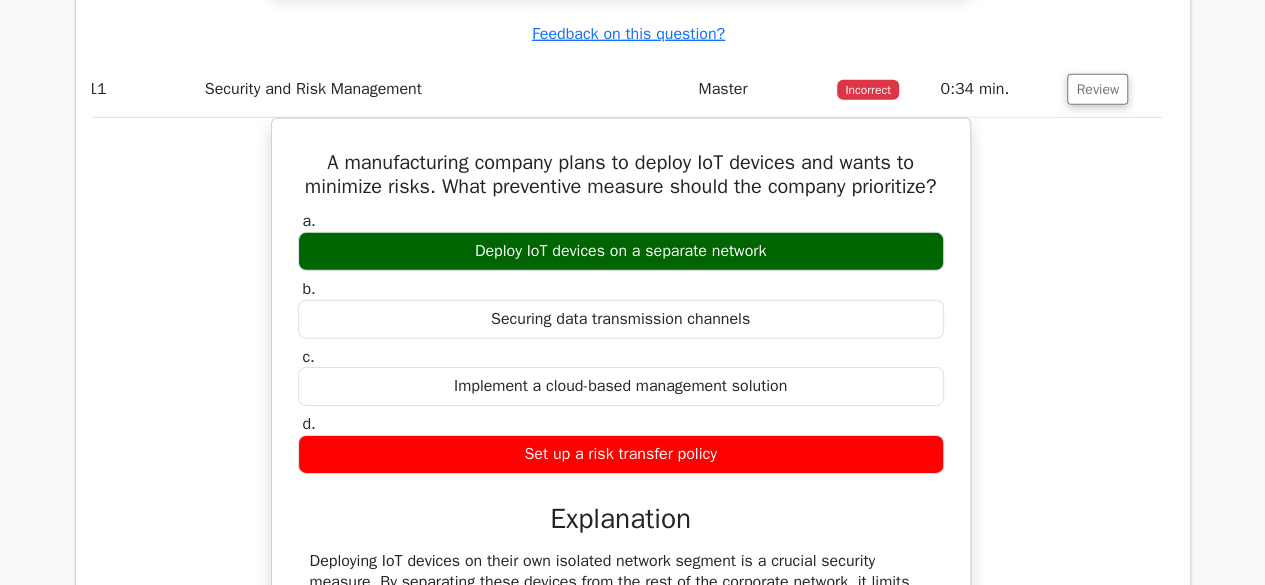 click on "A manufacturing company plans to deploy IoT devices and wants to minimize risks. What preventive measure should the company prioritize?
a.
Deploy IoT devices on a separate network
b.
c." at bounding box center [621, 429] 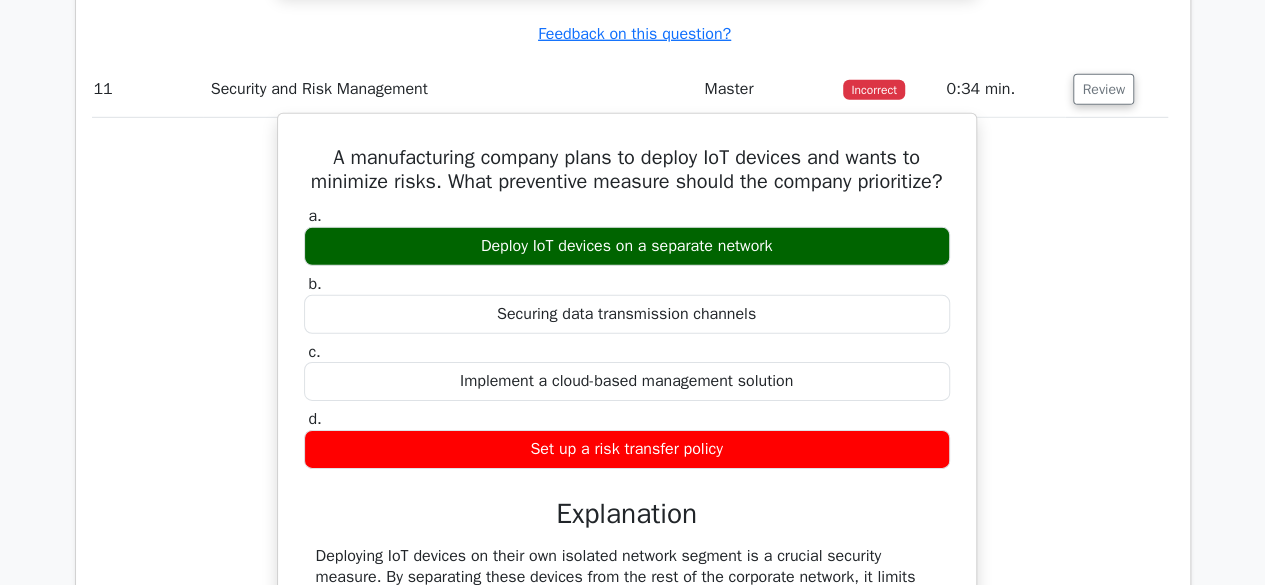 scroll, scrollTop: 0, scrollLeft: 4, axis: horizontal 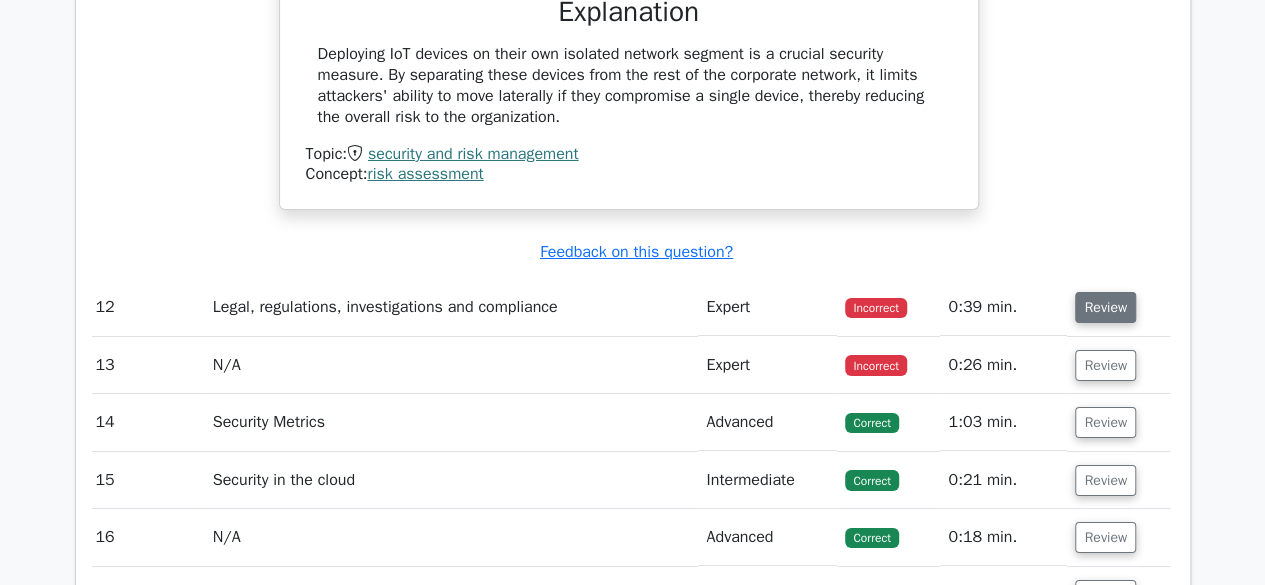 click on "Review" at bounding box center [1105, 307] 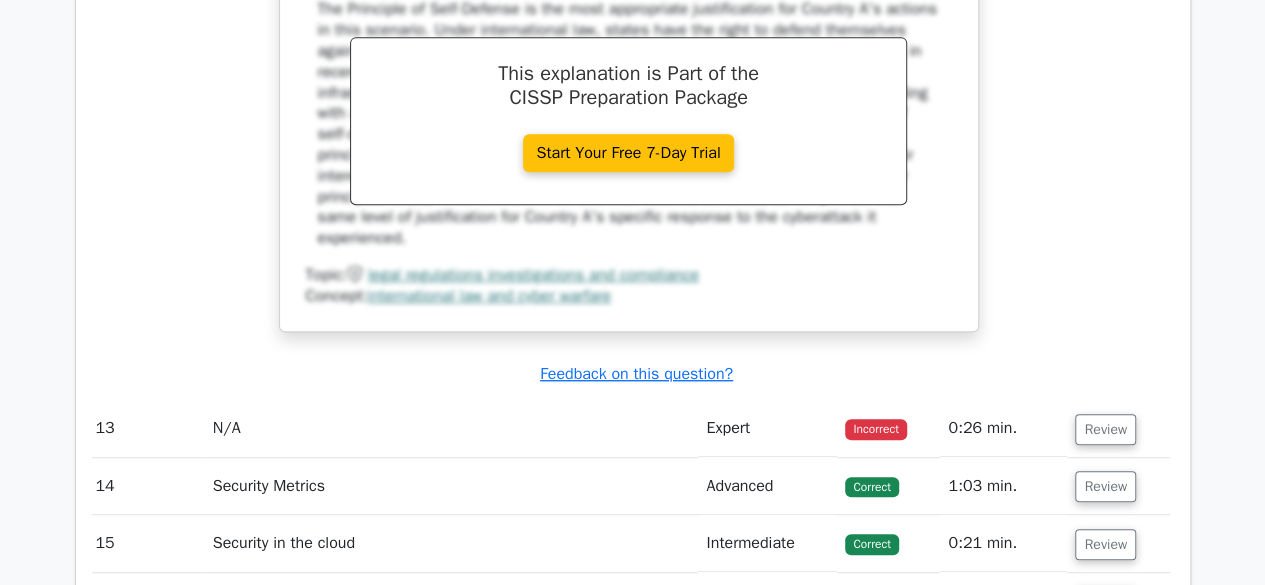 scroll, scrollTop: 11866, scrollLeft: 0, axis: vertical 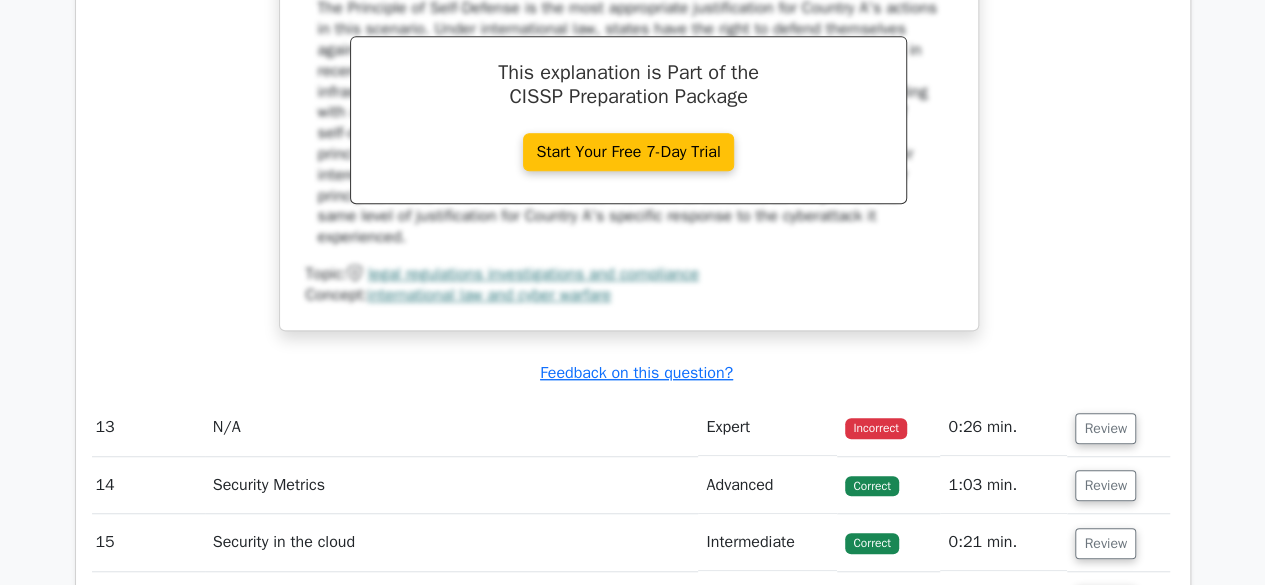 click on "Review" at bounding box center (1118, 427) 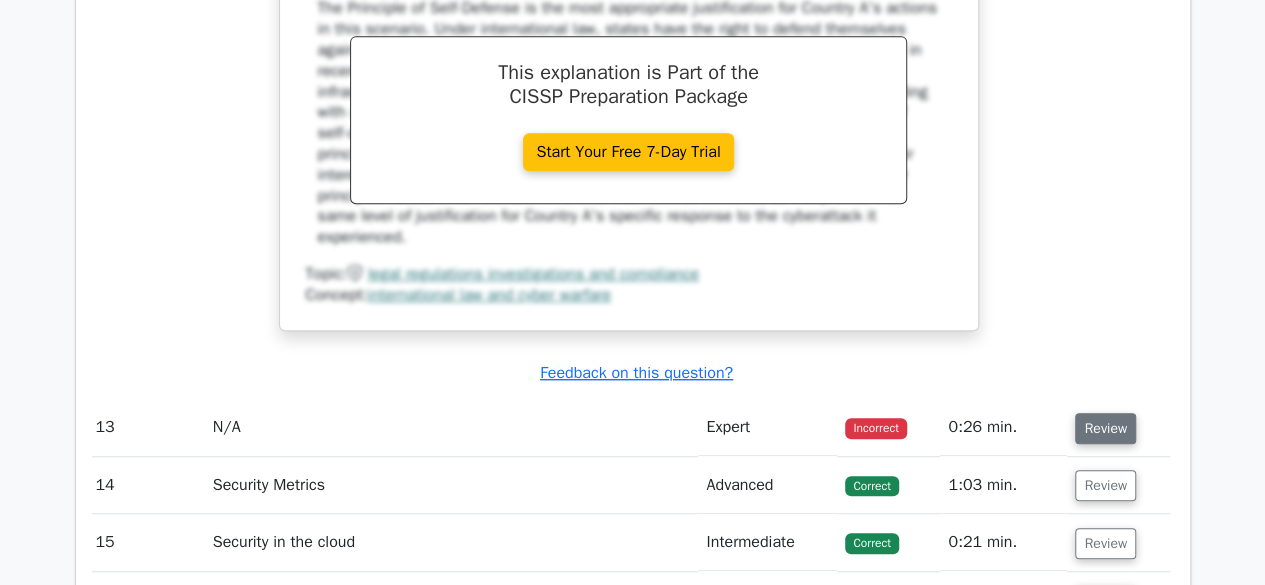 click on "Review" at bounding box center (1105, 428) 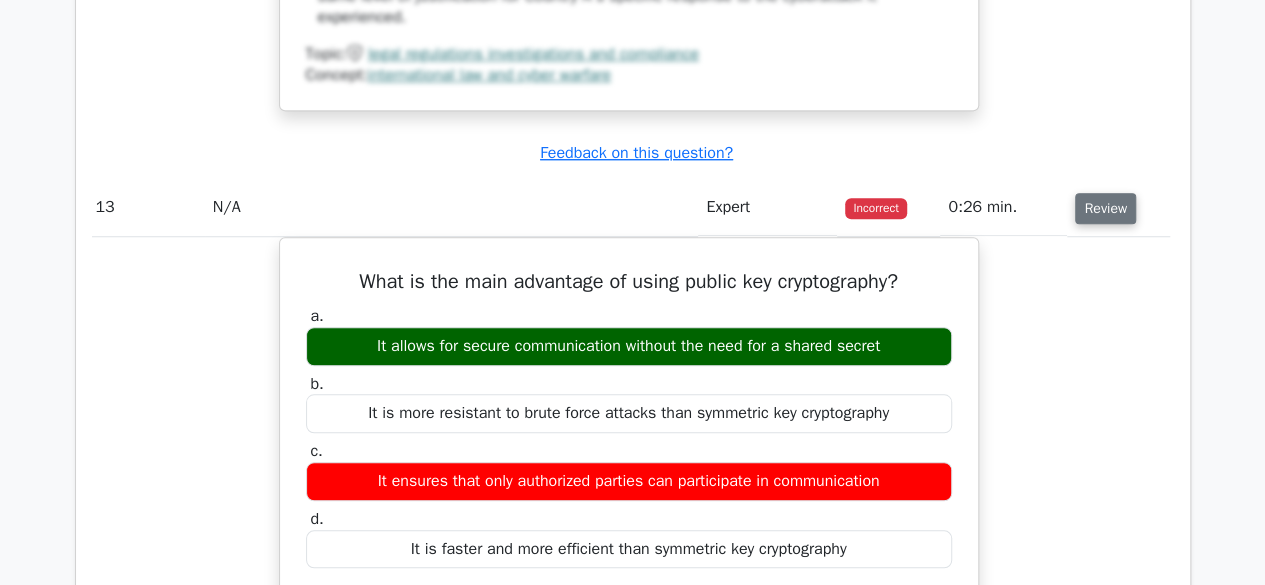 scroll, scrollTop: 12087, scrollLeft: 0, axis: vertical 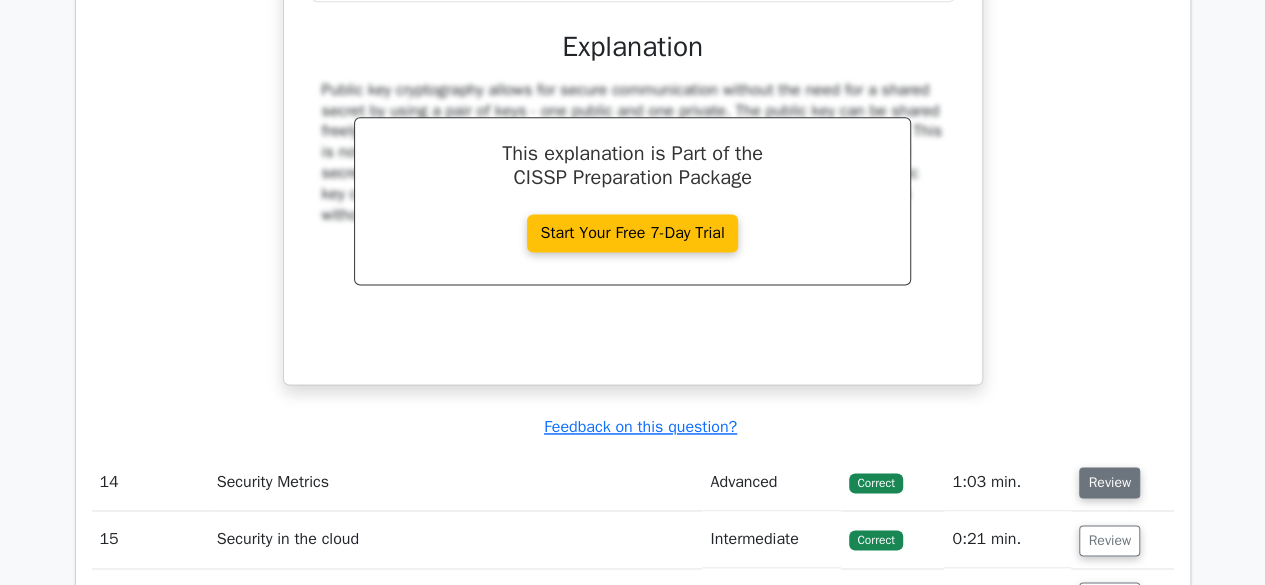 click on "Review" at bounding box center (1109, 482) 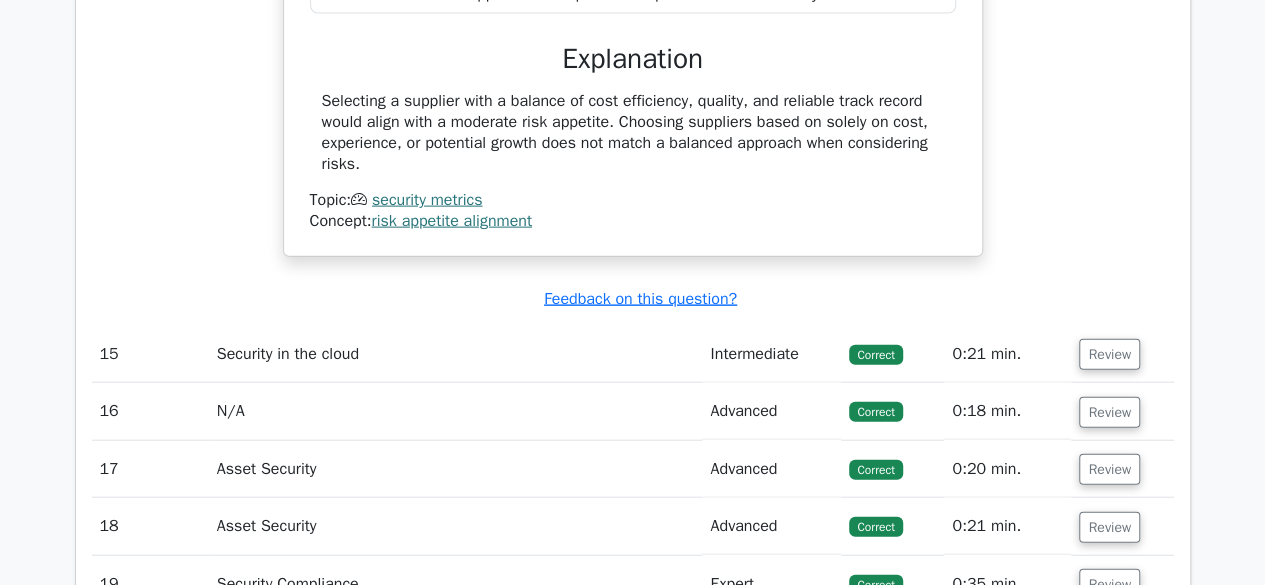 scroll, scrollTop: 13534, scrollLeft: 0, axis: vertical 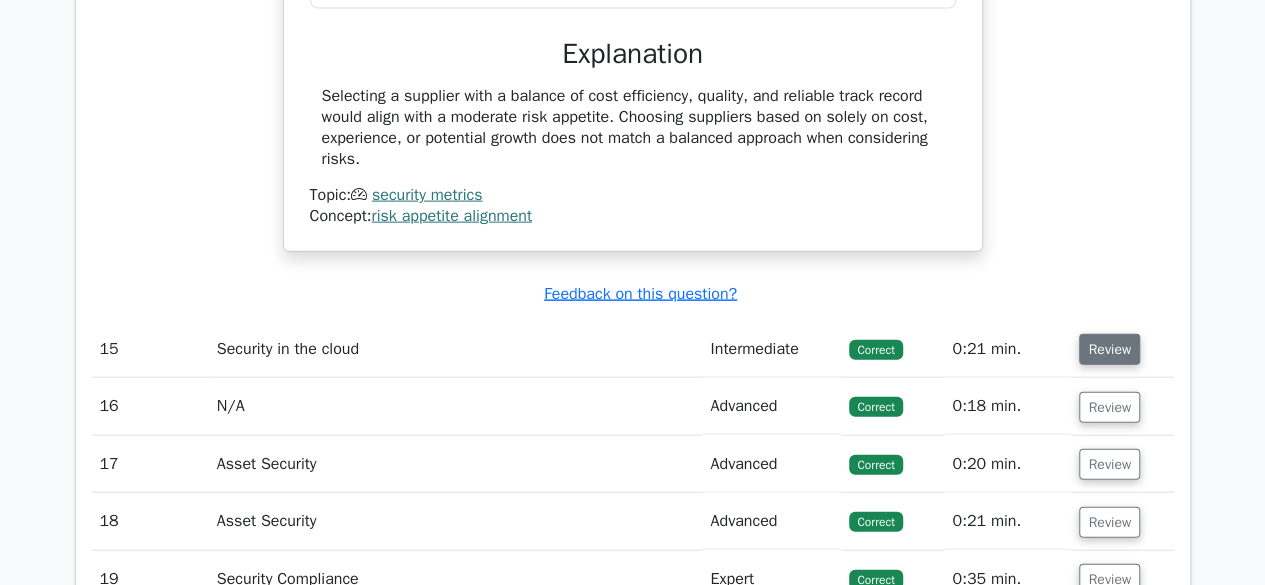 click on "Review" at bounding box center (1109, 349) 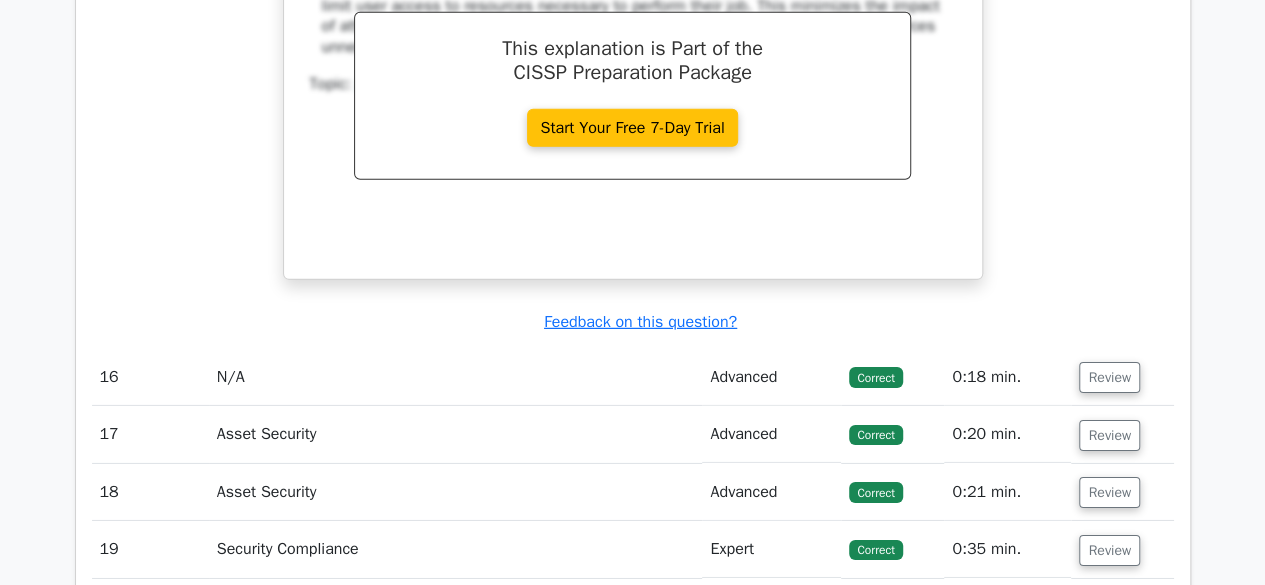 scroll, scrollTop: 14389, scrollLeft: 0, axis: vertical 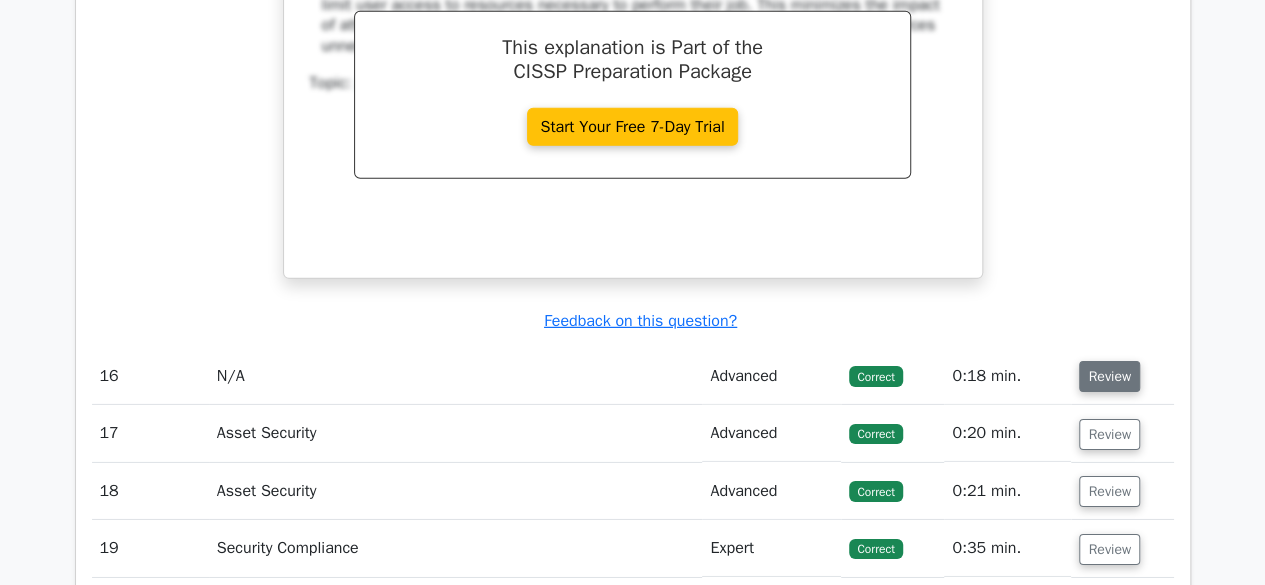 click on "Review" at bounding box center (1109, 376) 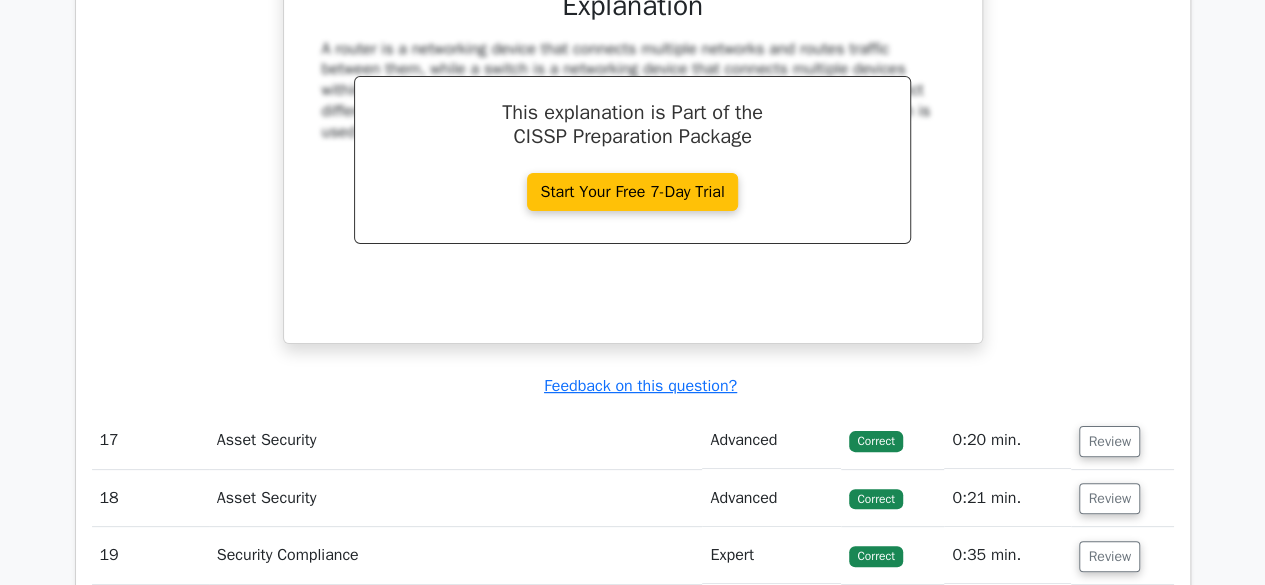 scroll, scrollTop: 15207, scrollLeft: 0, axis: vertical 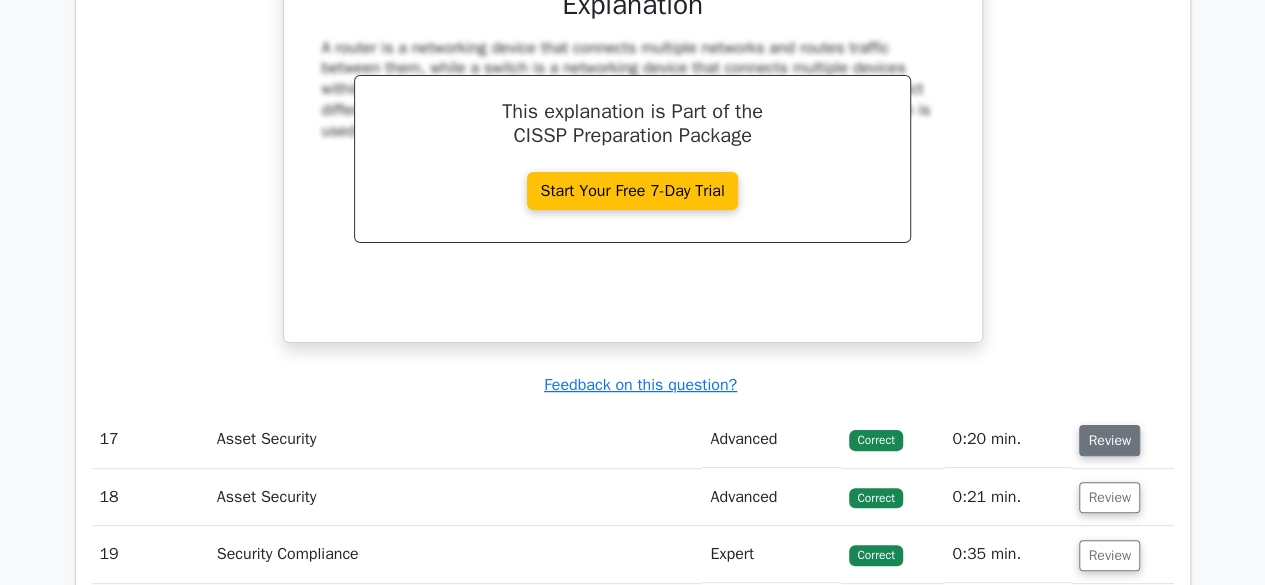 click on "Review" at bounding box center (1109, 440) 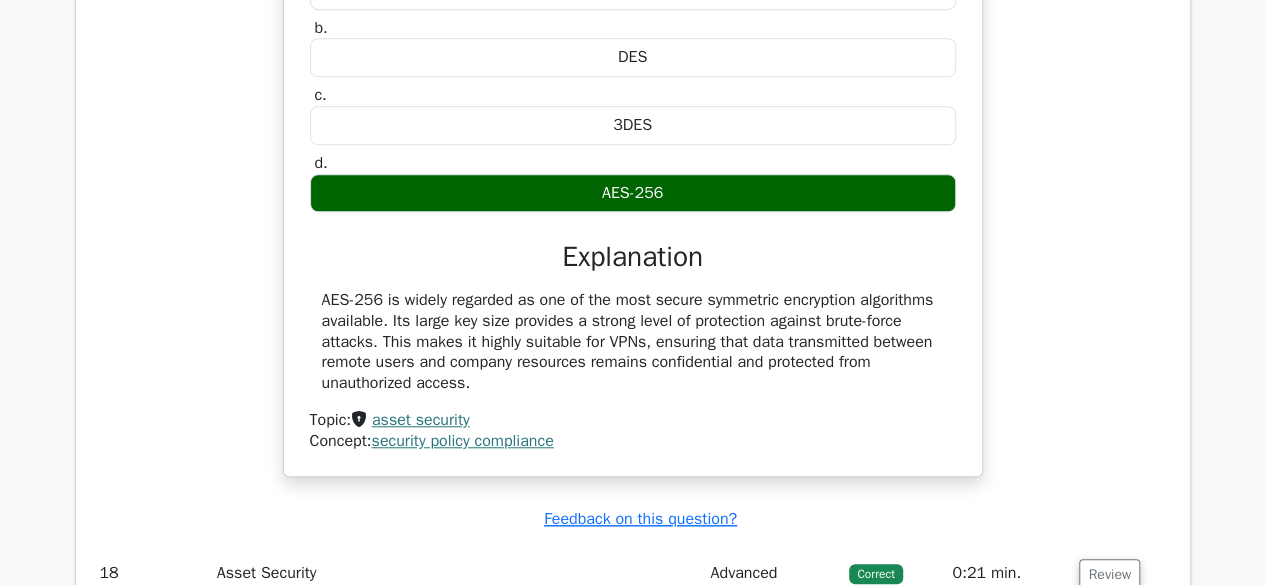 scroll, scrollTop: 15820, scrollLeft: 0, axis: vertical 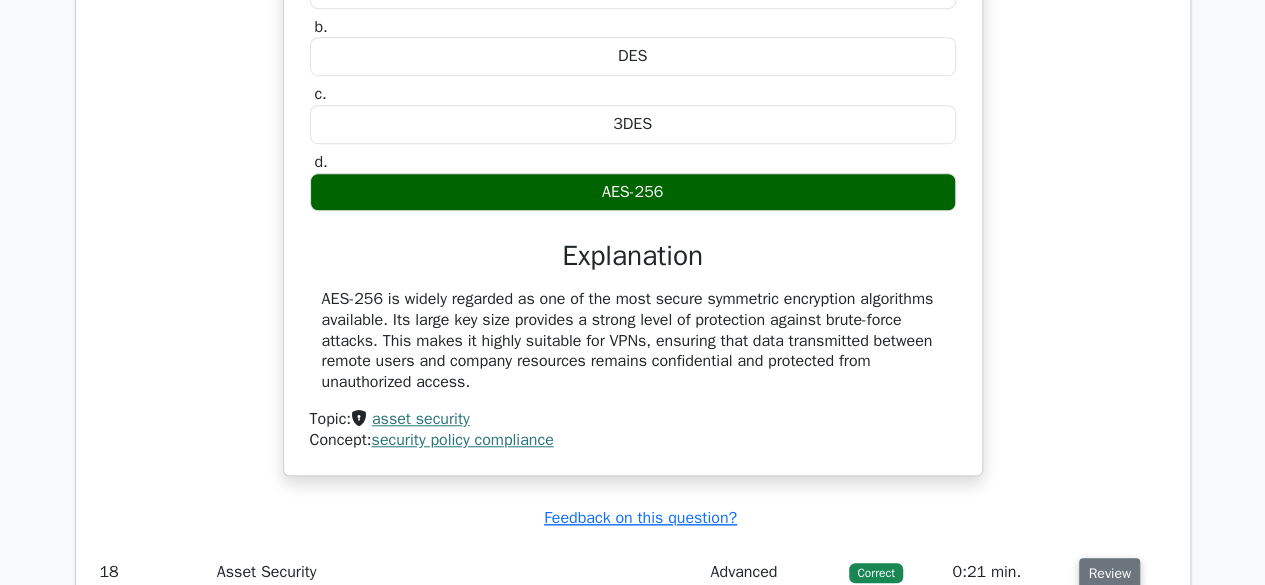click on "Review" at bounding box center (1109, 573) 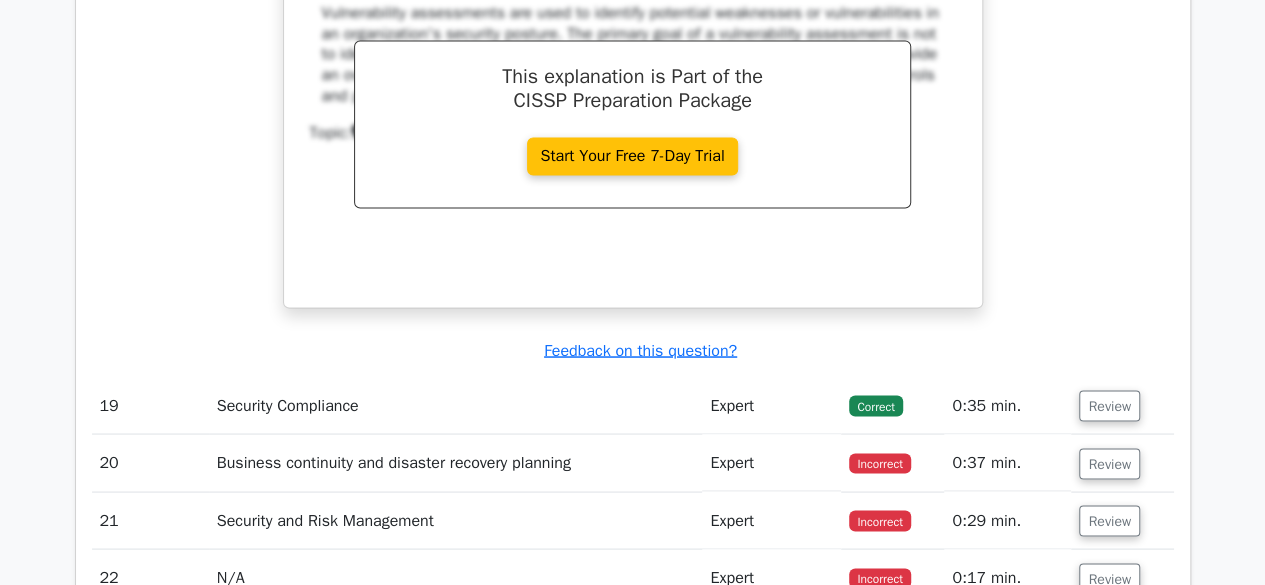 scroll, scrollTop: 16872, scrollLeft: 0, axis: vertical 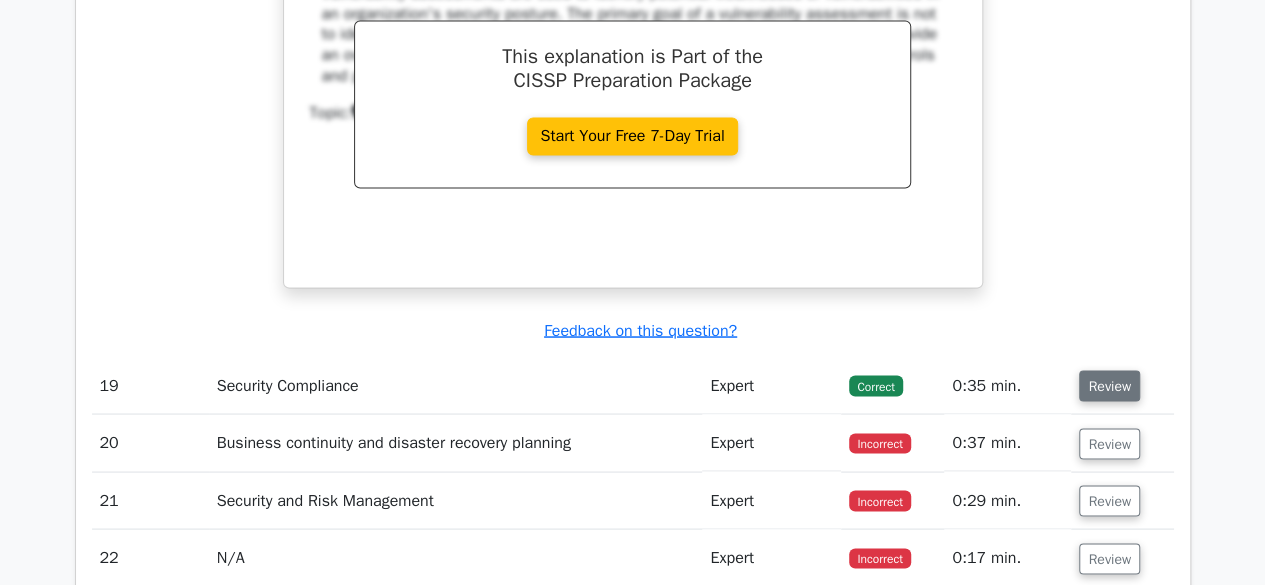 click on "Review" at bounding box center (1109, 385) 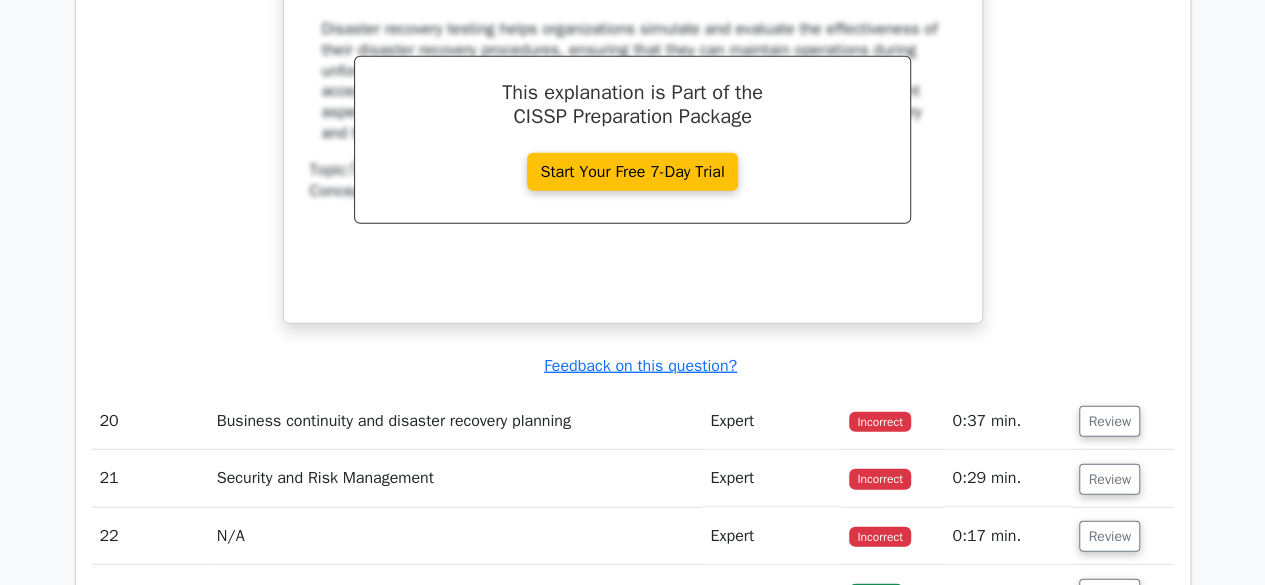 scroll, scrollTop: 17754, scrollLeft: 0, axis: vertical 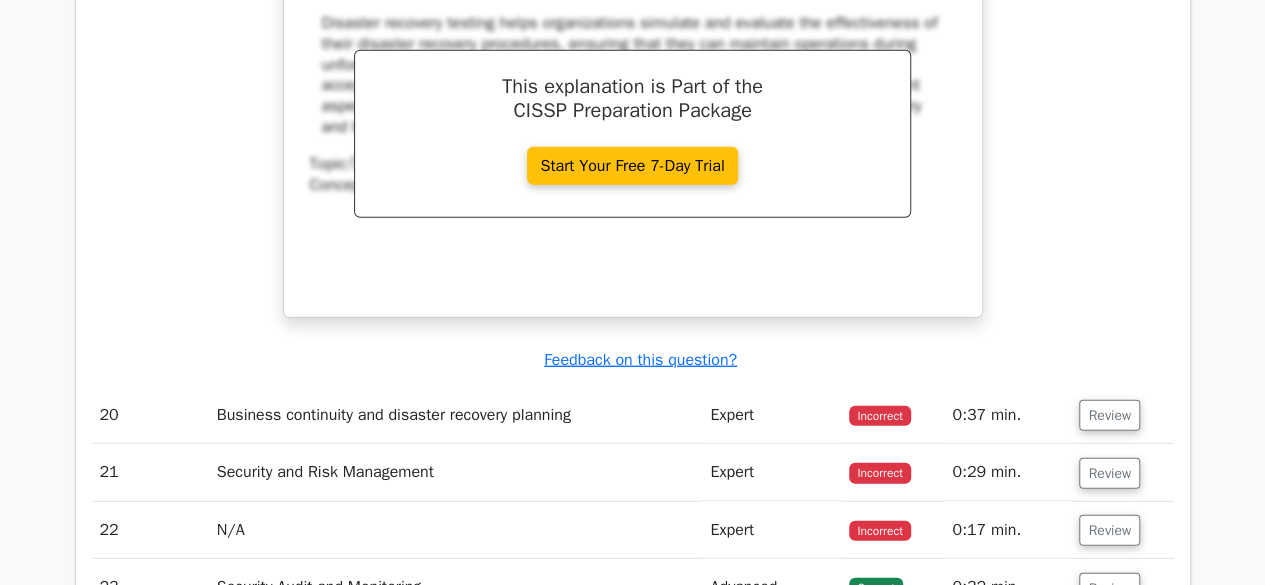 click on "Review" at bounding box center (1122, 415) 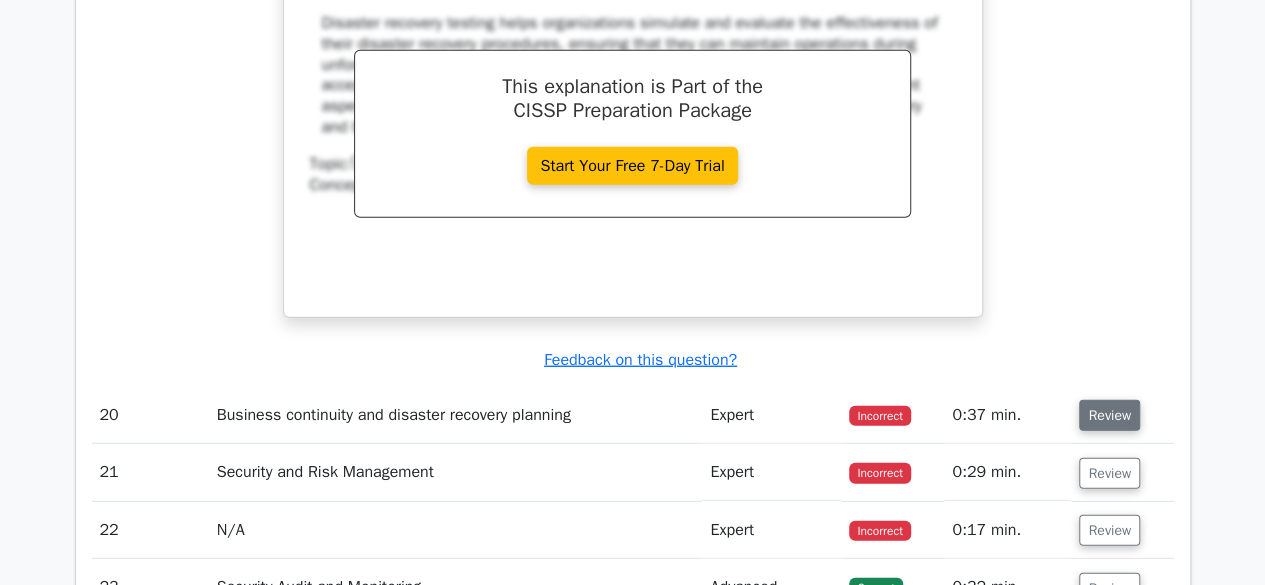 click on "Review" at bounding box center (1109, 415) 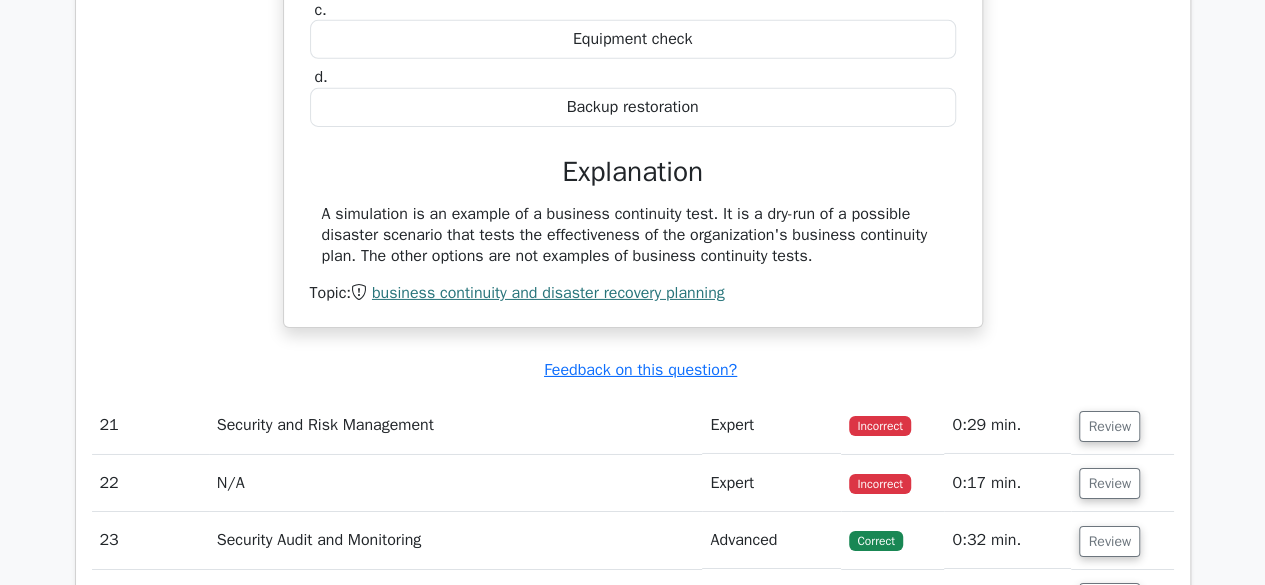scroll, scrollTop: 18409, scrollLeft: 0, axis: vertical 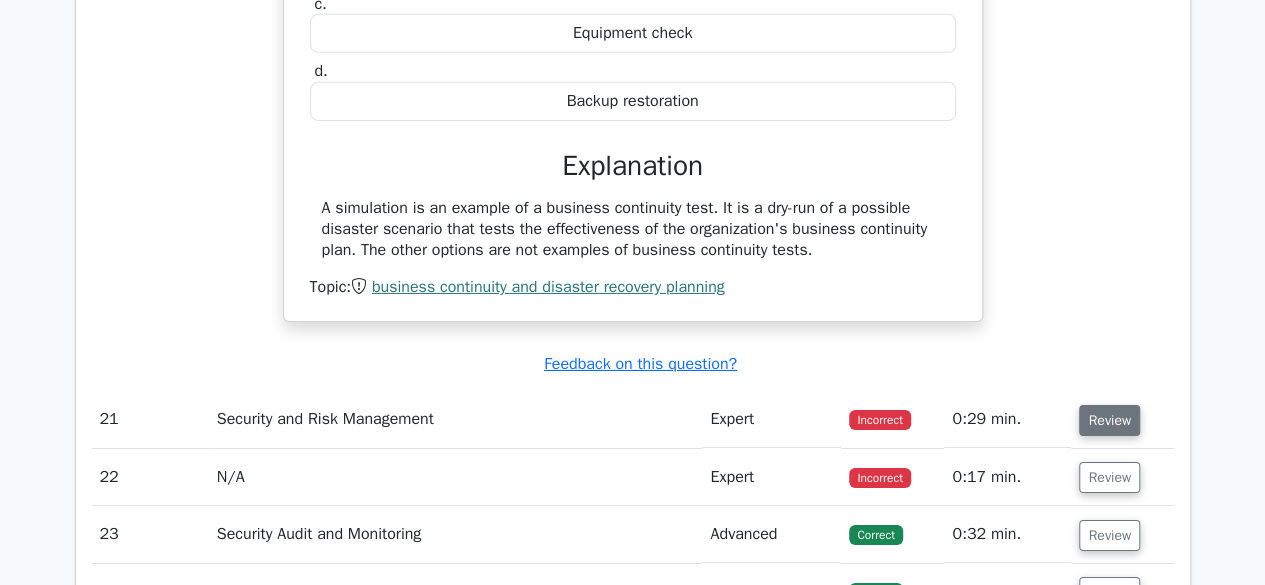 click on "Review" at bounding box center [1109, 420] 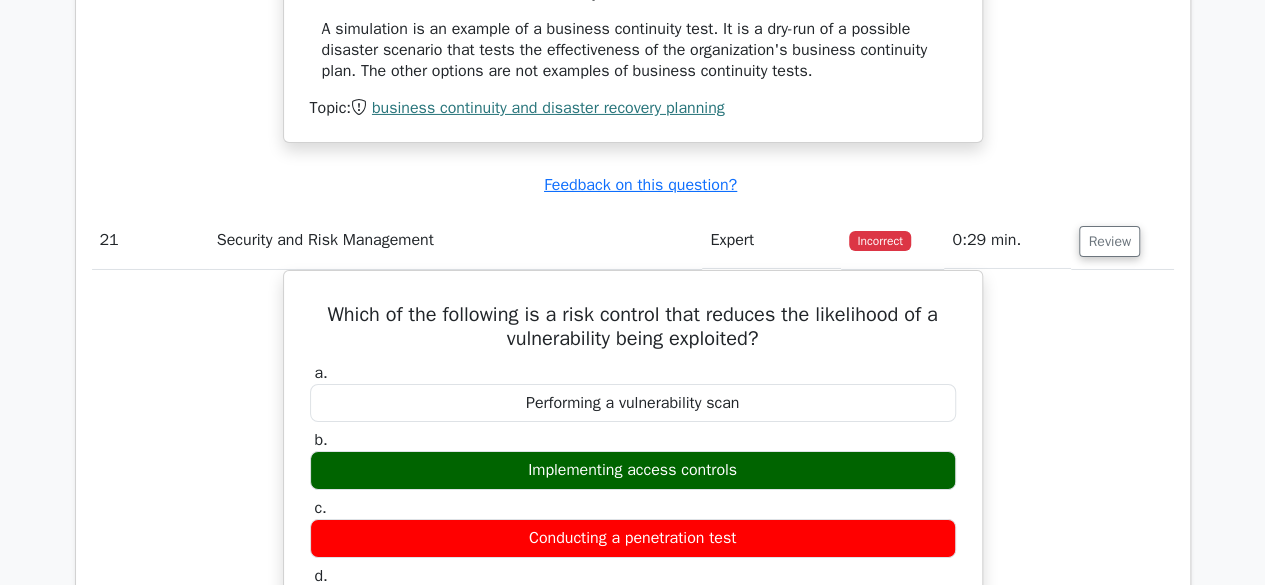 scroll, scrollTop: 18589, scrollLeft: 0, axis: vertical 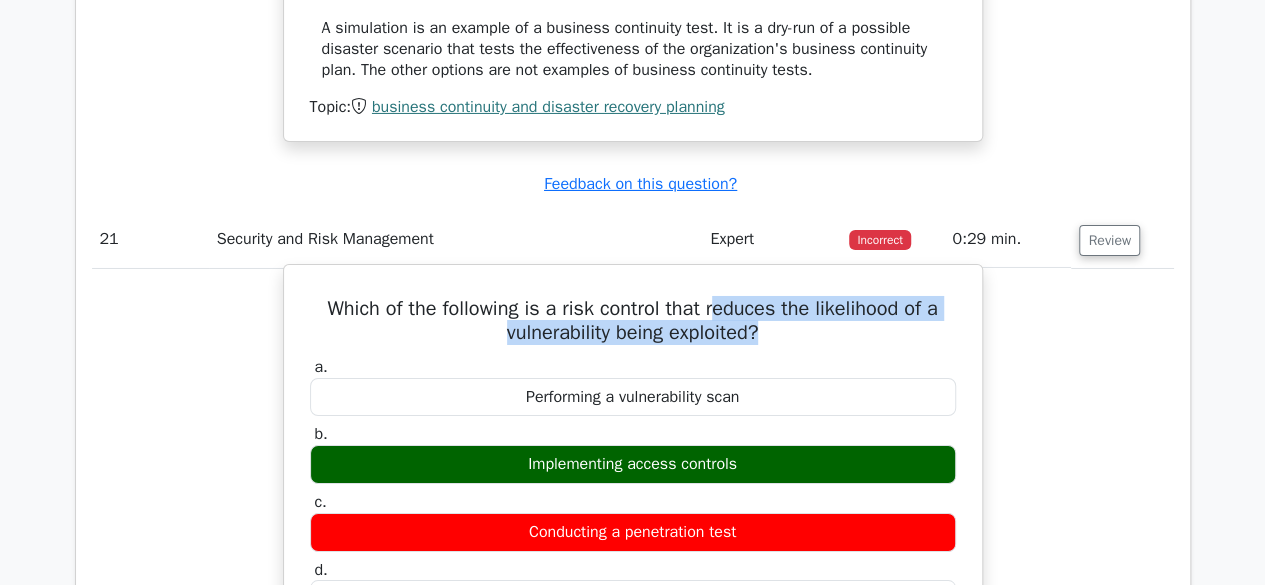 drag, startPoint x: 722, startPoint y: 239, endPoint x: 828, endPoint y: 260, distance: 108.060165 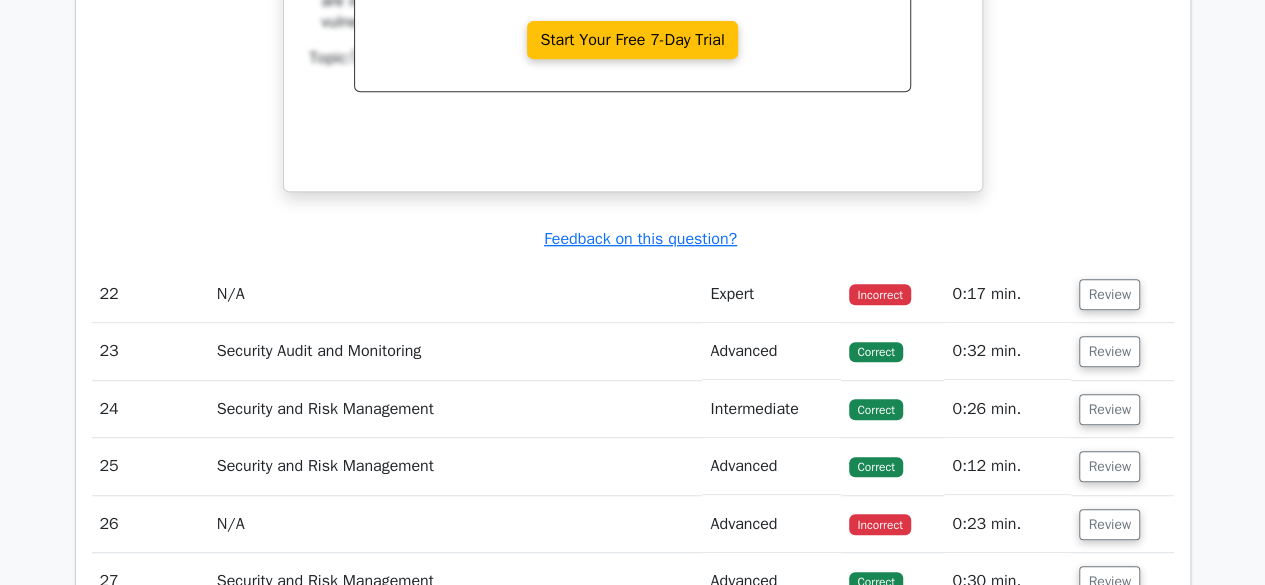 scroll, scrollTop: 19410, scrollLeft: 0, axis: vertical 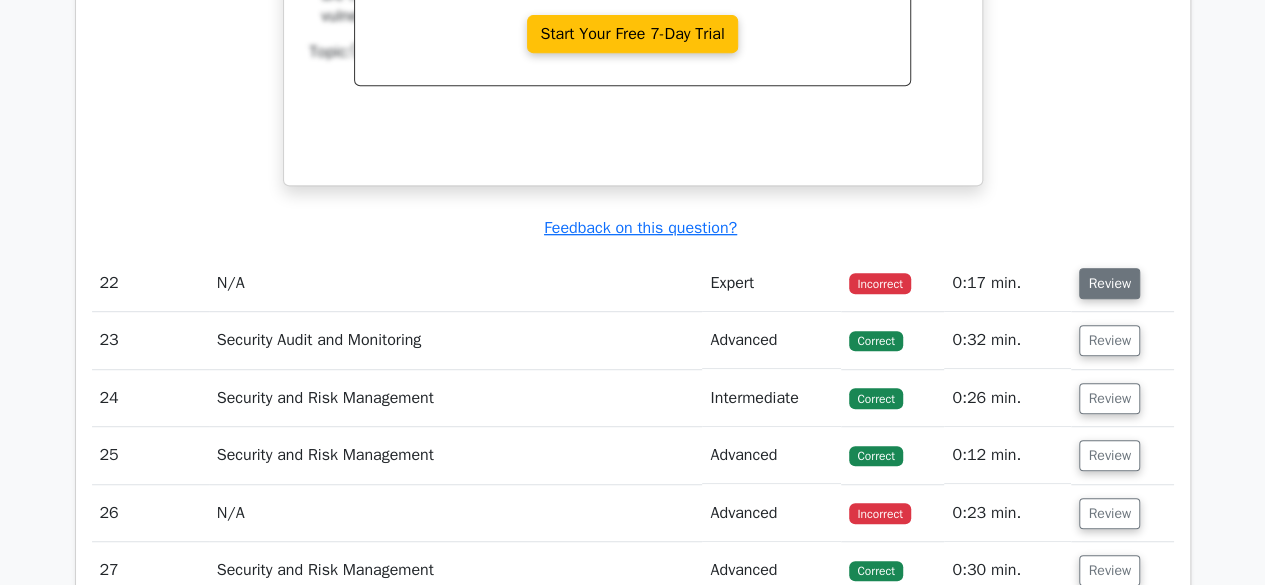 click on "Review" at bounding box center (1109, 283) 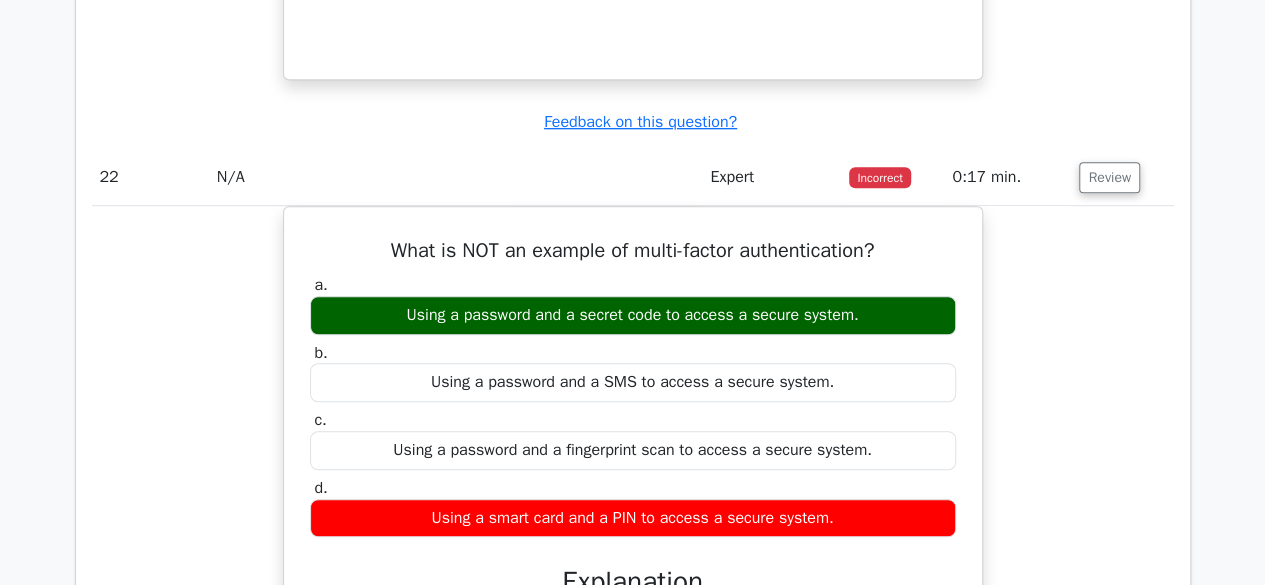 scroll, scrollTop: 19520, scrollLeft: 0, axis: vertical 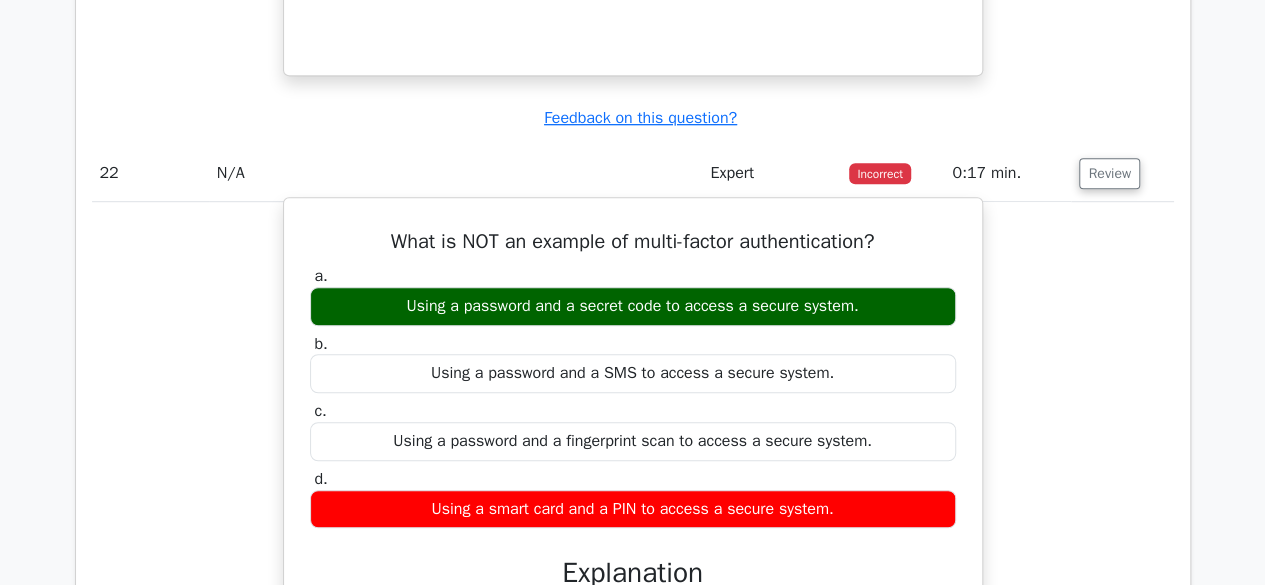 drag, startPoint x: 633, startPoint y: 234, endPoint x: 850, endPoint y: 233, distance: 217.0023 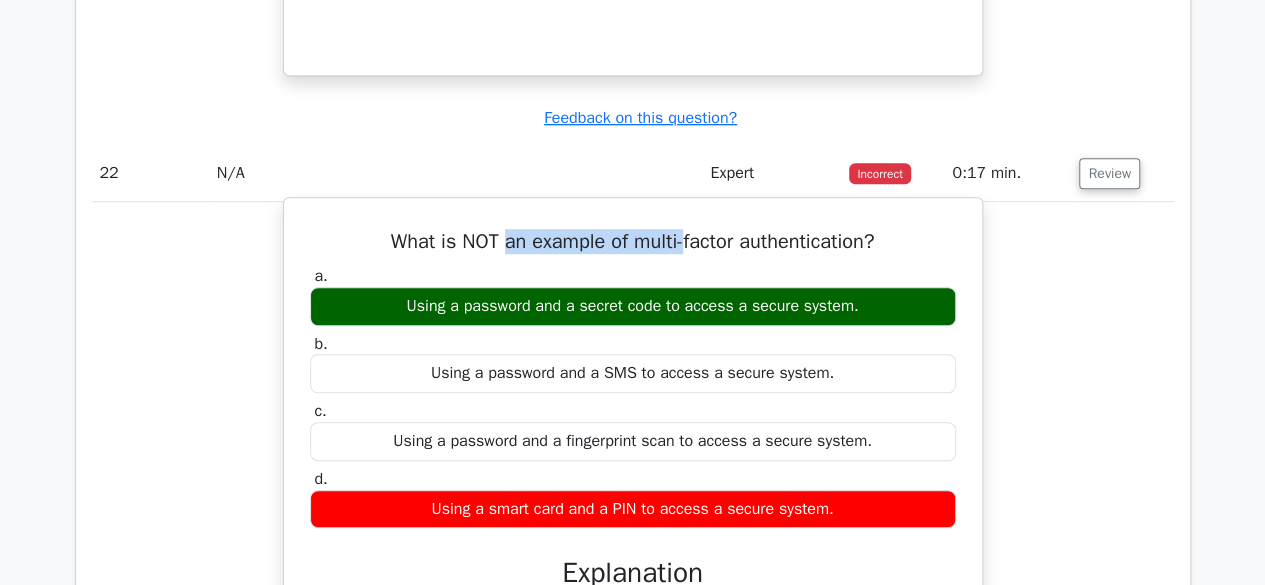 drag, startPoint x: 501, startPoint y: 175, endPoint x: 690, endPoint y: 175, distance: 189 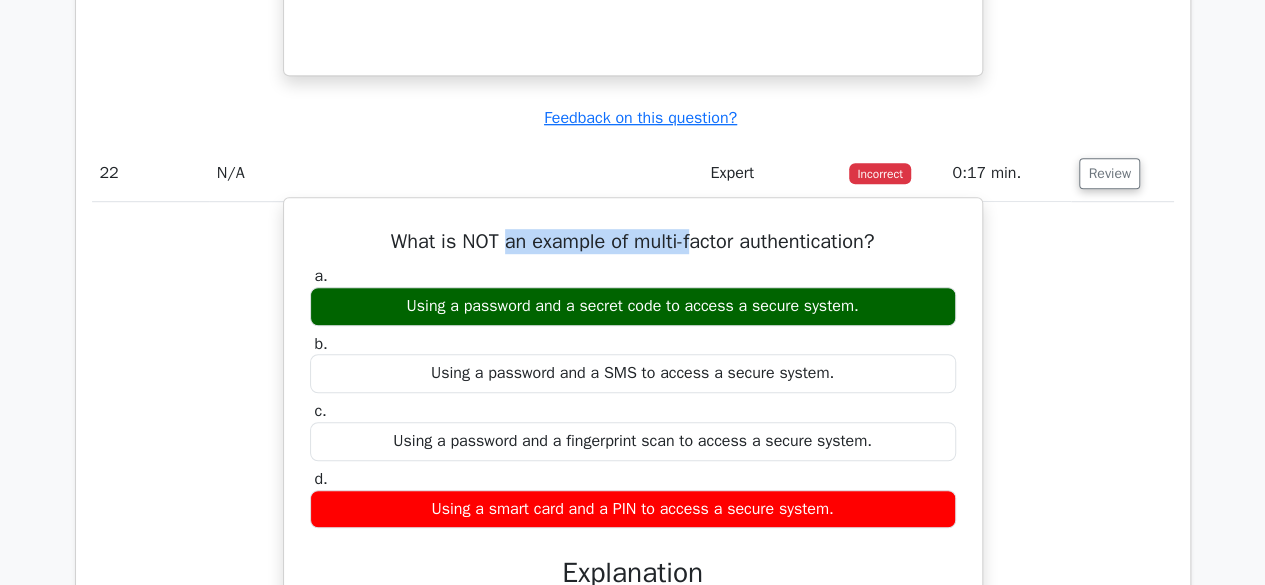 click on "What is NOT an example of multi-factor authentication?
a.
Using a password and a secret code to access a secure system.
b.
c. d." at bounding box center (633, 554) 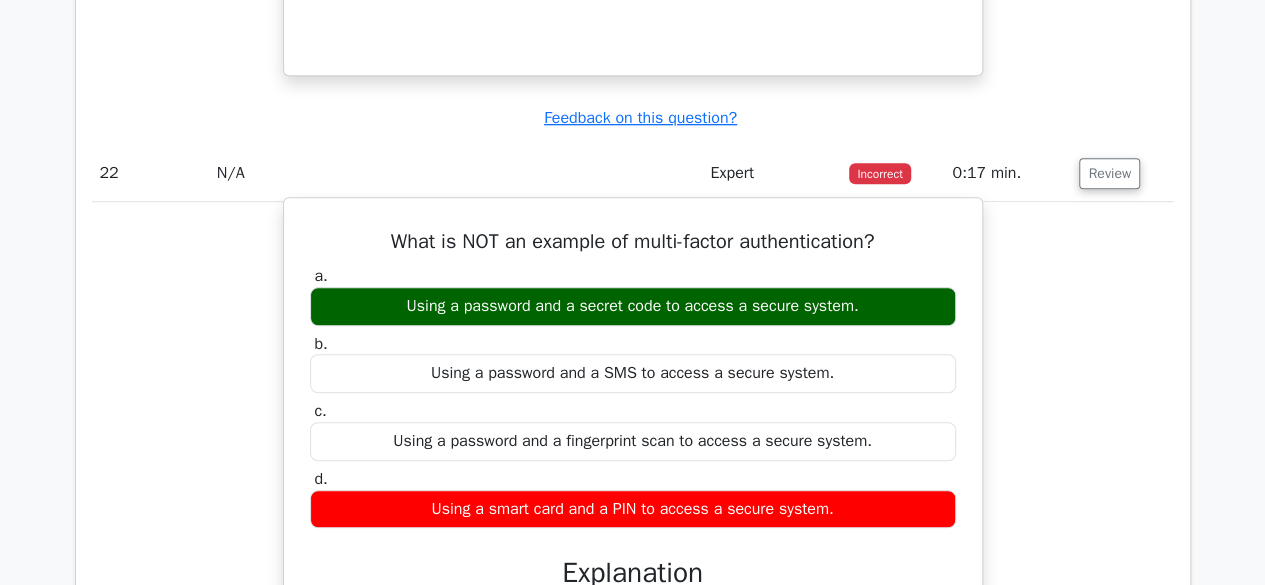 drag, startPoint x: 473, startPoint y: 230, endPoint x: 579, endPoint y: 221, distance: 106.381386 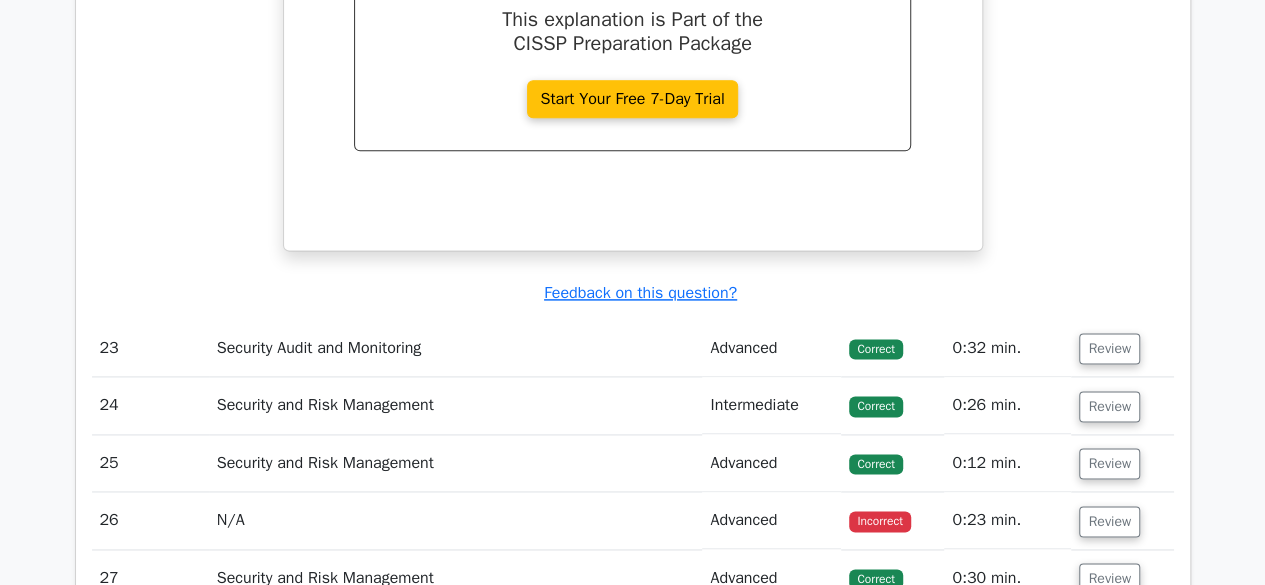 scroll, scrollTop: 20189, scrollLeft: 0, axis: vertical 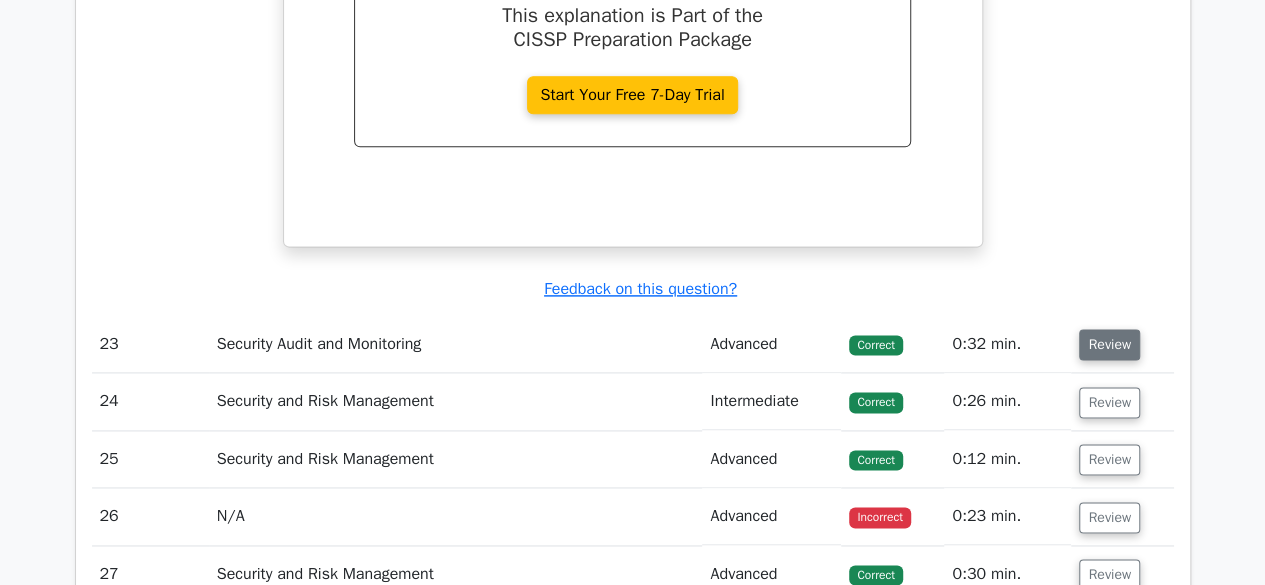 click on "Review" at bounding box center (1109, 344) 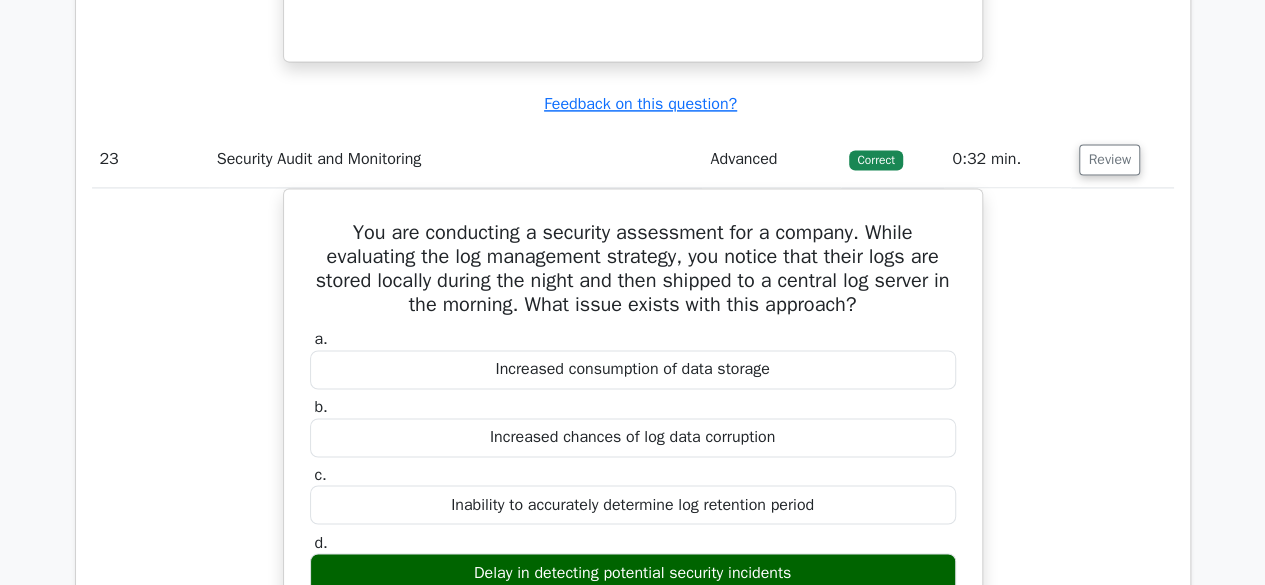 scroll, scrollTop: 20375, scrollLeft: 0, axis: vertical 